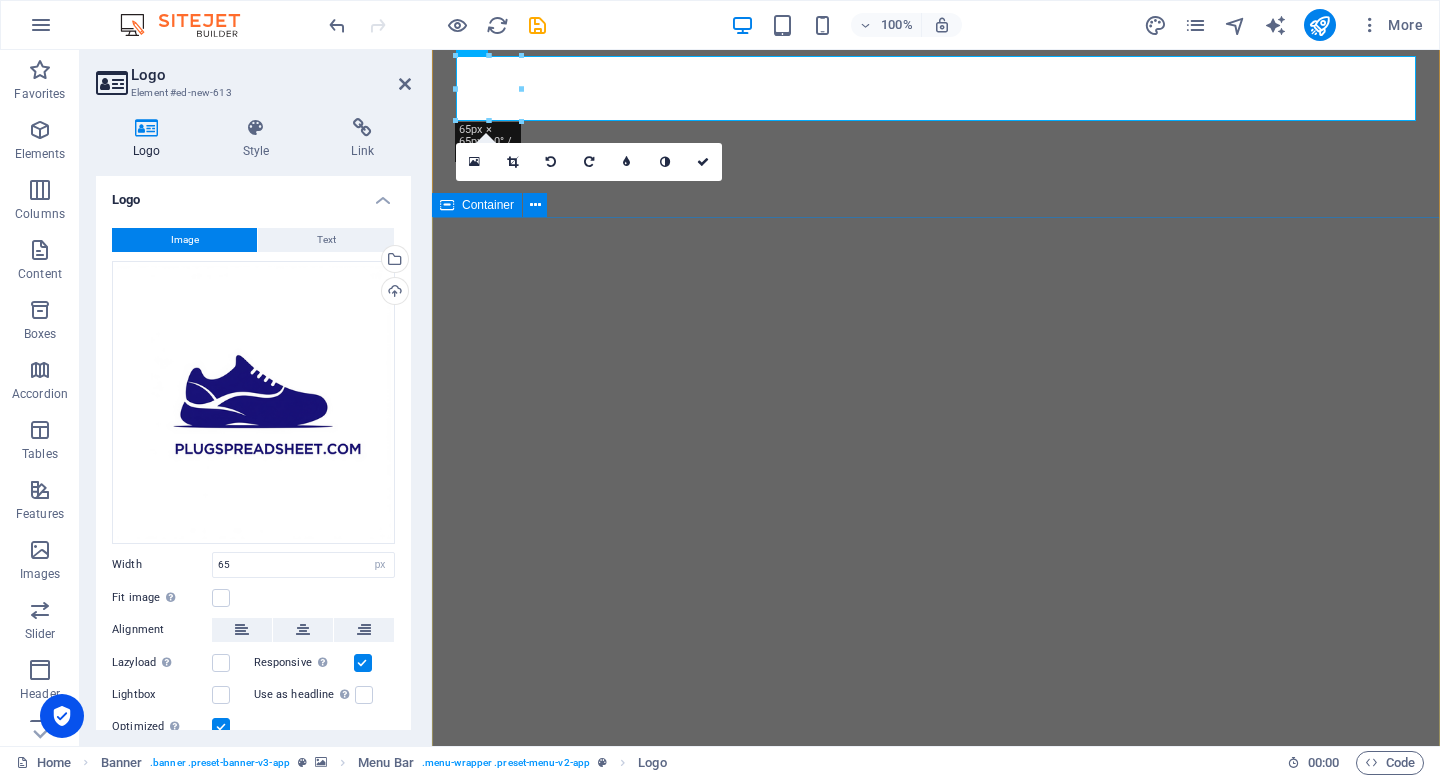 select on "px" 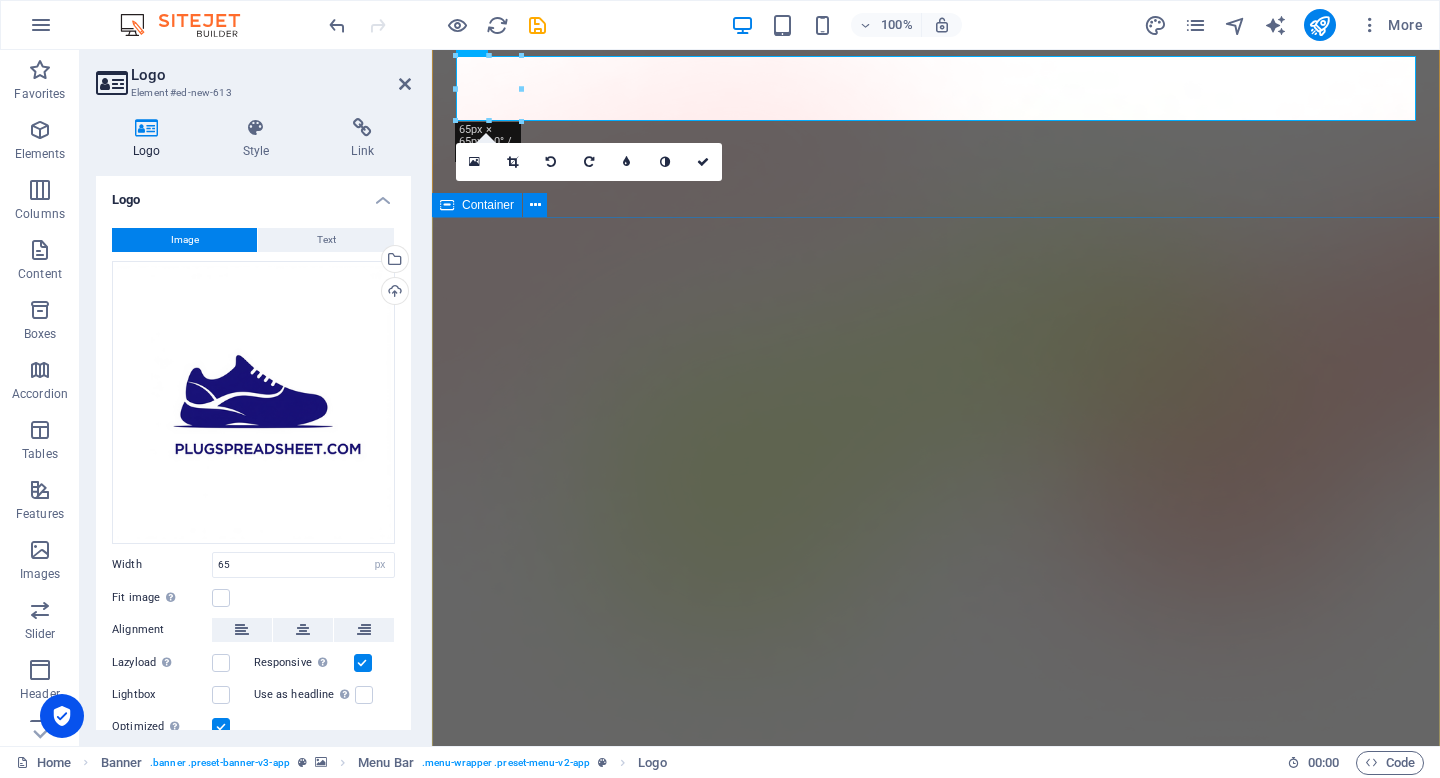 scroll, scrollTop: 0, scrollLeft: 0, axis: both 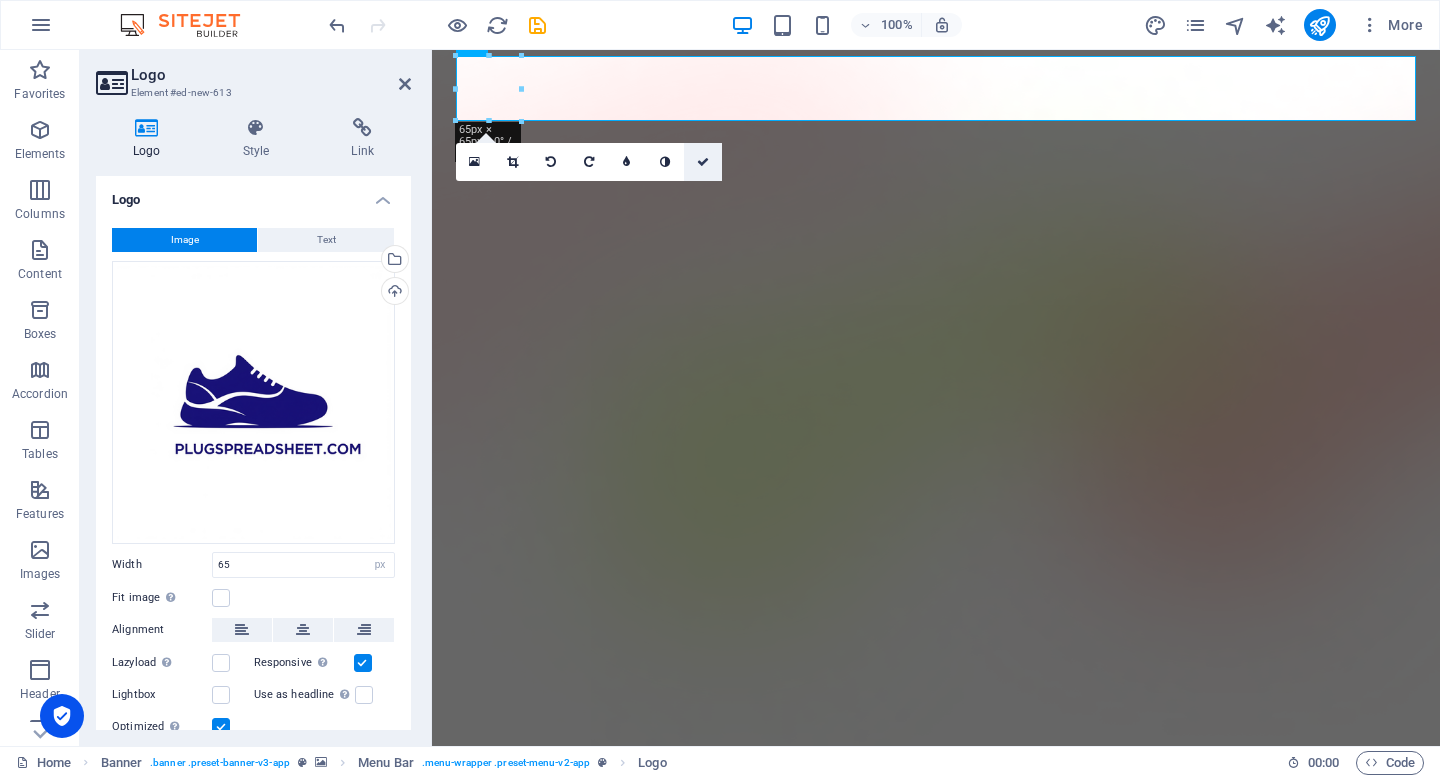 click at bounding box center (703, 162) 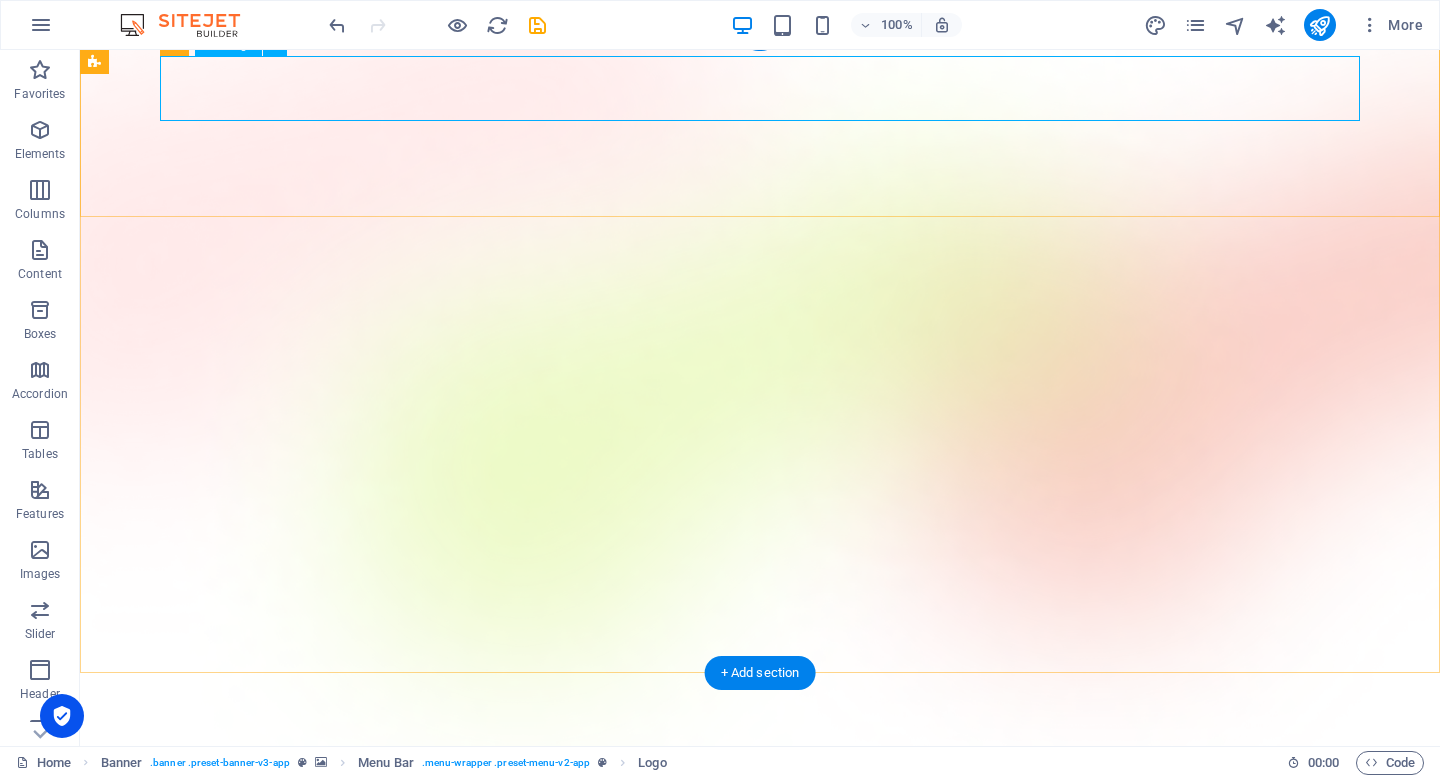 click at bounding box center (760, 843) 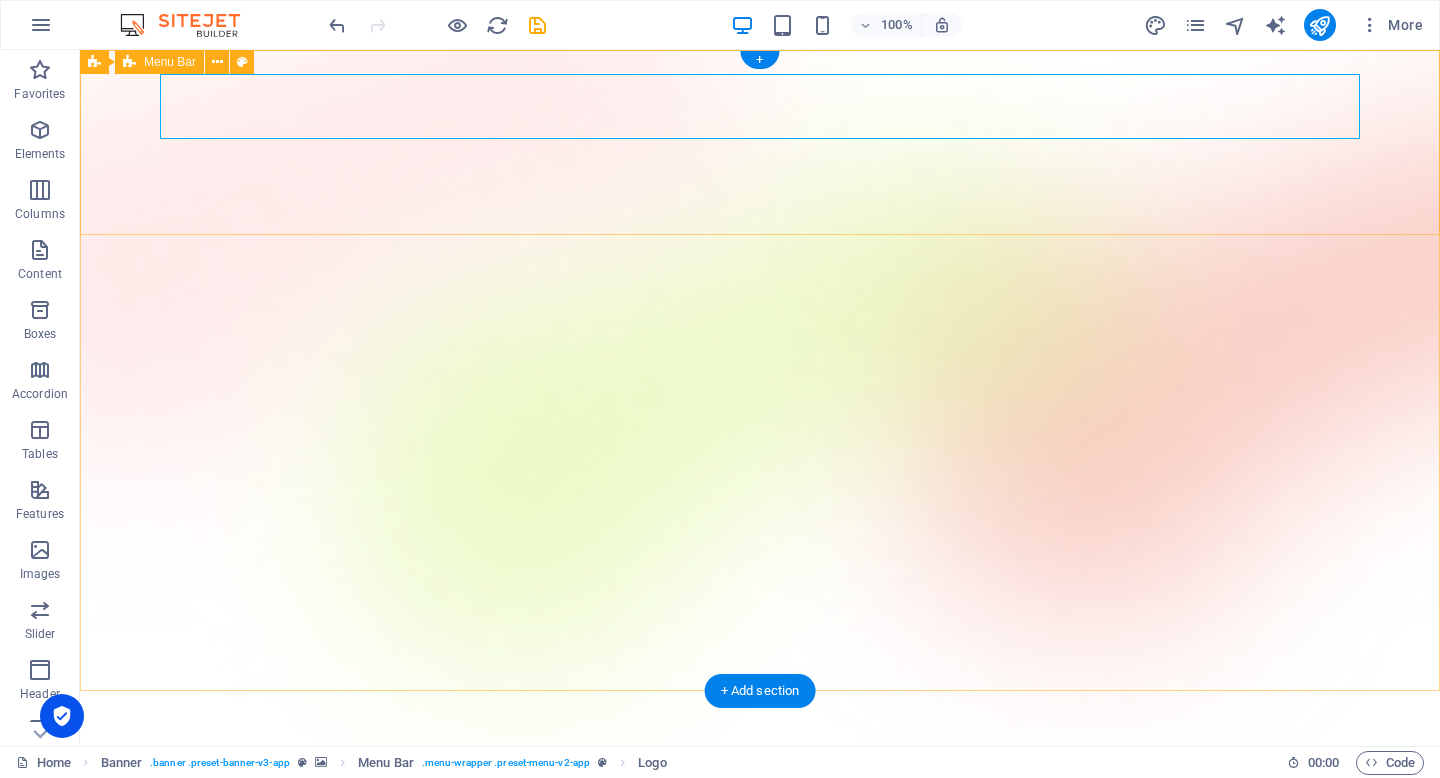 scroll, scrollTop: 0, scrollLeft: 0, axis: both 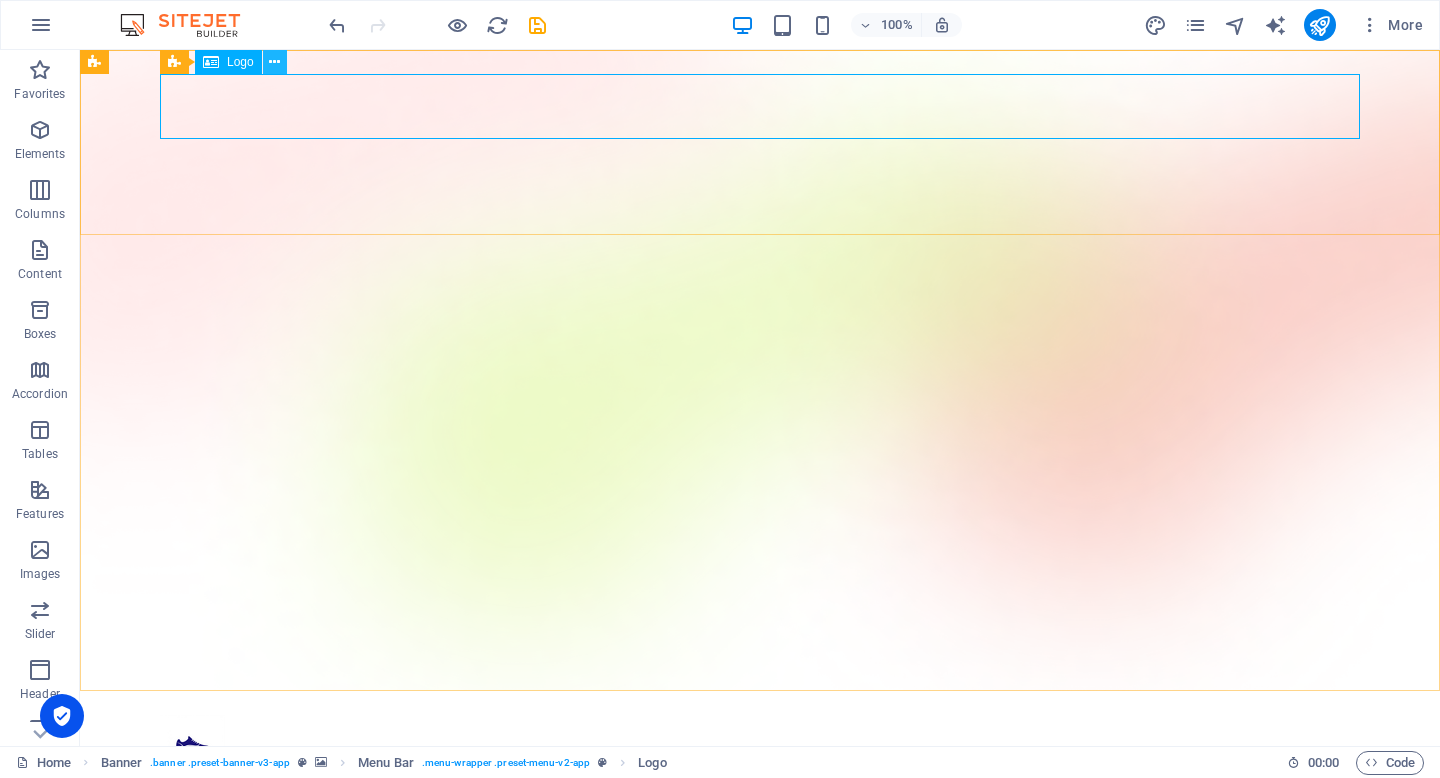 click at bounding box center (274, 62) 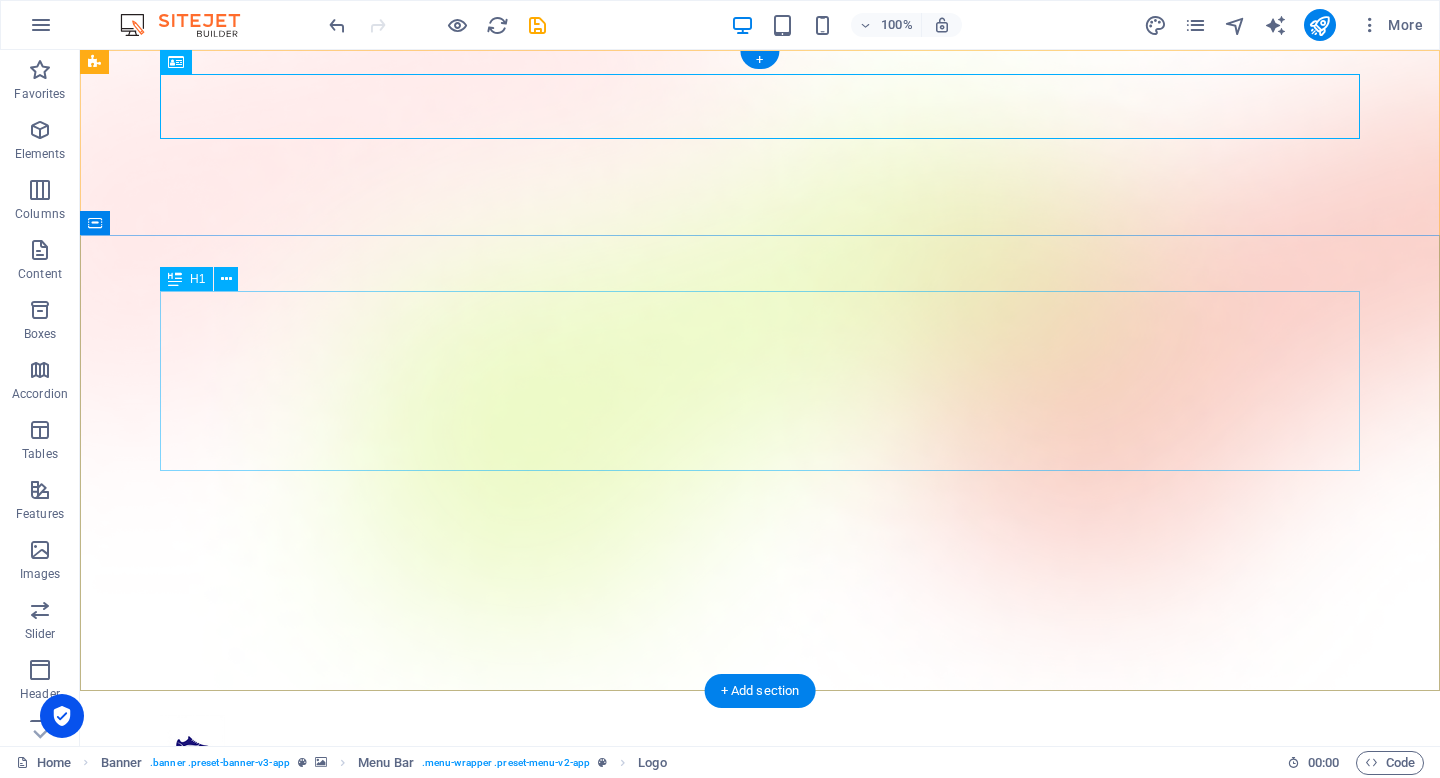 click on "Authentic Shoes. Verified Reps. Real Deals" at bounding box center (760, 1022) 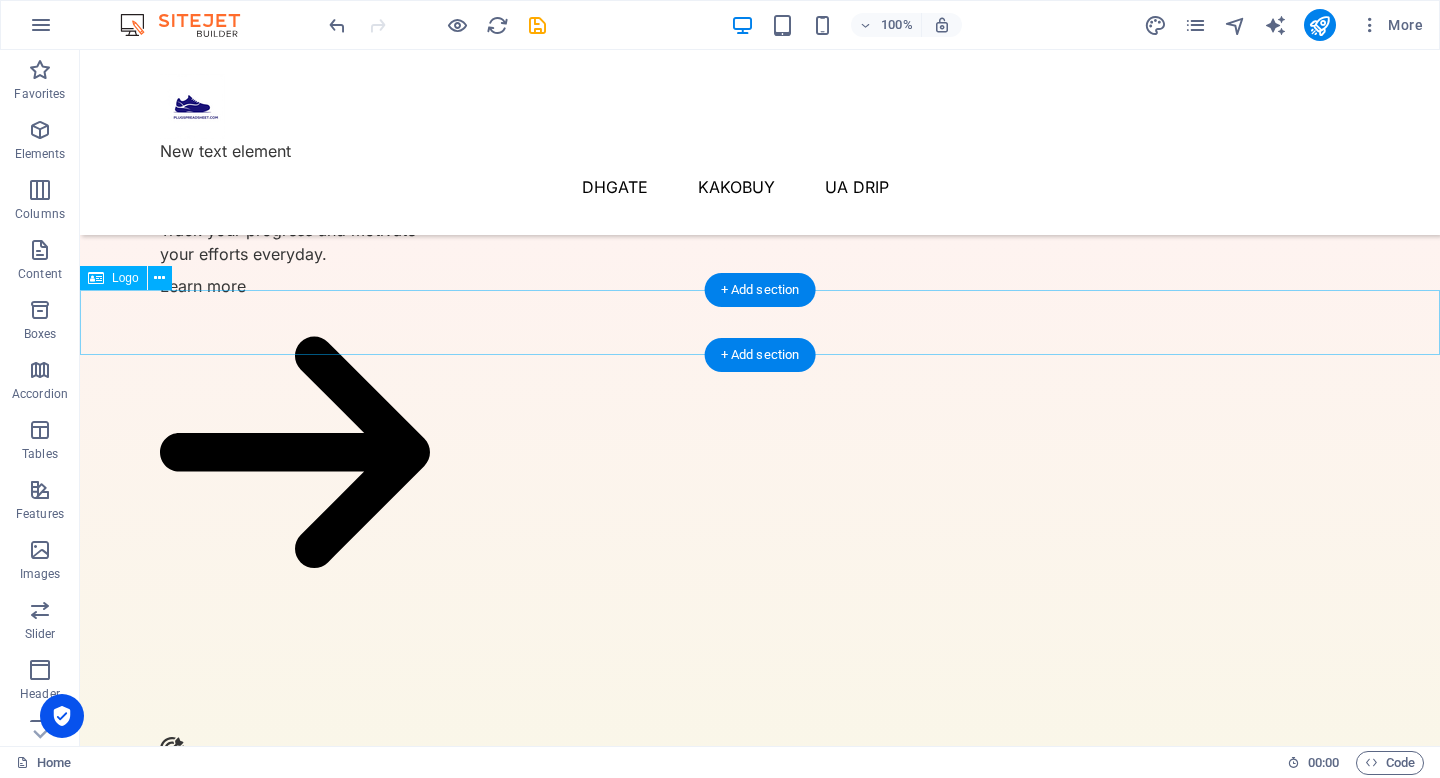 scroll, scrollTop: 0, scrollLeft: 0, axis: both 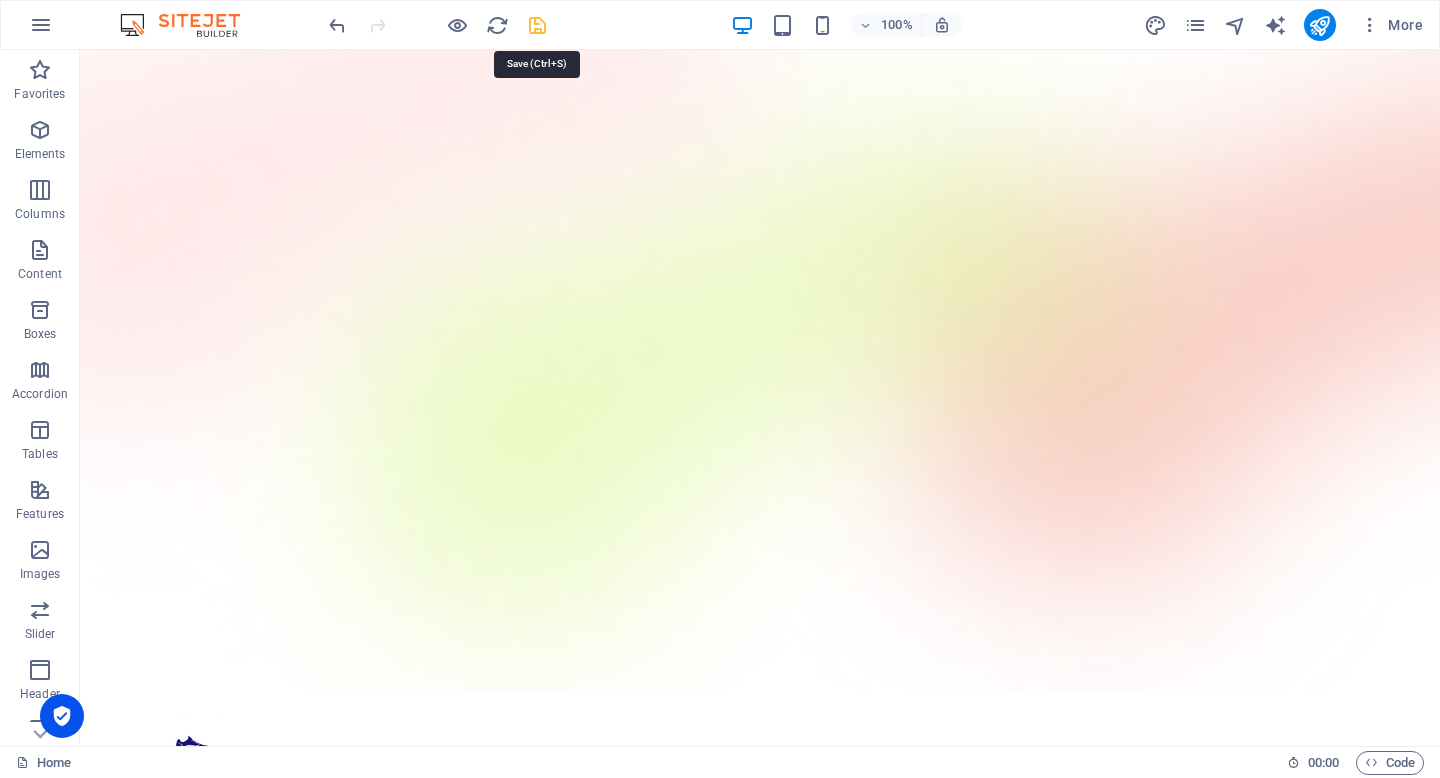 click at bounding box center [537, 25] 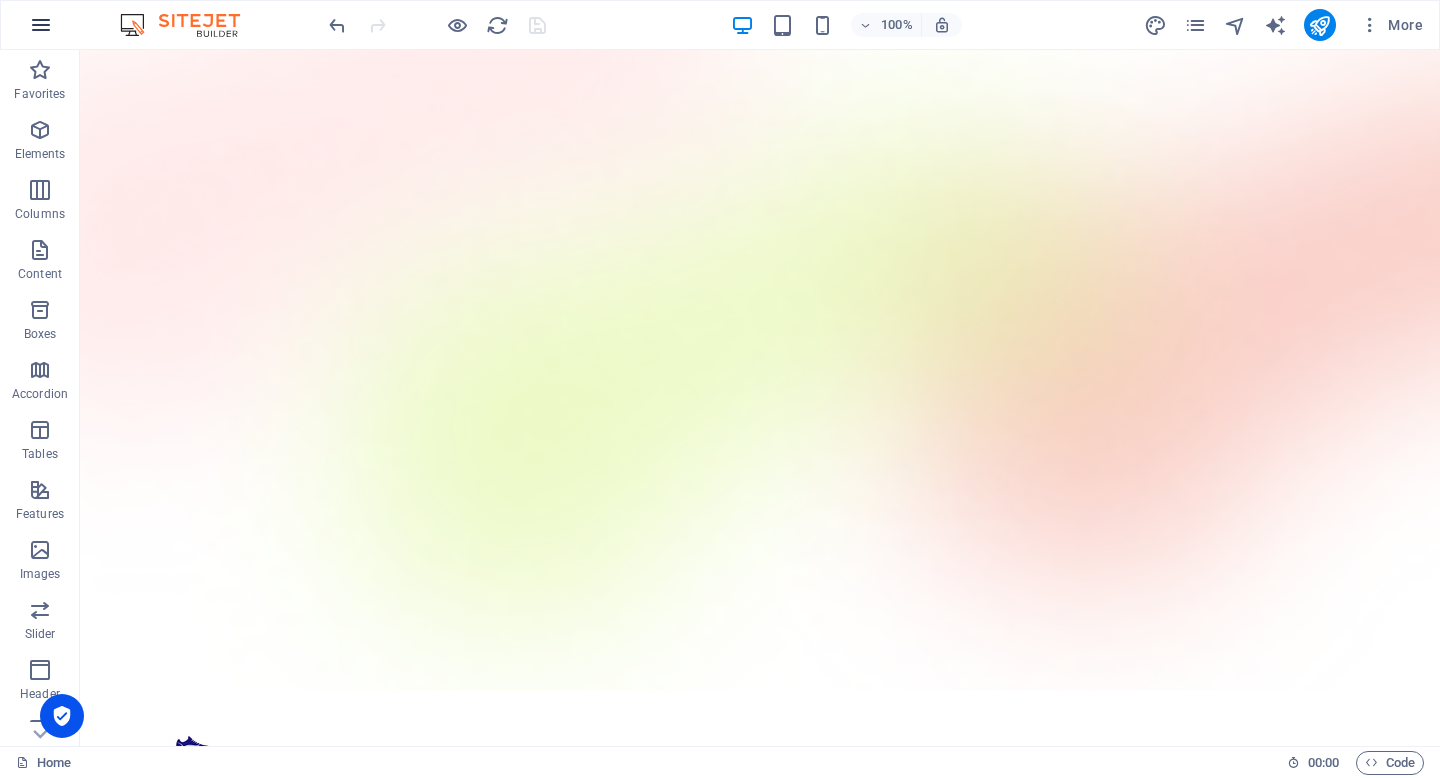 click at bounding box center (41, 25) 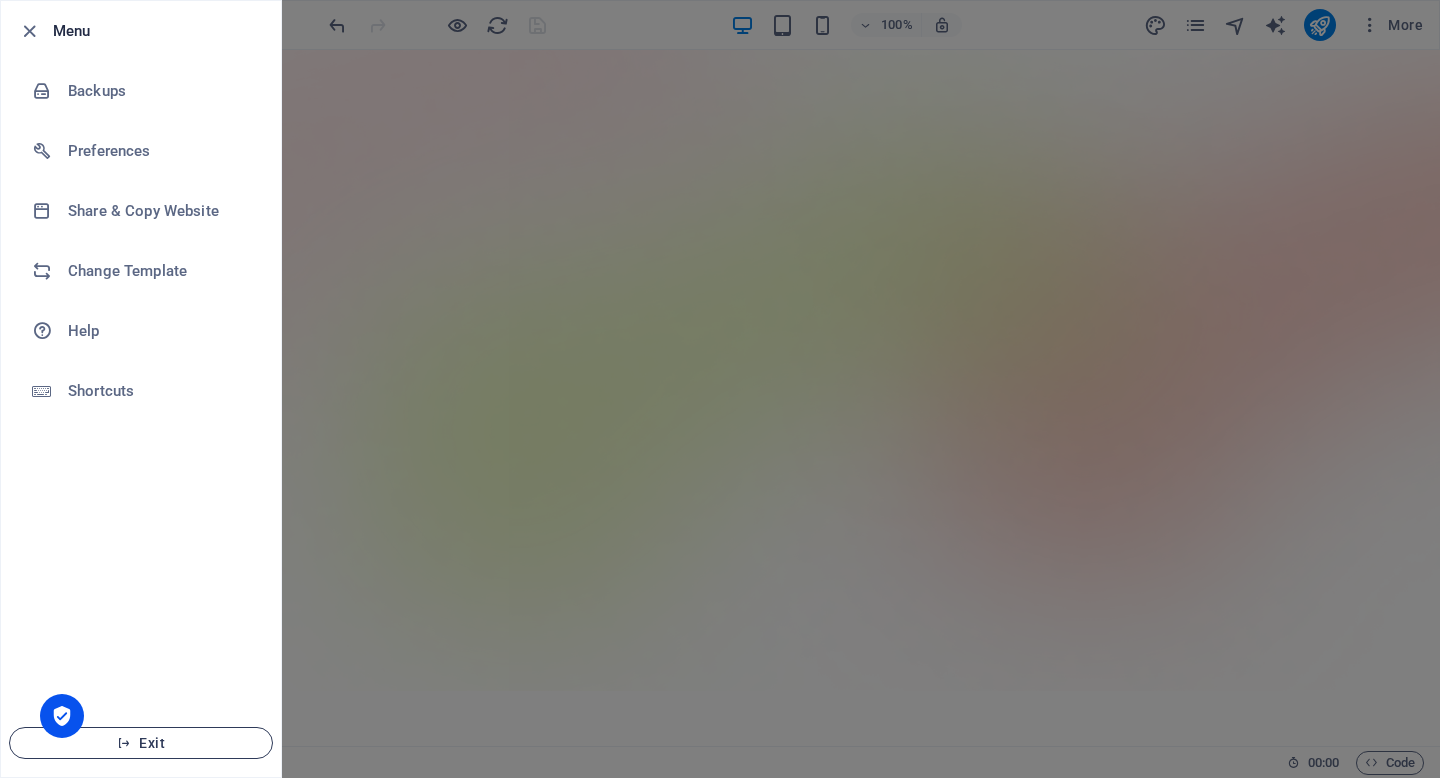 click on "Exit" at bounding box center [141, 743] 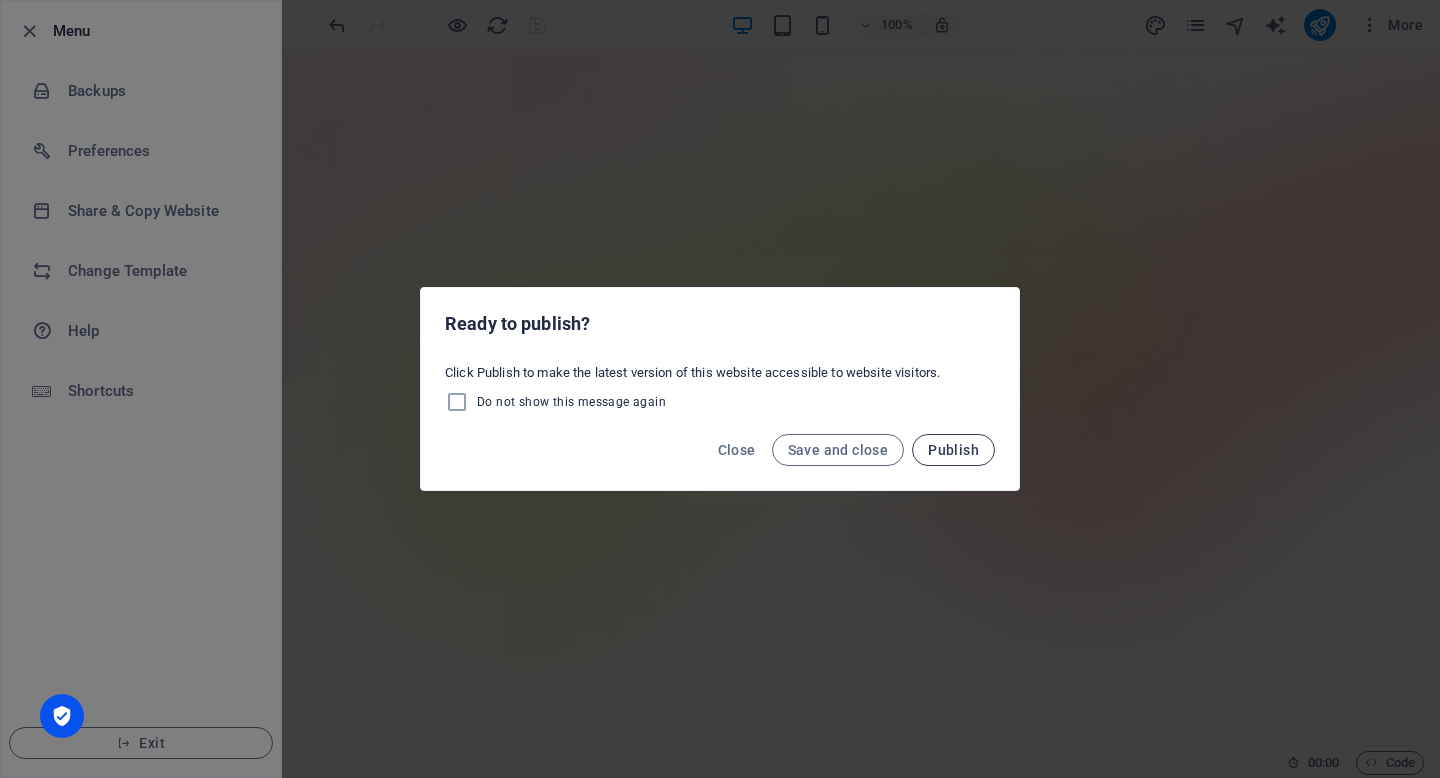 click on "Publish" at bounding box center [953, 450] 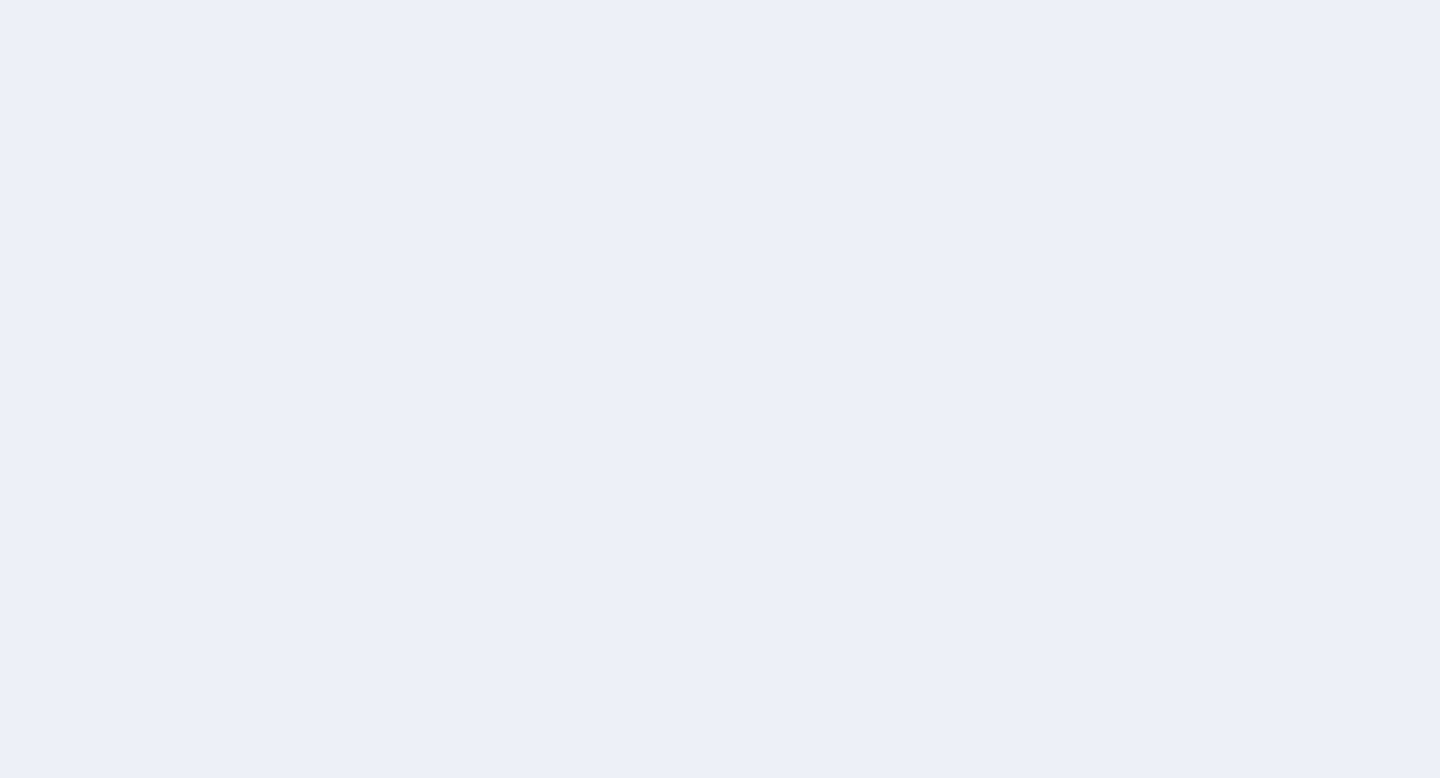 scroll, scrollTop: 0, scrollLeft: 0, axis: both 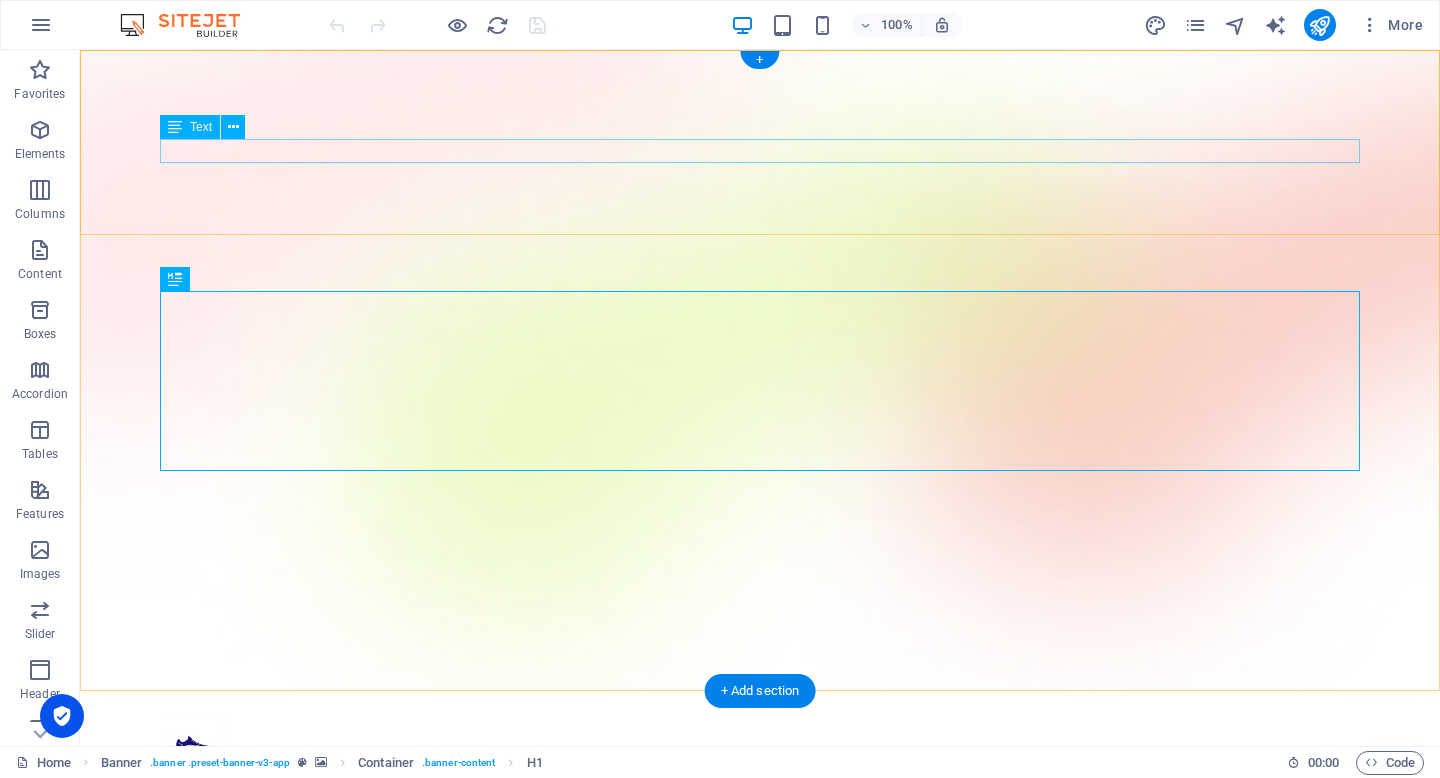 click on "New text element" at bounding box center [760, 792] 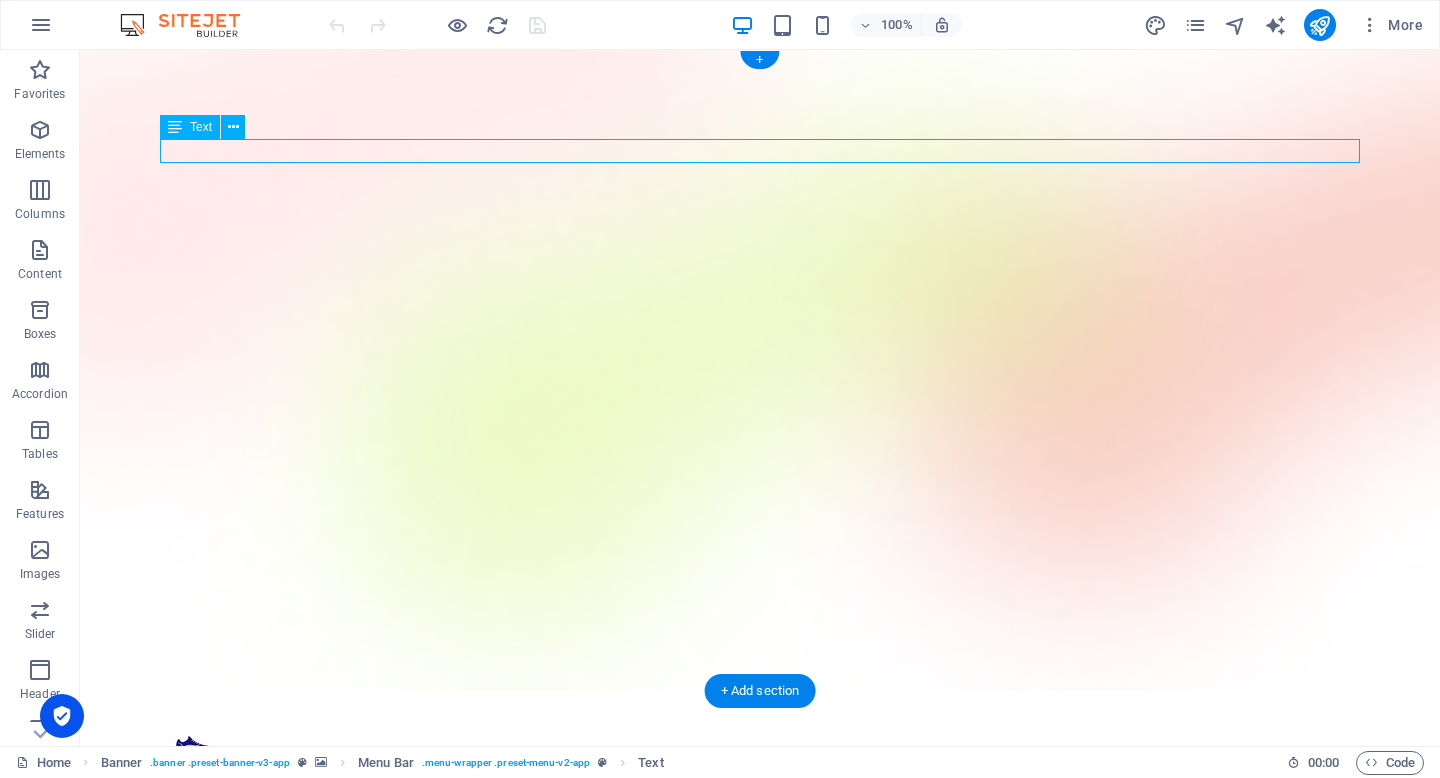 click on "New text element" at bounding box center [760, 792] 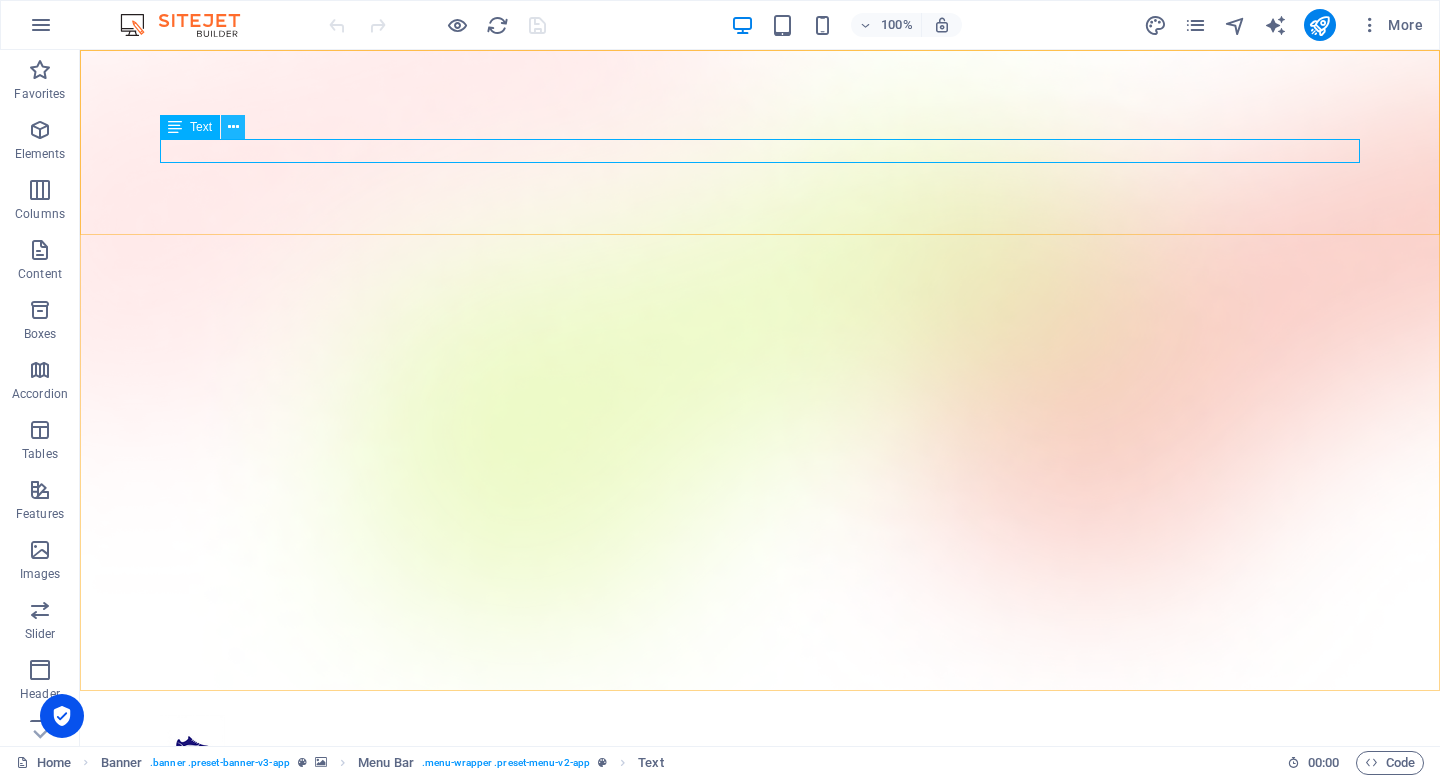 click at bounding box center [233, 127] 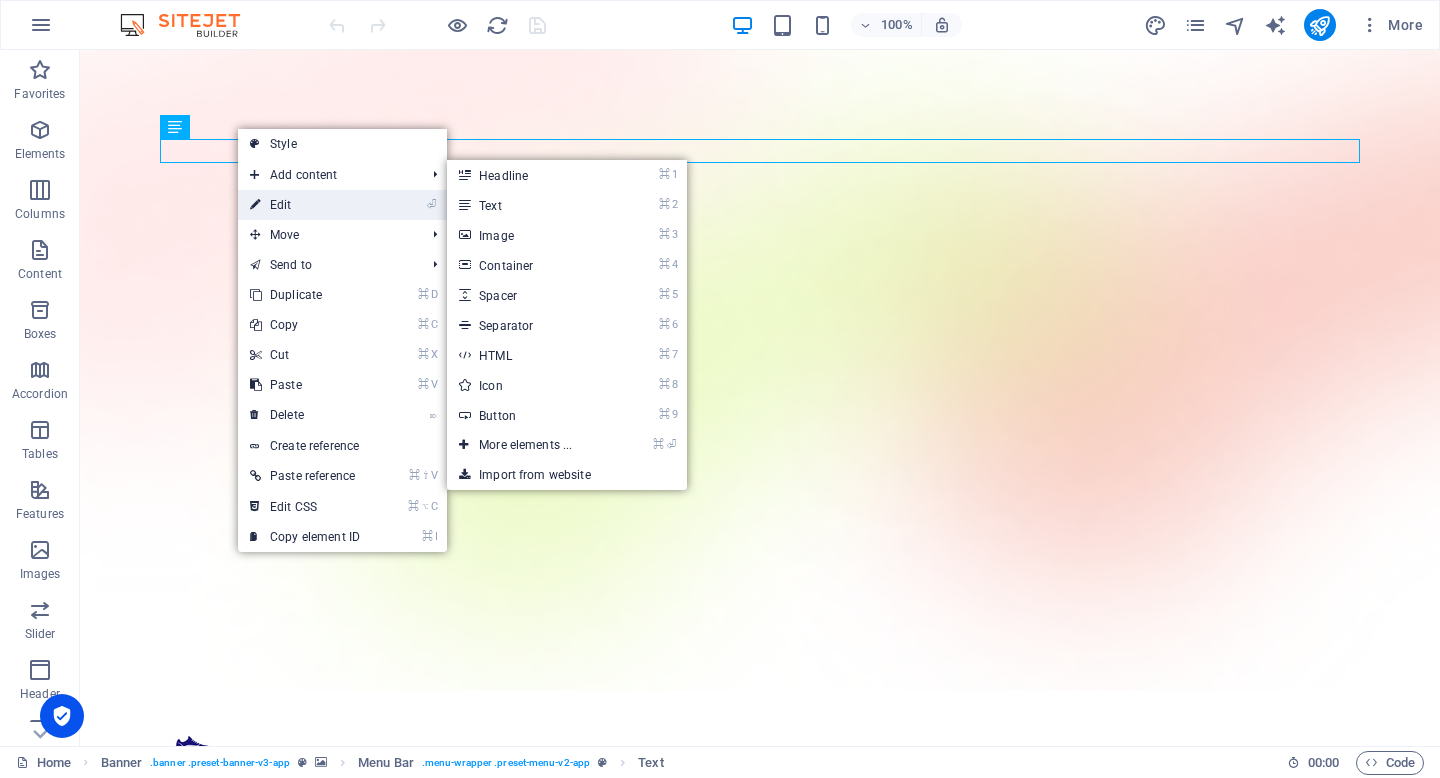 click on "⏎  Edit" at bounding box center [305, 205] 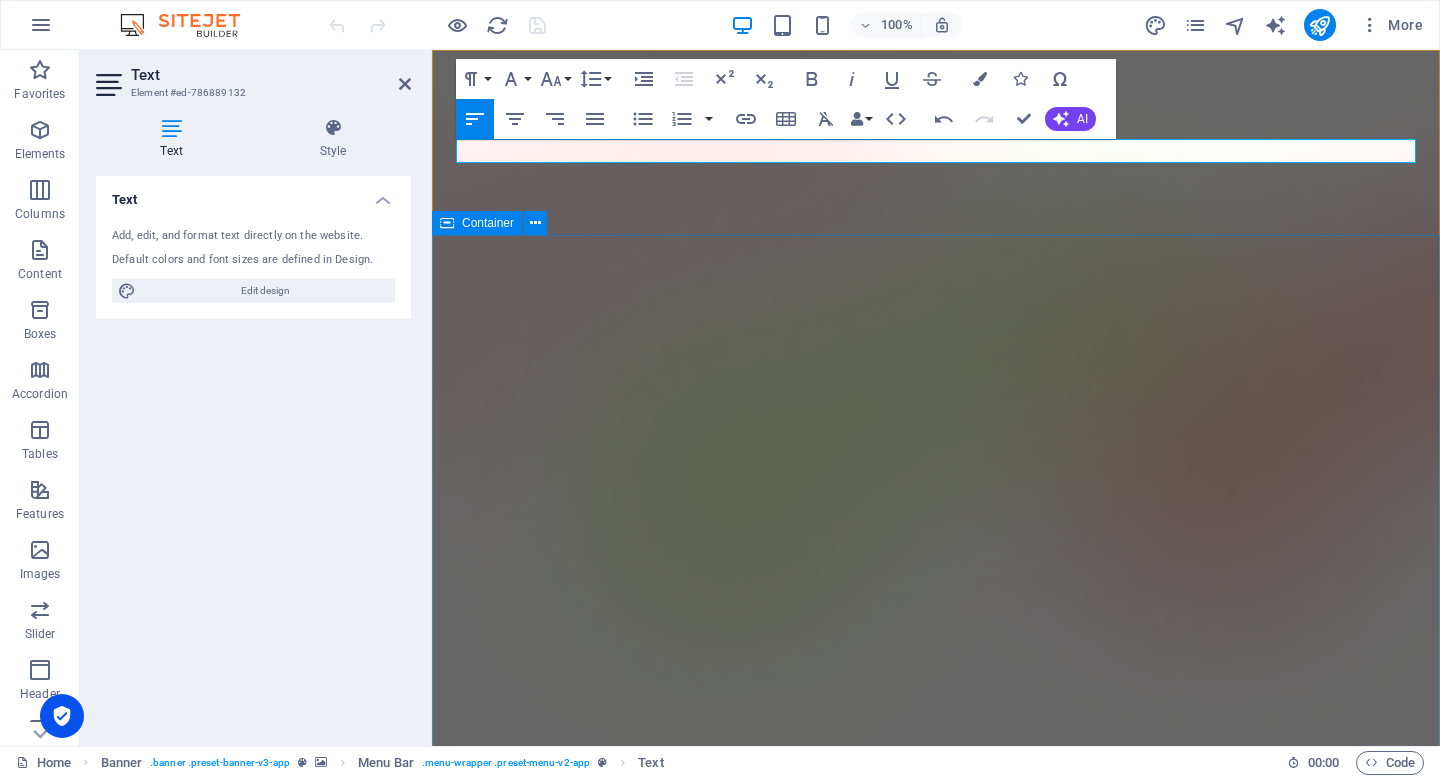 click on "Authentic Shoes. Verified Reps. Real Deals Best Kakobuy, Dhgate, Alibaba, UA Drip Spreadsheet and authentic reps" at bounding box center (936, 1263) 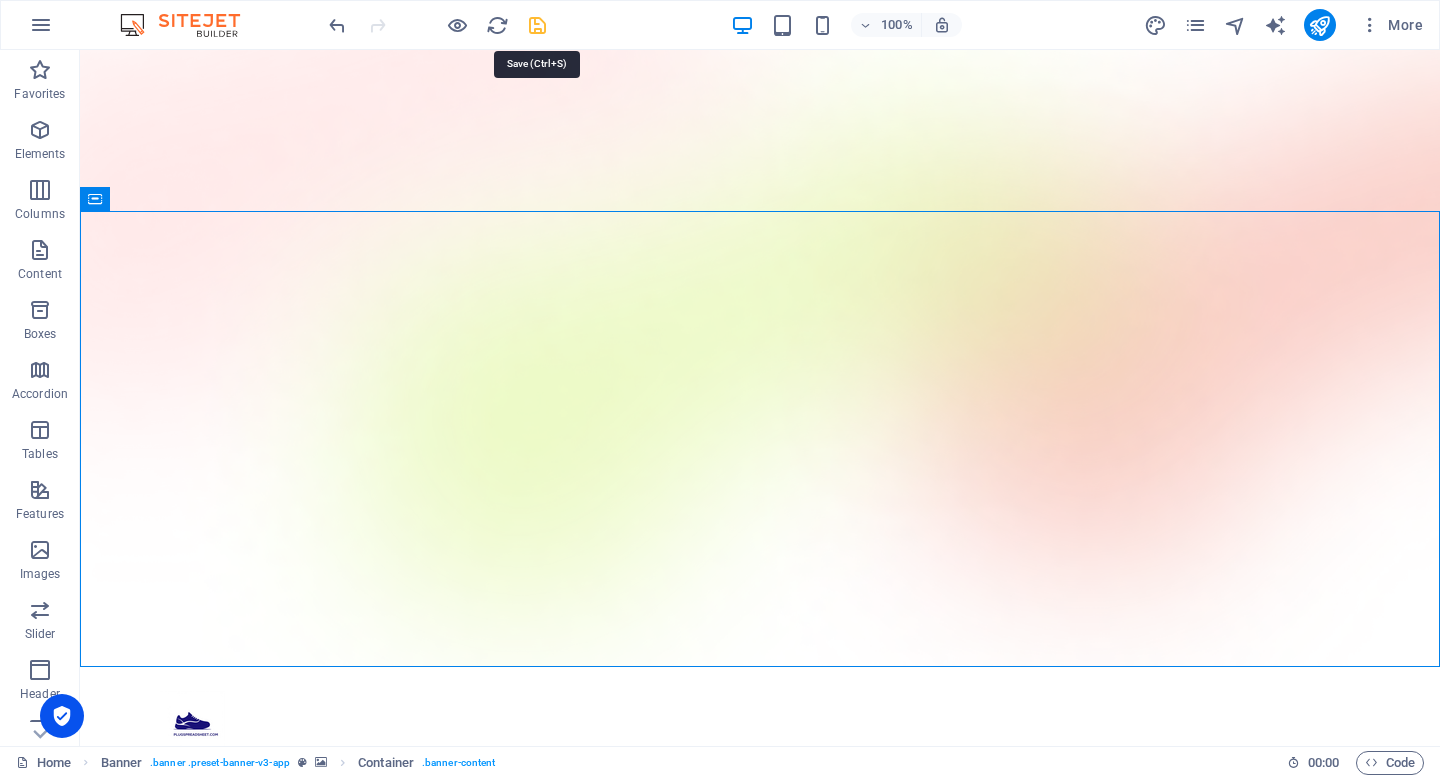 click at bounding box center (537, 25) 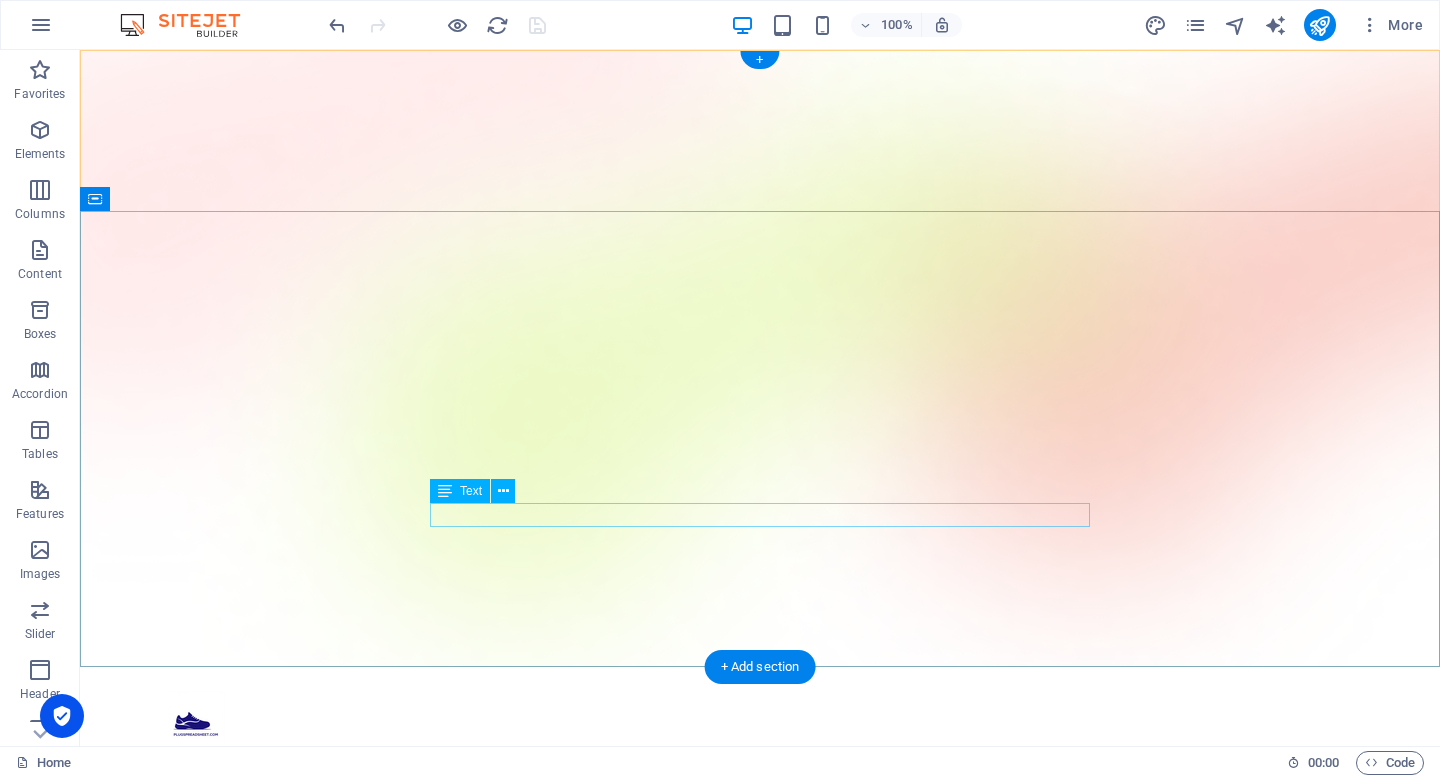 click on "Best Kakobuy, Dhgate, Alibaba, UA Drip Spreadsheet and authentic reps" at bounding box center [760, 1132] 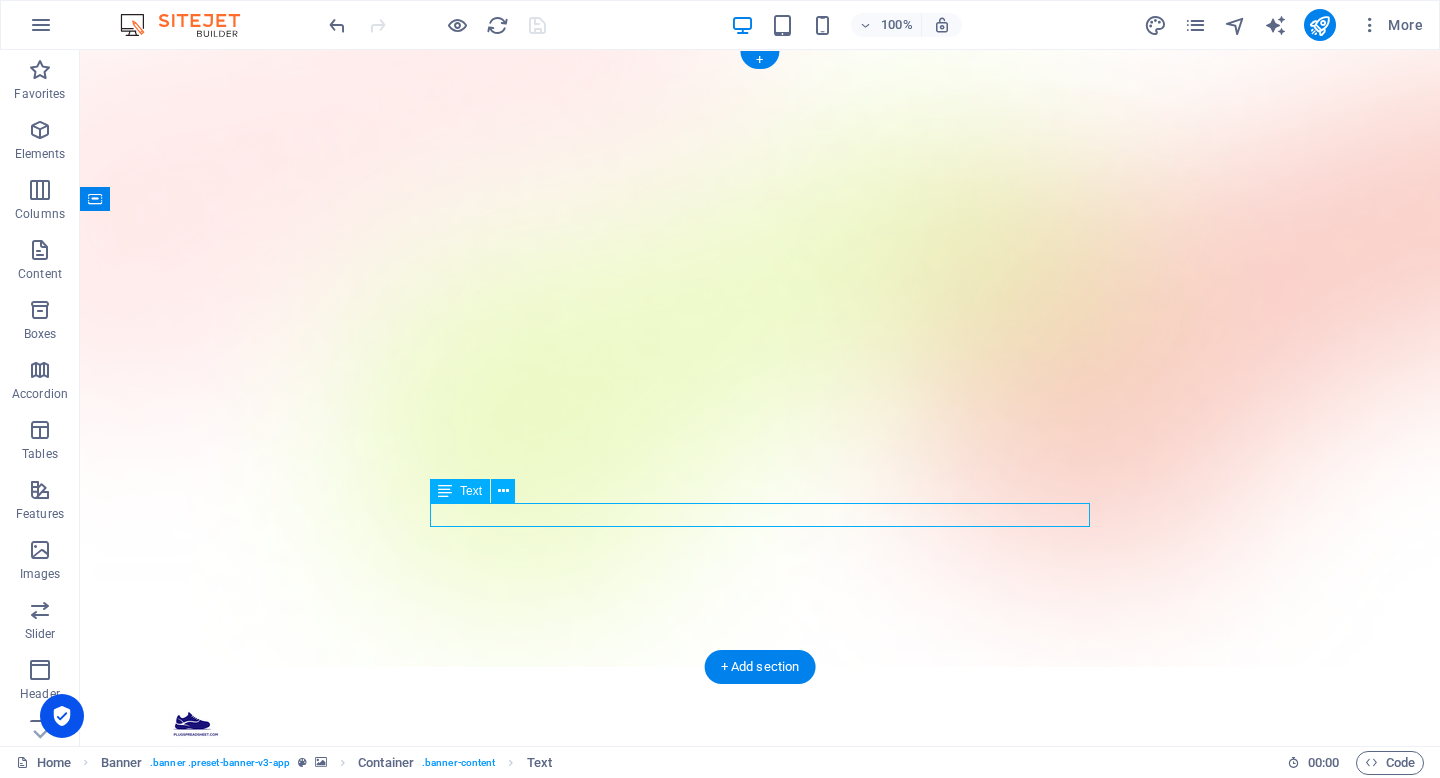 click on "Best Kakobuy, Dhgate, Alibaba, UA Drip Spreadsheet and authentic reps" at bounding box center (760, 1132) 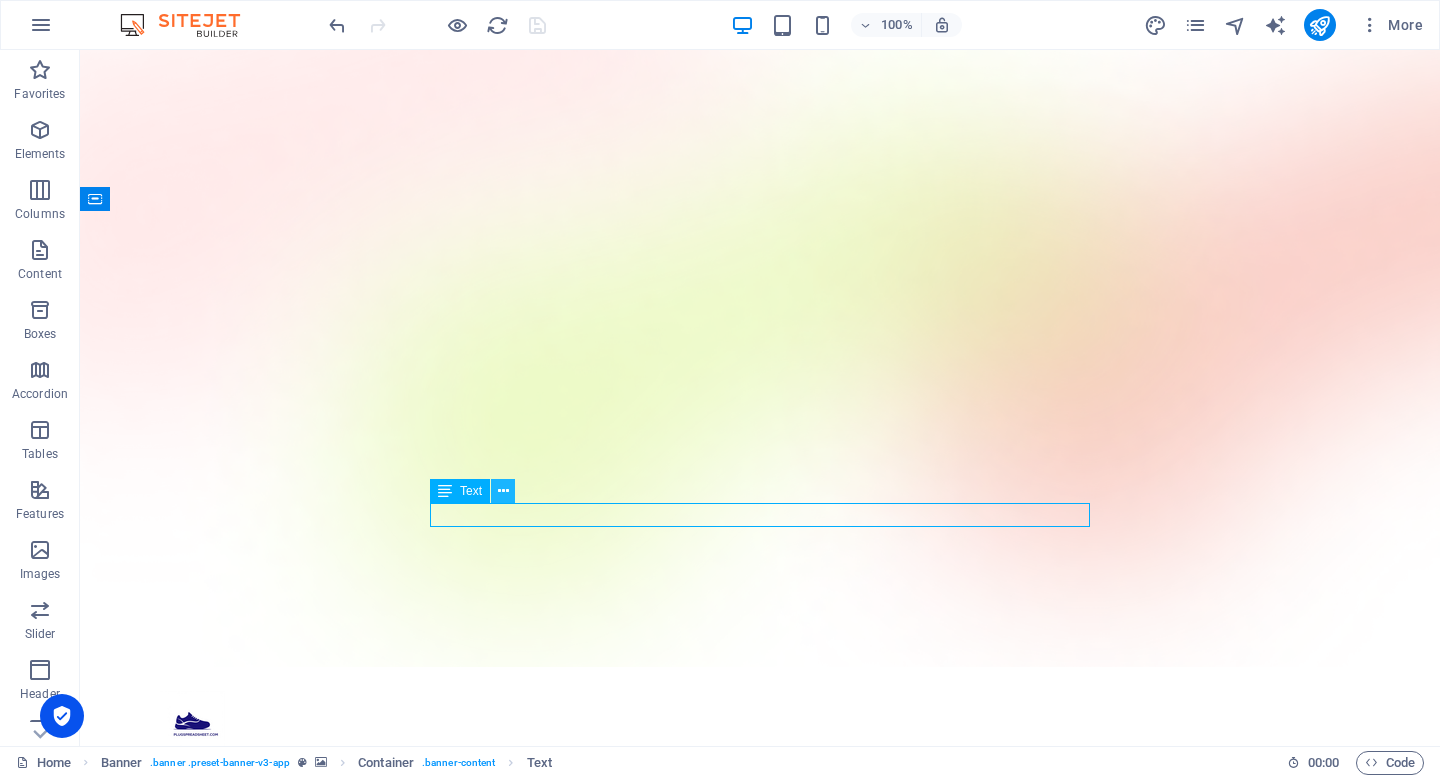 drag, startPoint x: 472, startPoint y: 488, endPoint x: 509, endPoint y: 490, distance: 37.054016 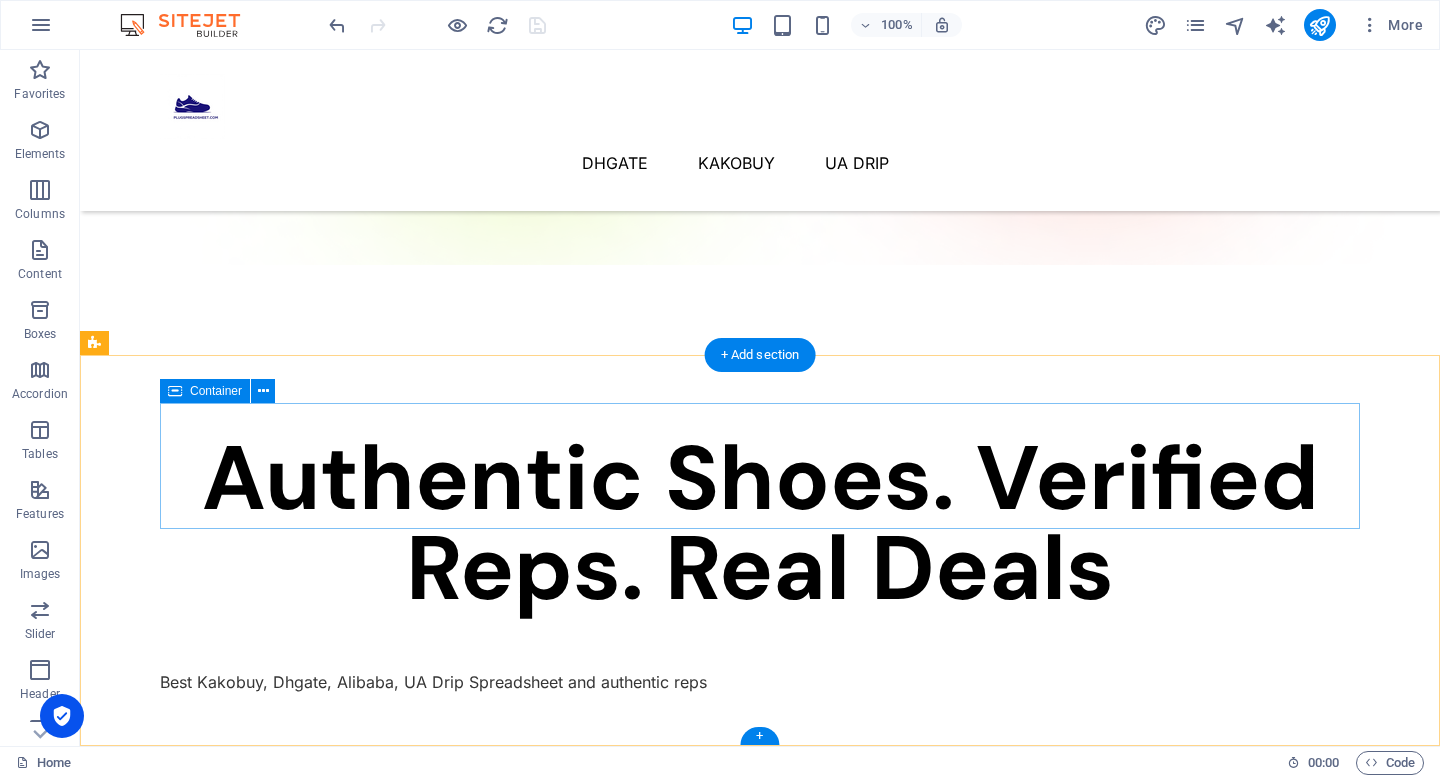 scroll, scrollTop: 0, scrollLeft: 0, axis: both 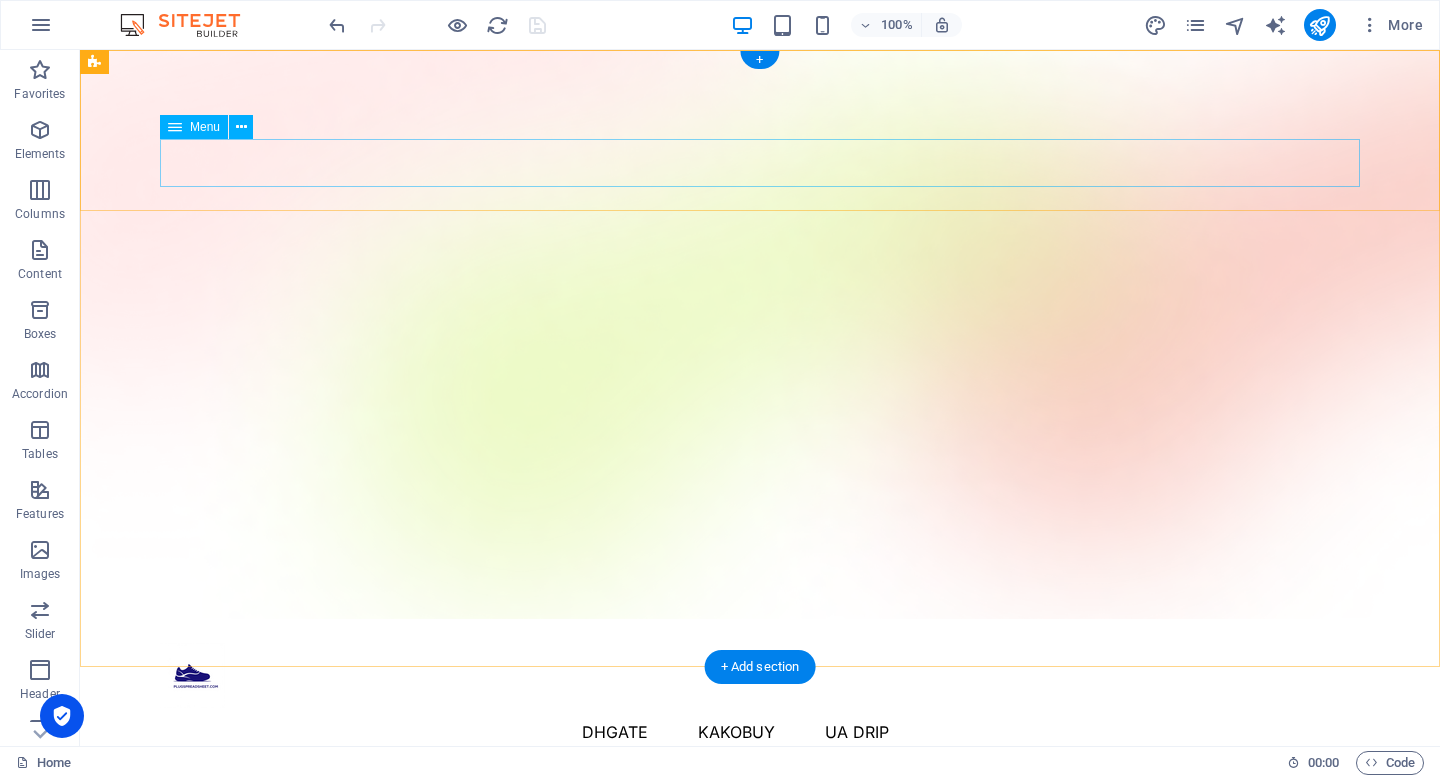 click on "DHGATE KAKOBUY UA DRIP" at bounding box center [760, 732] 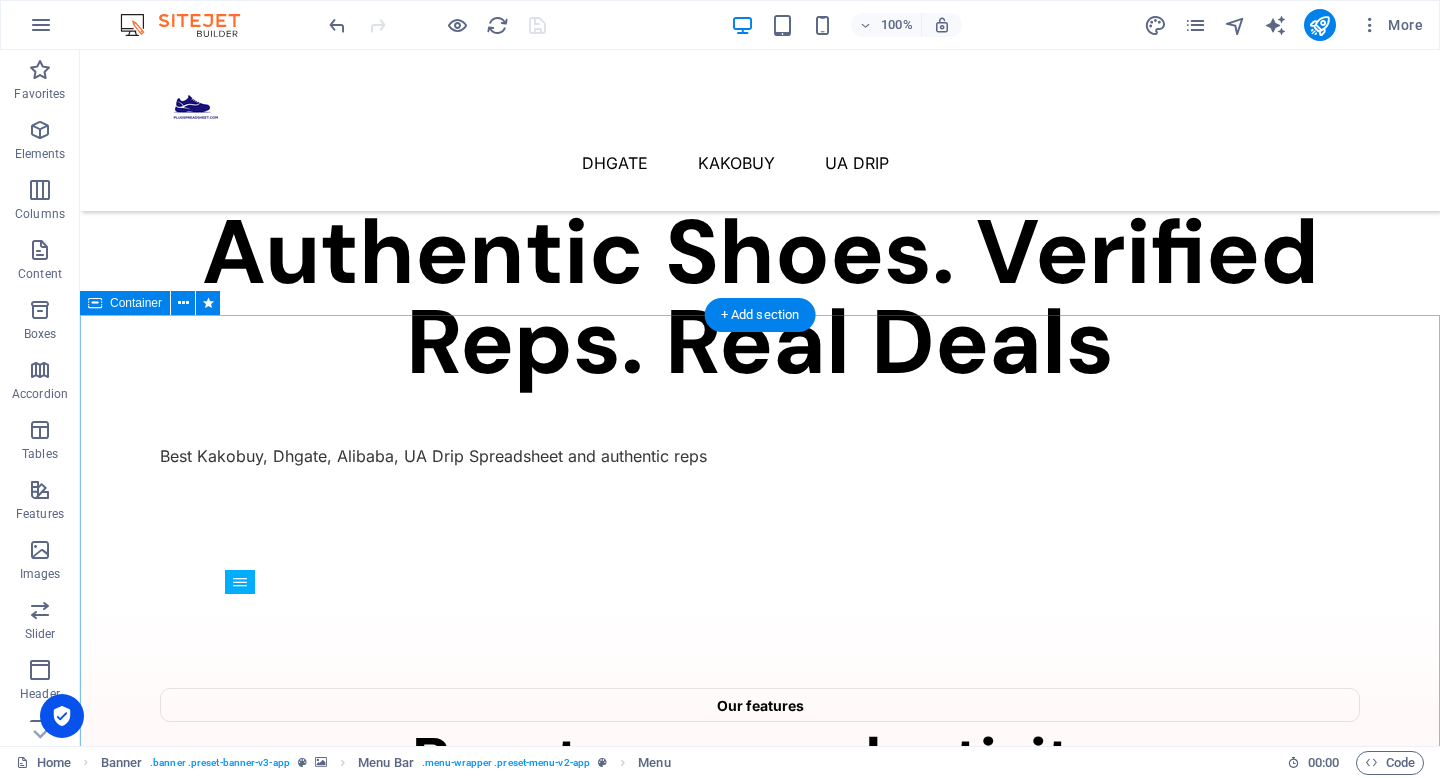 scroll, scrollTop: 0, scrollLeft: 0, axis: both 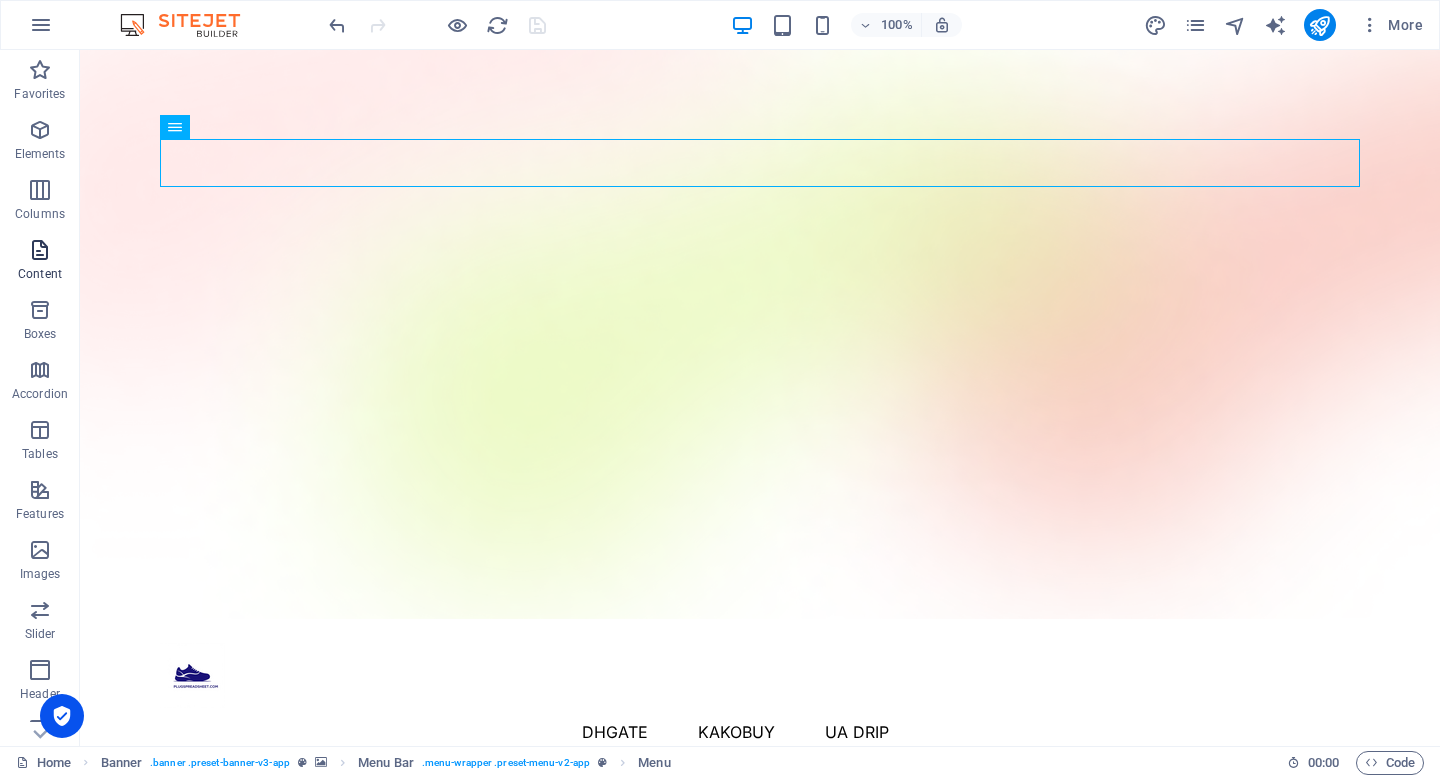 click on "Content" at bounding box center [40, 274] 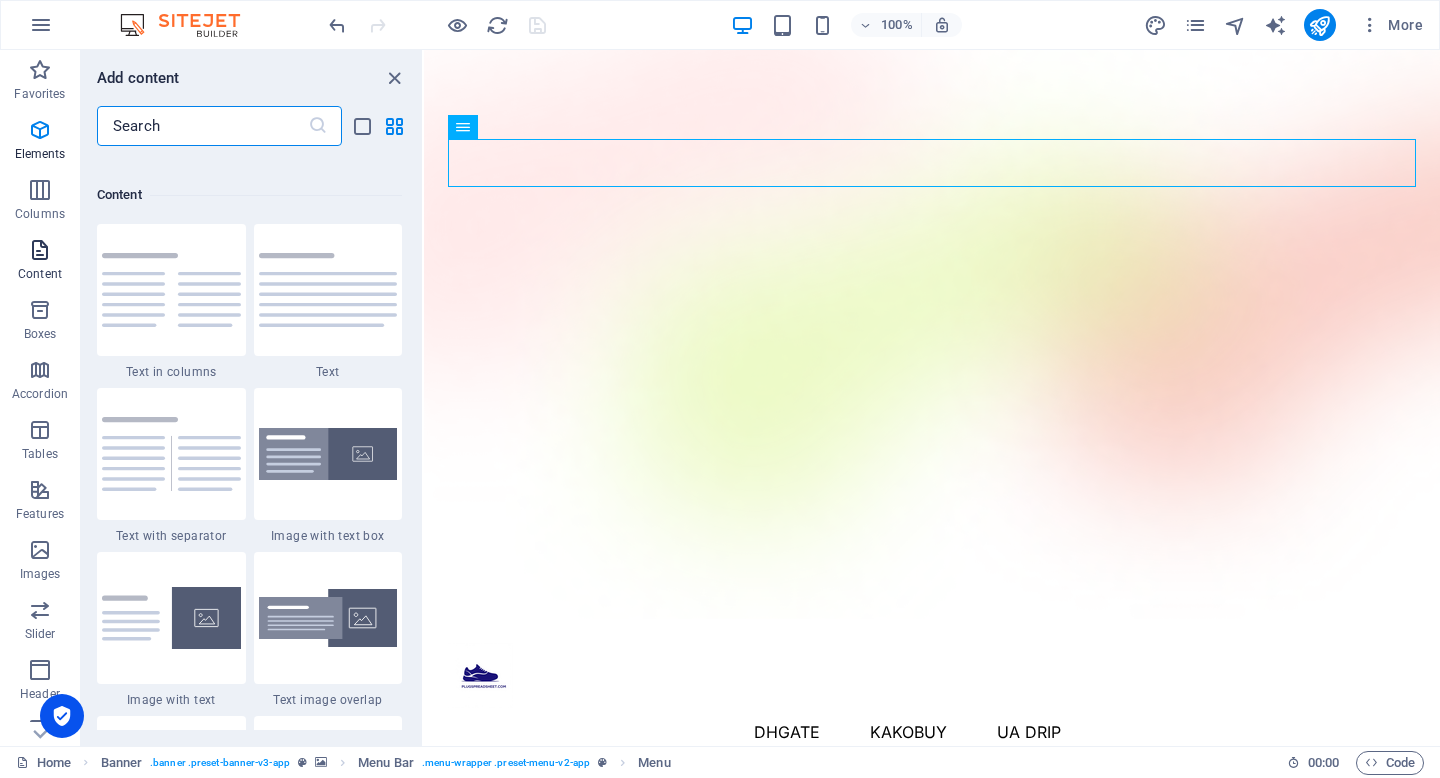 scroll, scrollTop: 3499, scrollLeft: 0, axis: vertical 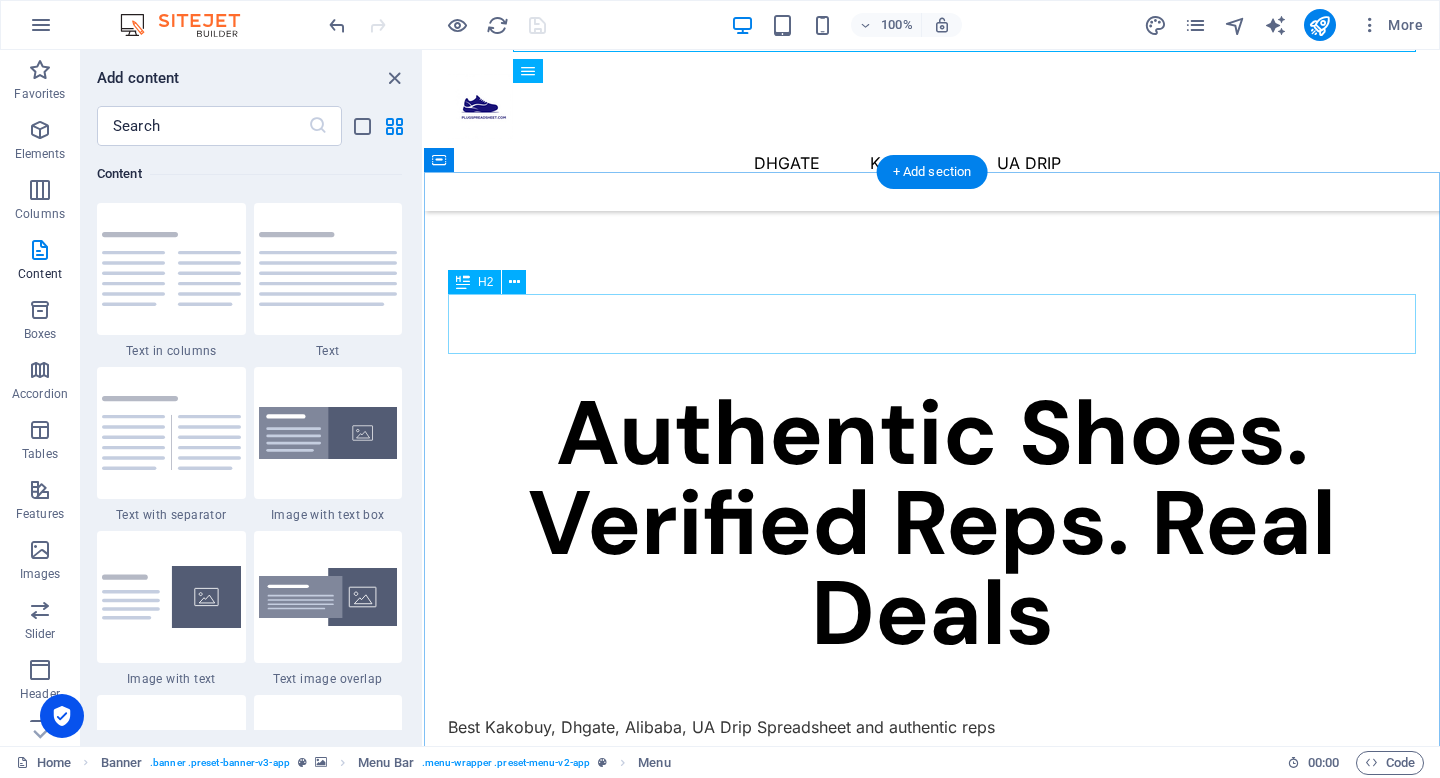 click on "Boost your productivity" at bounding box center (932, 1031) 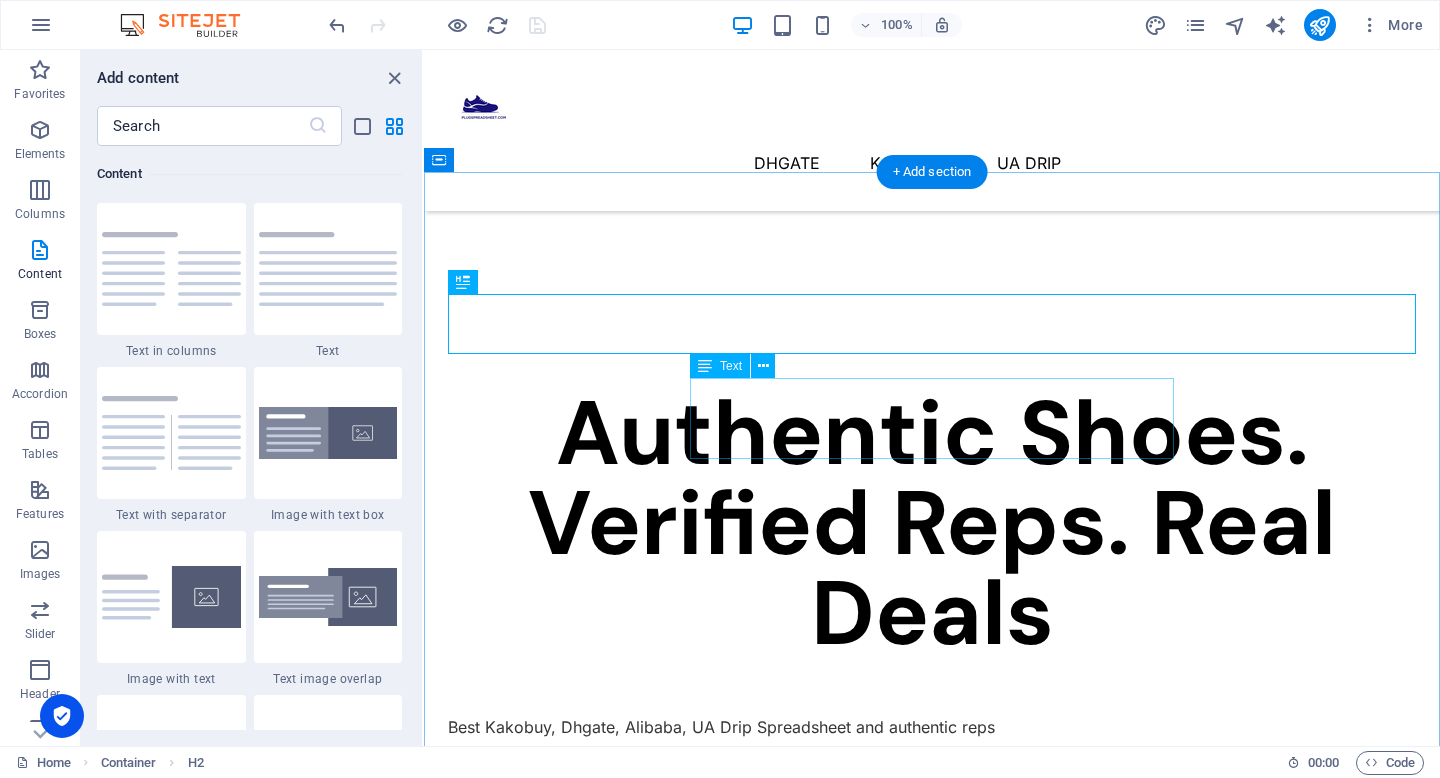 click on "Lorem ipsum dolor sit amet, consectetur adipiscing elit, sed do eiusmod tempor incididunt ut labore et dolore magna aliqua." at bounding box center [932, 1112] 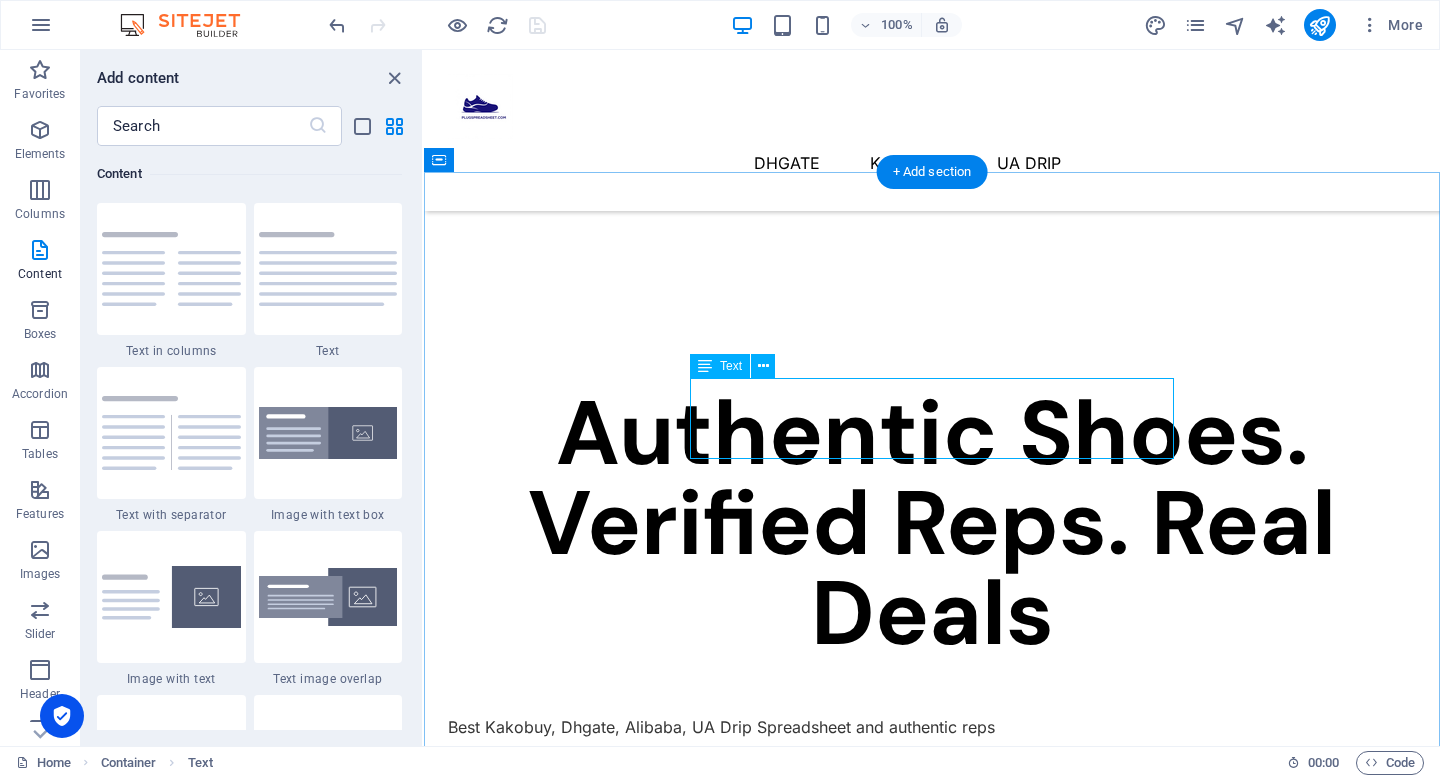 click on "Lorem ipsum dolor sit amet, consectetur adipiscing elit, sed do eiusmod tempor incididunt ut labore et dolore magna aliqua." at bounding box center (932, 1112) 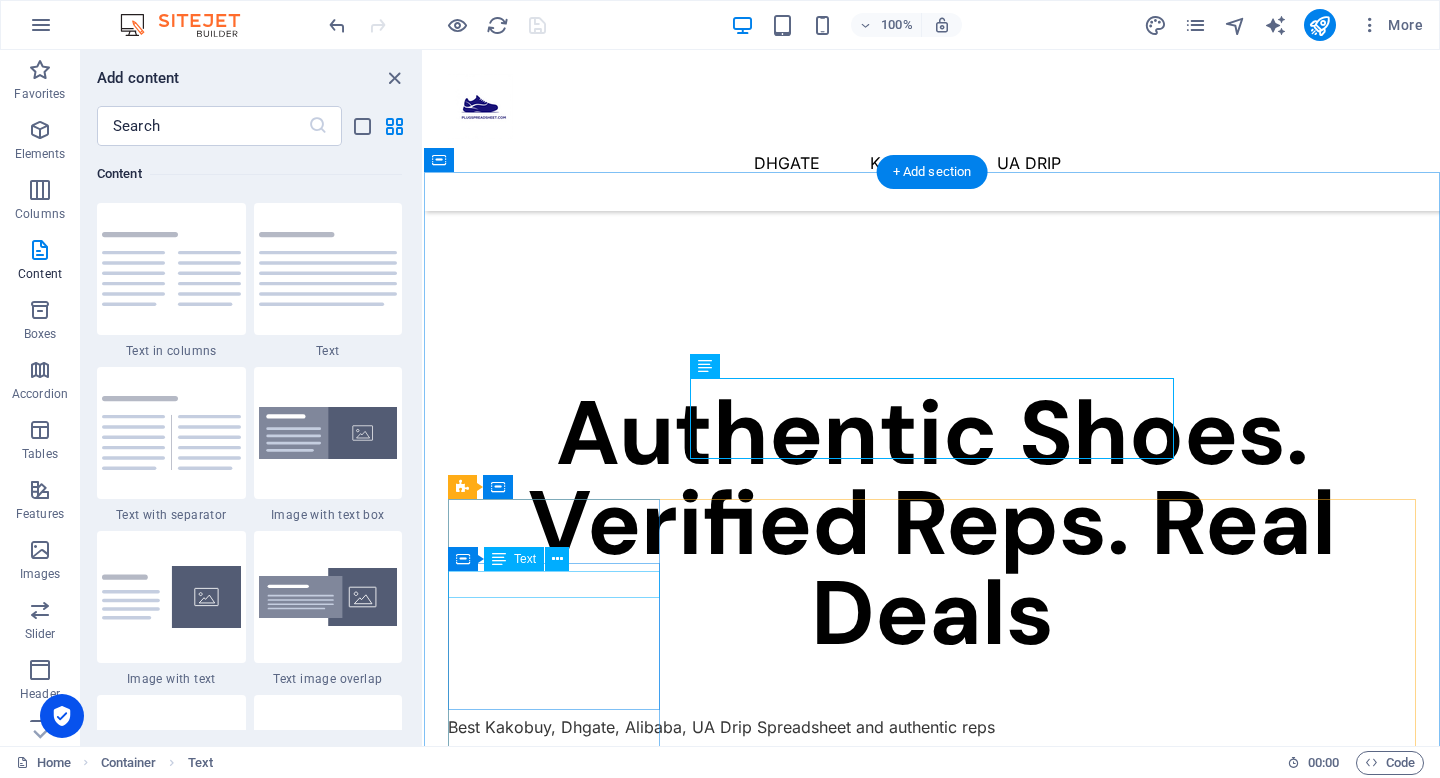 click on "Integration ecosystem" at bounding box center (554, 1264) 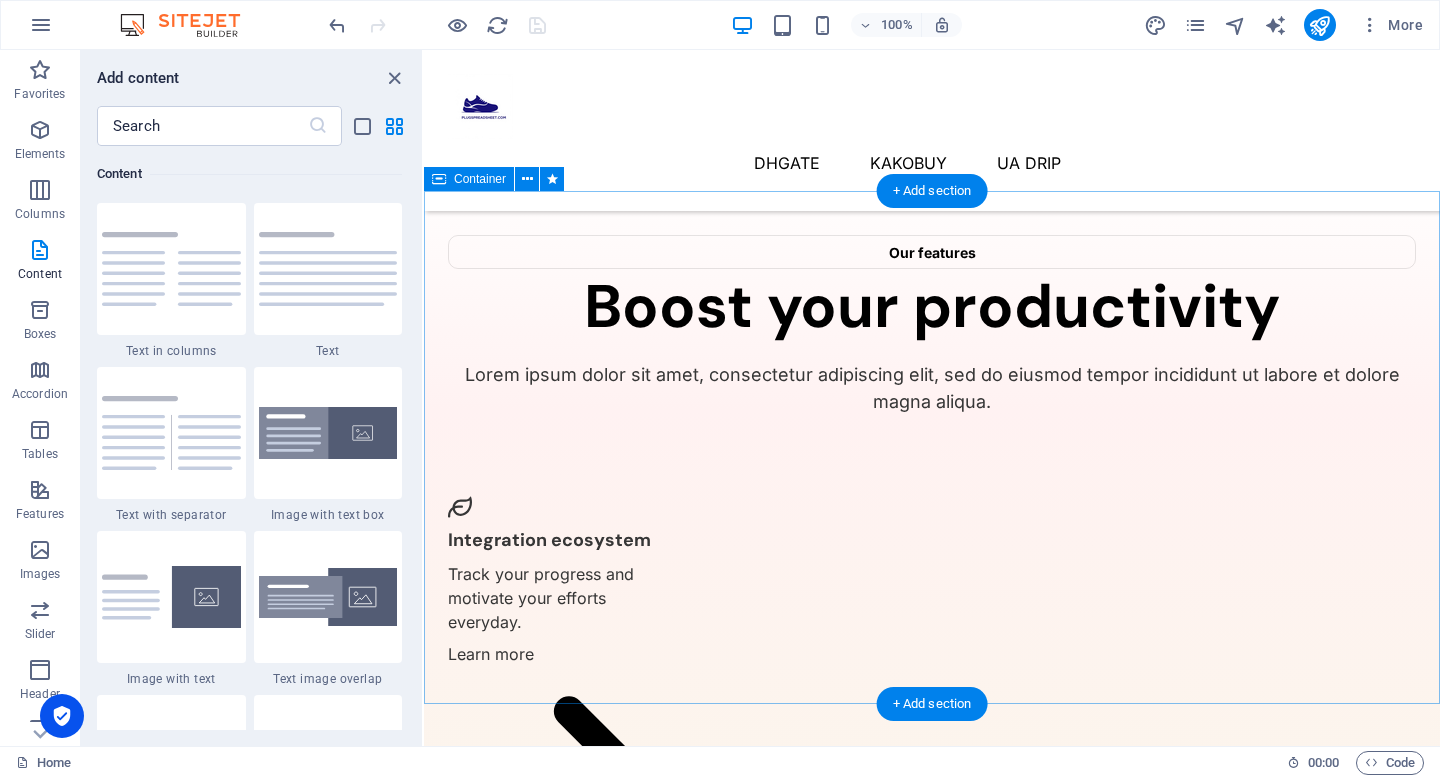 scroll, scrollTop: 1224, scrollLeft: 0, axis: vertical 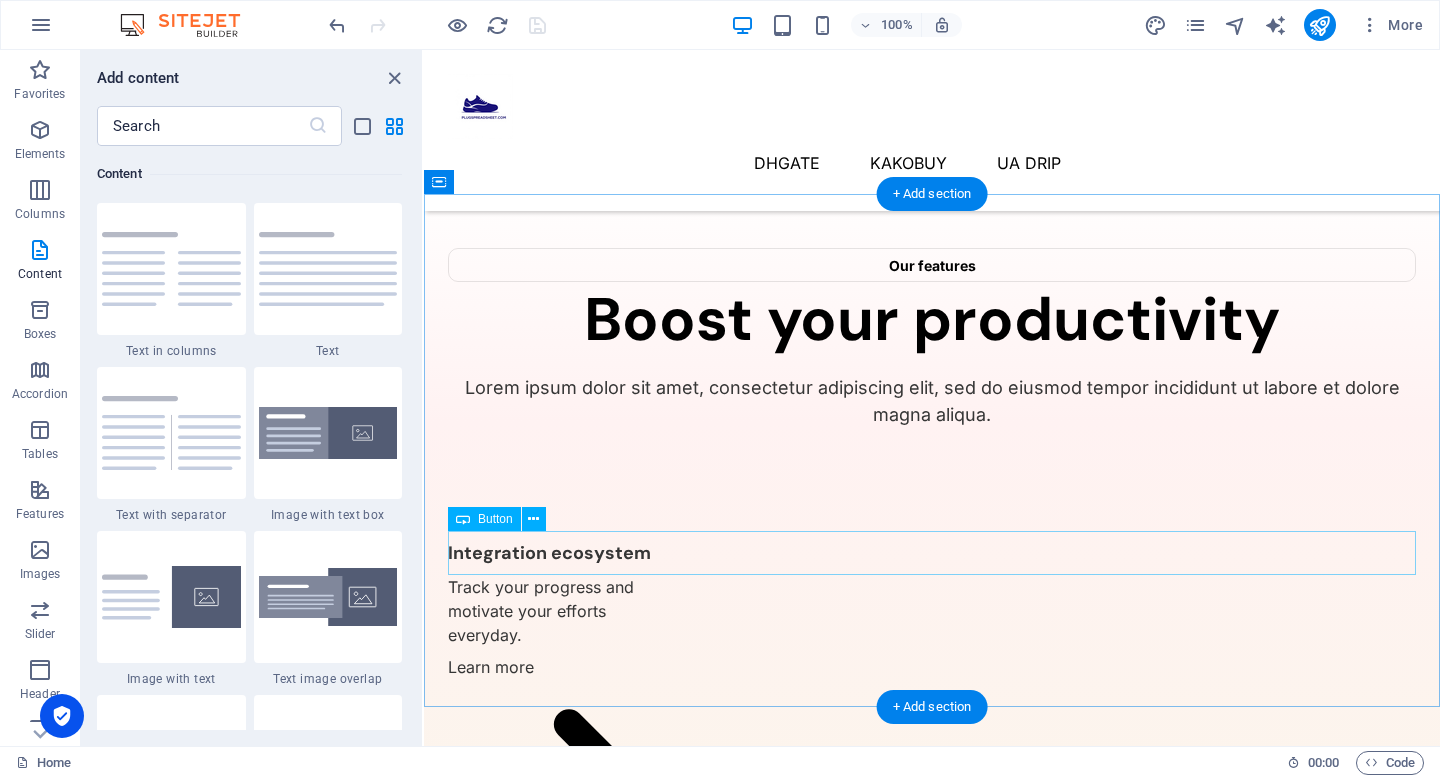 click on "Download App" at bounding box center (932, 3039) 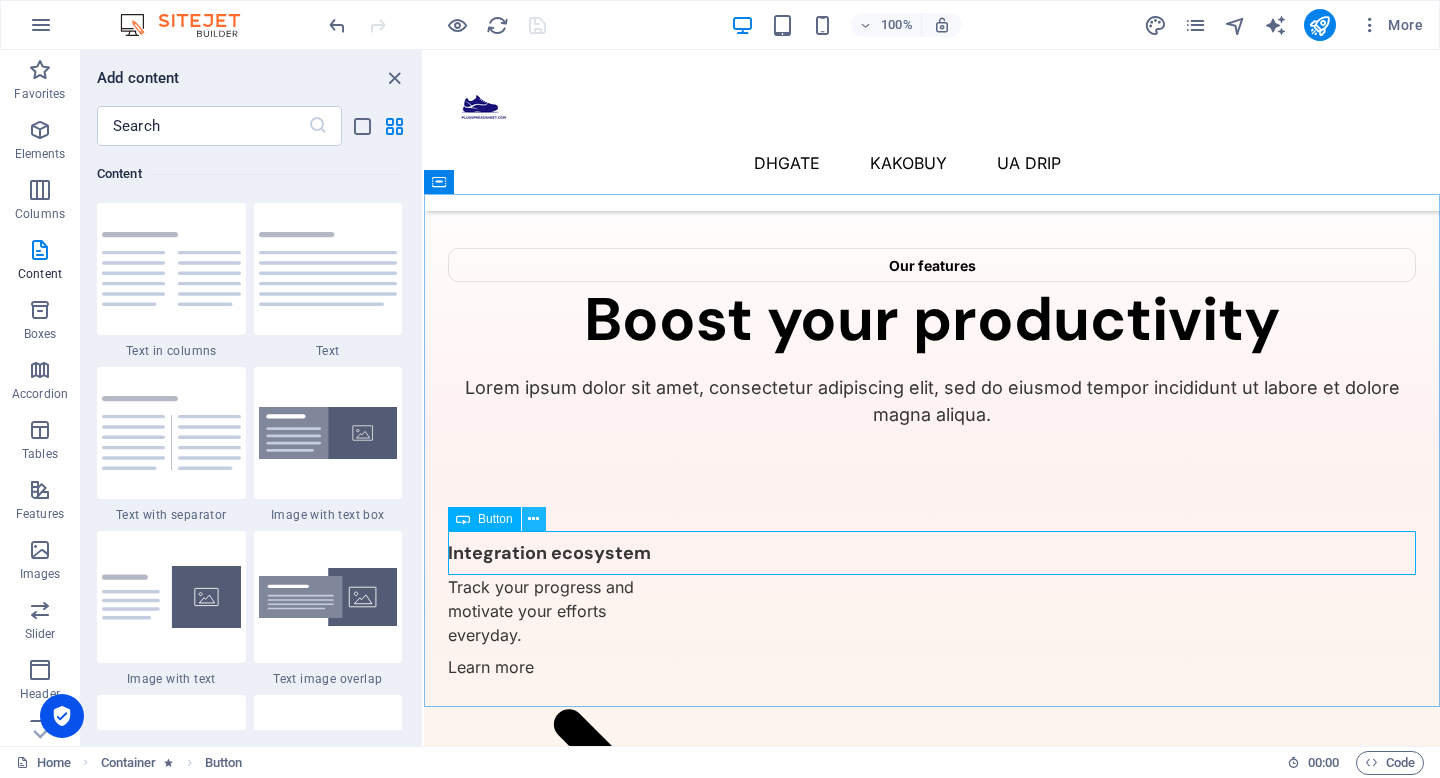 click at bounding box center [533, 519] 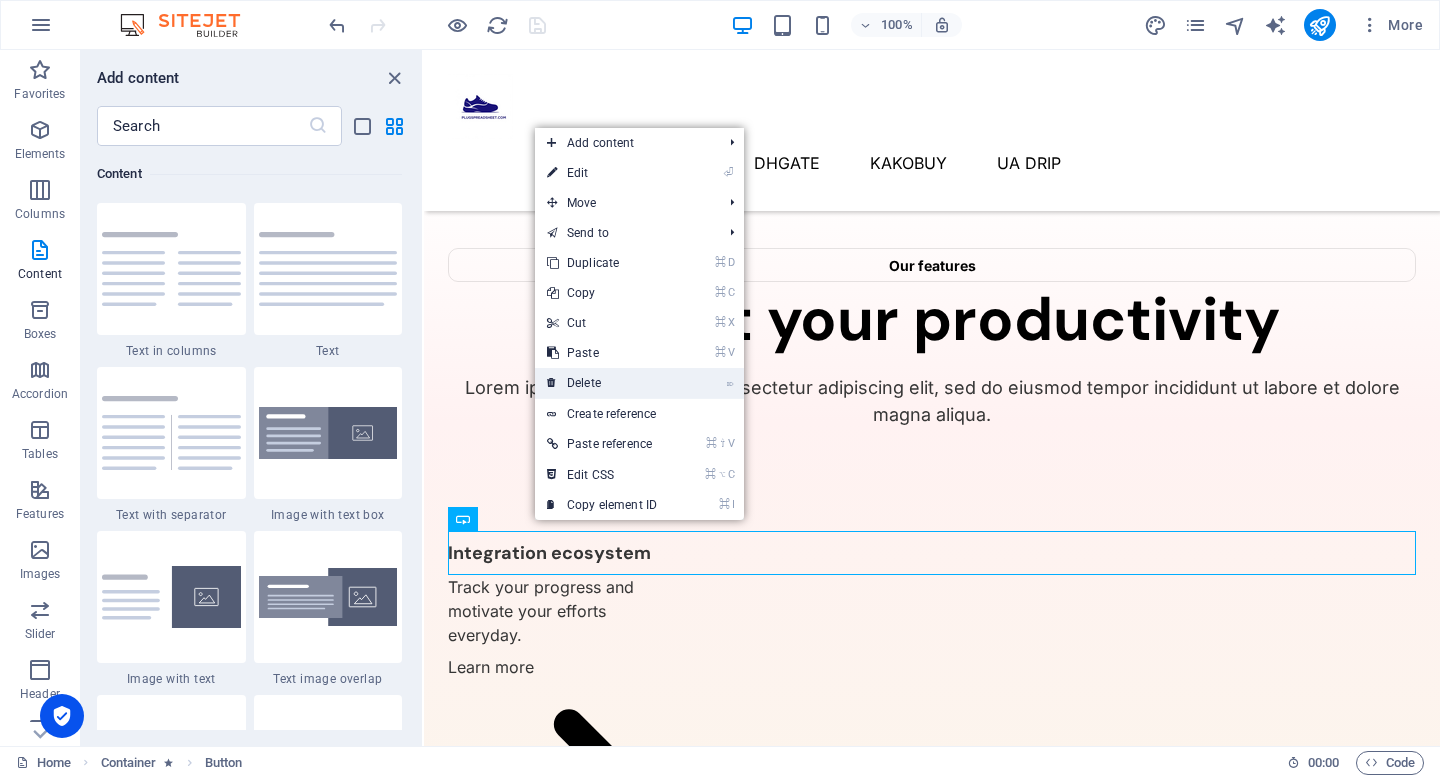 click on "⌦  Delete" at bounding box center [602, 383] 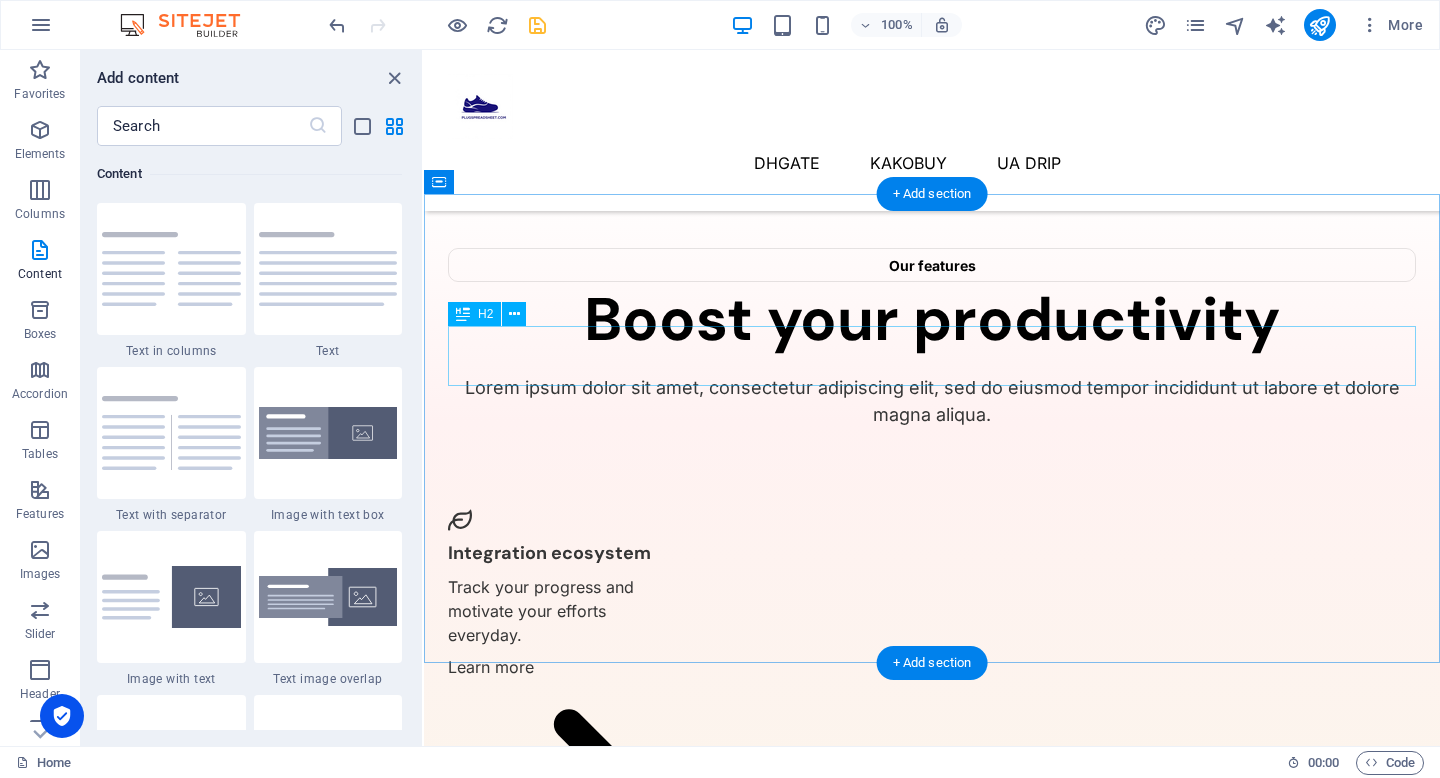 click on "Don’t miss it, download the app" at bounding box center [932, 2869] 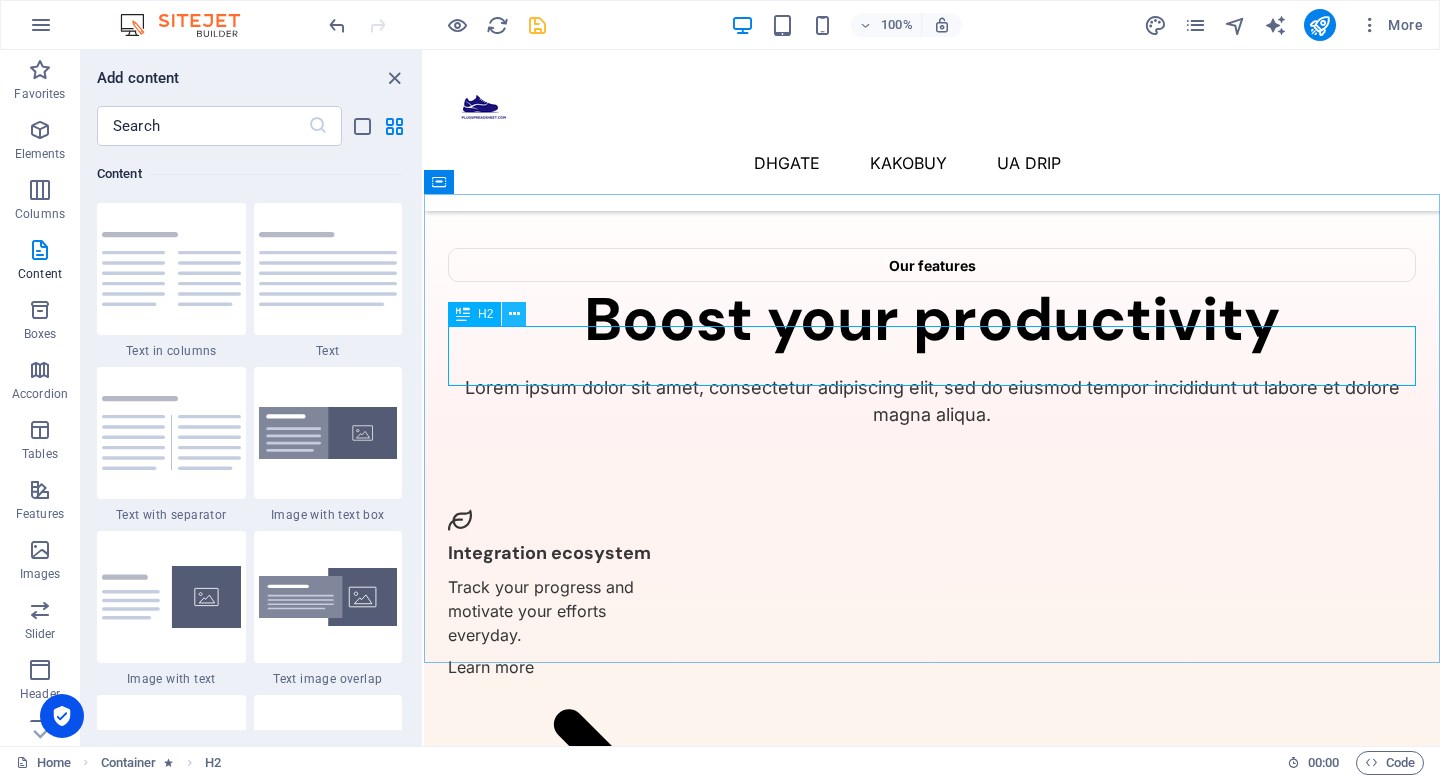 click at bounding box center [514, 314] 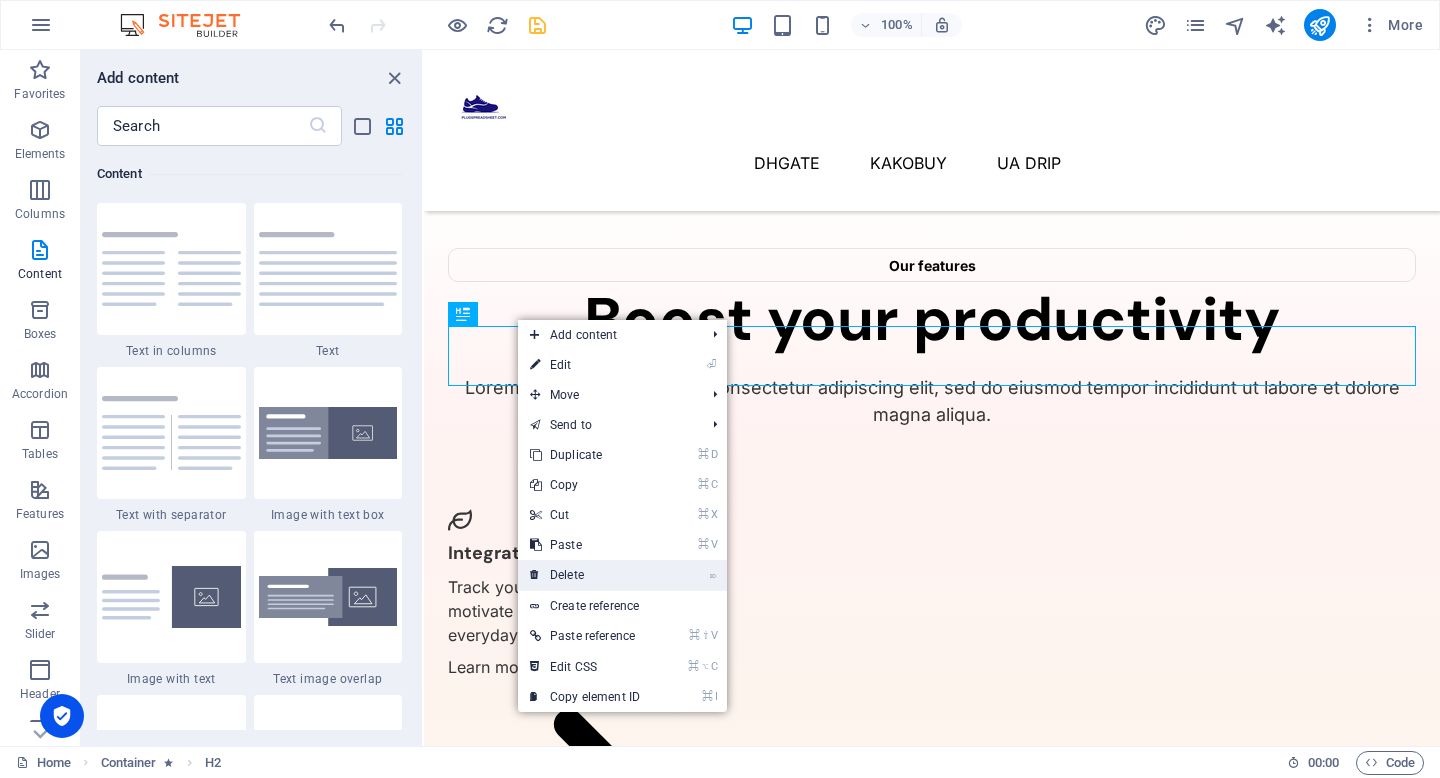 click on "⌦  Delete" at bounding box center (585, 575) 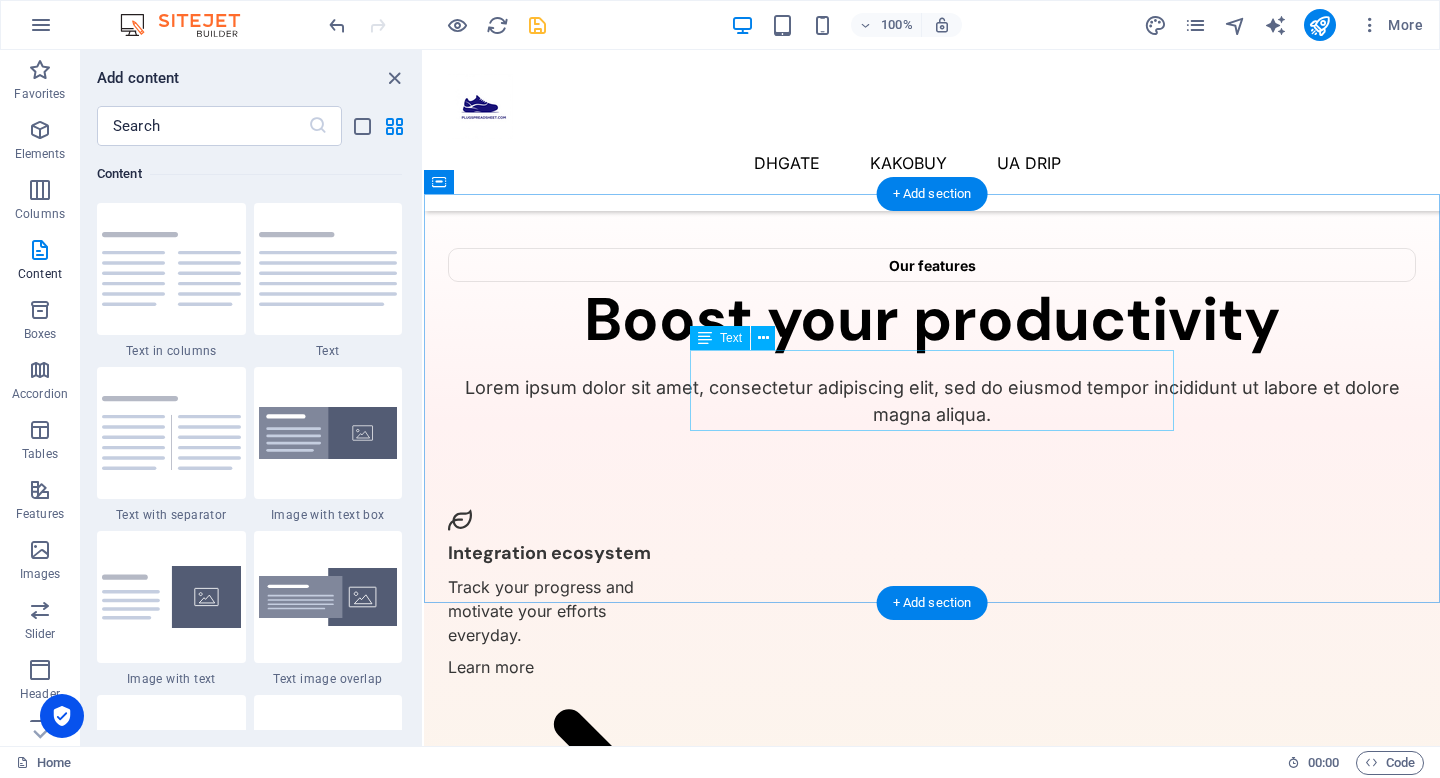 click on "Lorem ipsum dolor sit amet, consectetur adipiscing elit, sed do eiusmod tempor incididunt ut labore et dolore magna aliqua." at bounding box center (932, 2890) 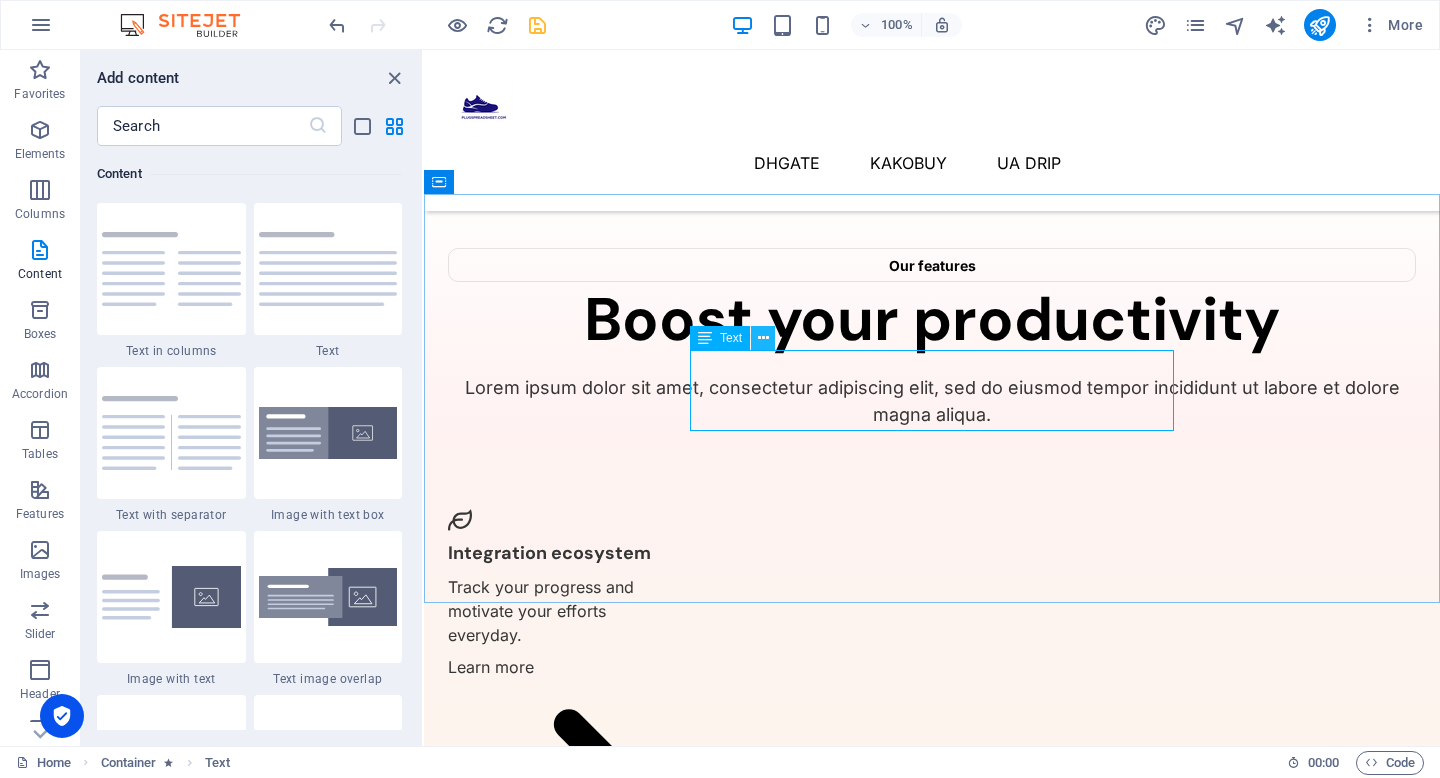 click at bounding box center (763, 338) 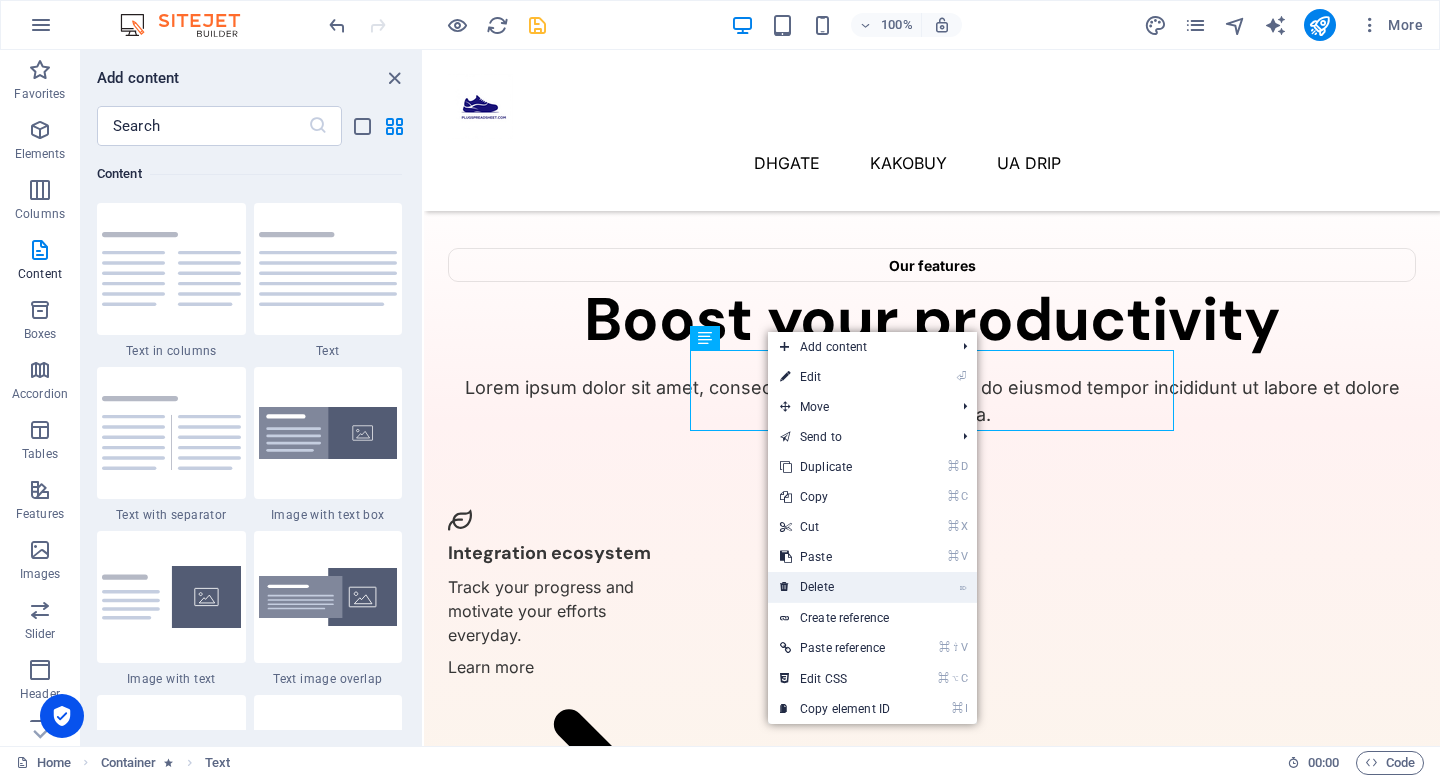 click on "⌦  Delete" at bounding box center [835, 587] 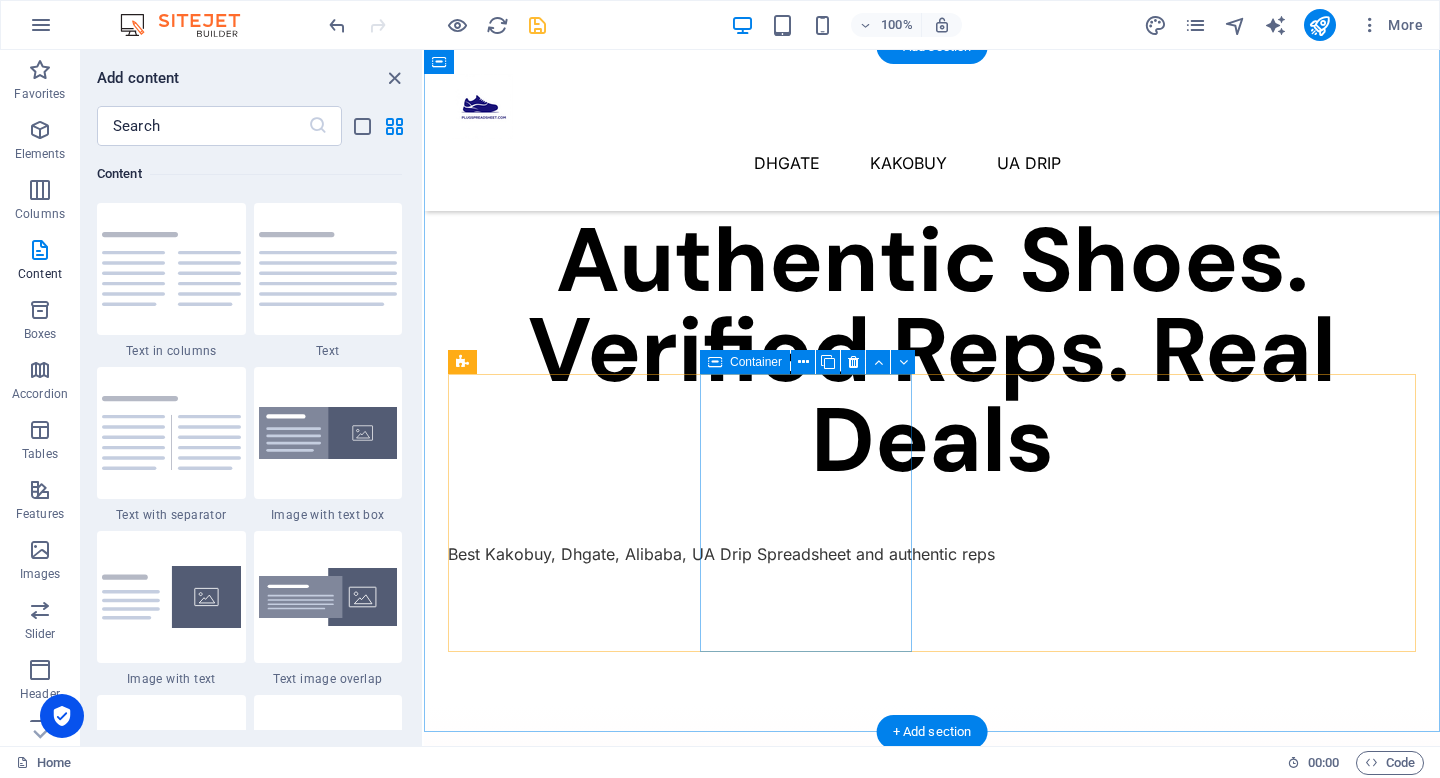 scroll, scrollTop: 1056, scrollLeft: 0, axis: vertical 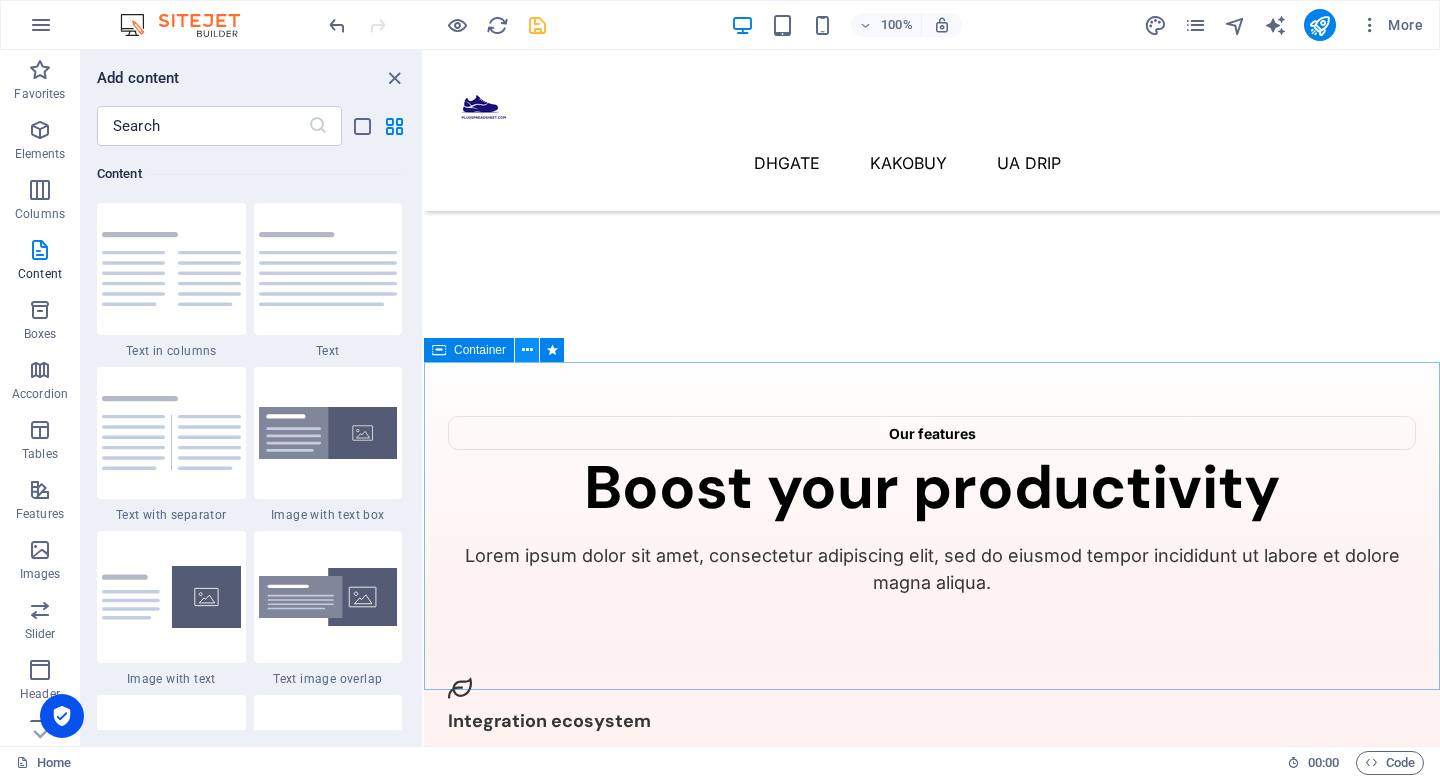 click at bounding box center (527, 350) 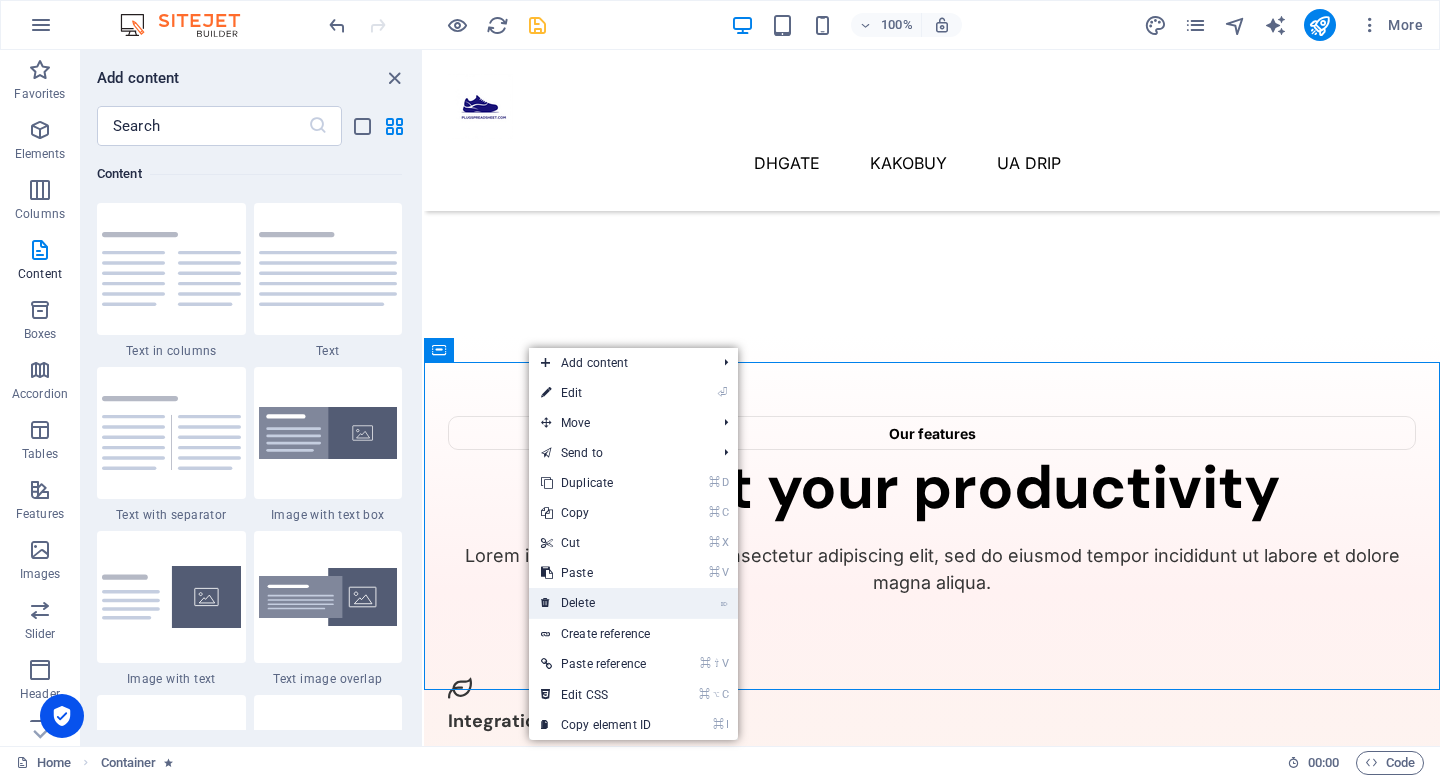 click on "⌦  Delete" at bounding box center [596, 603] 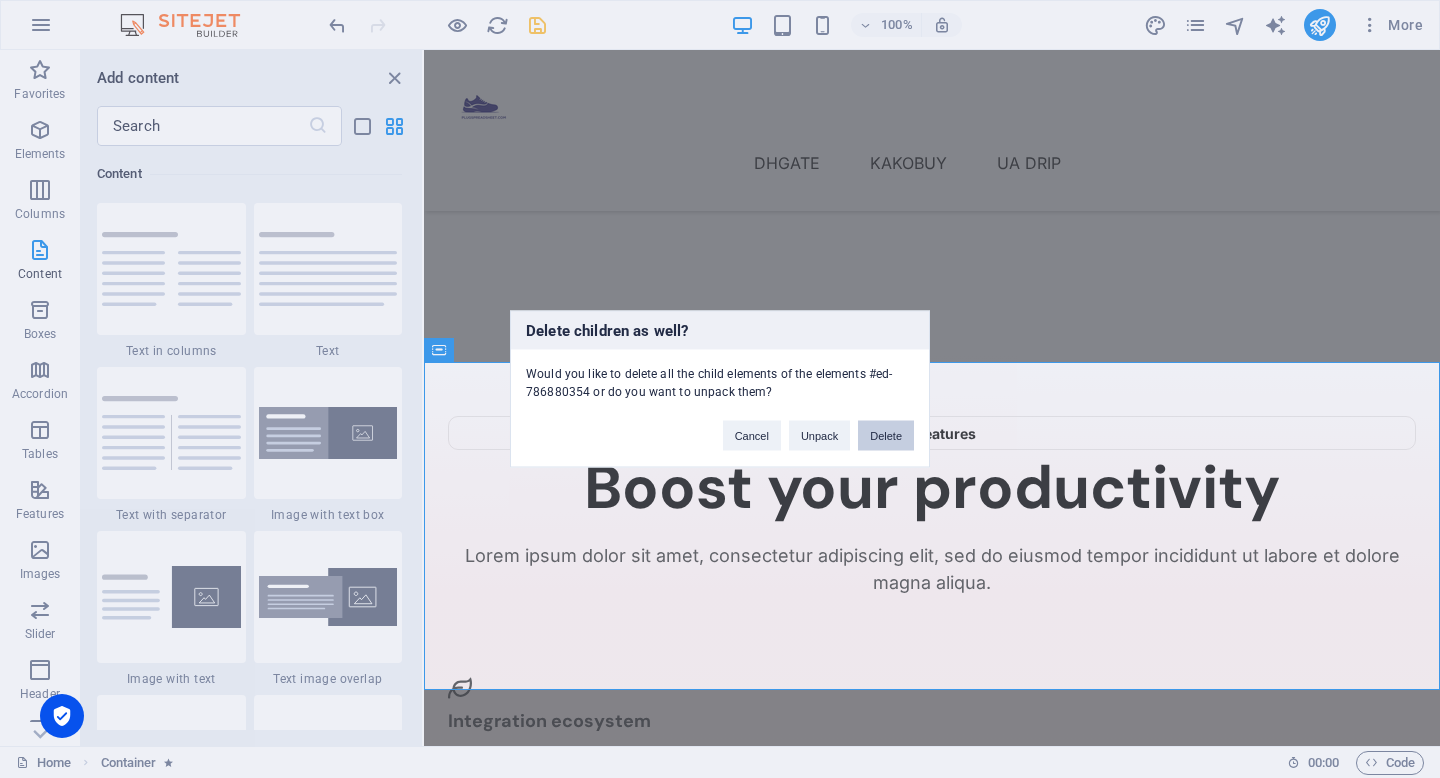 click on "Delete" at bounding box center [886, 436] 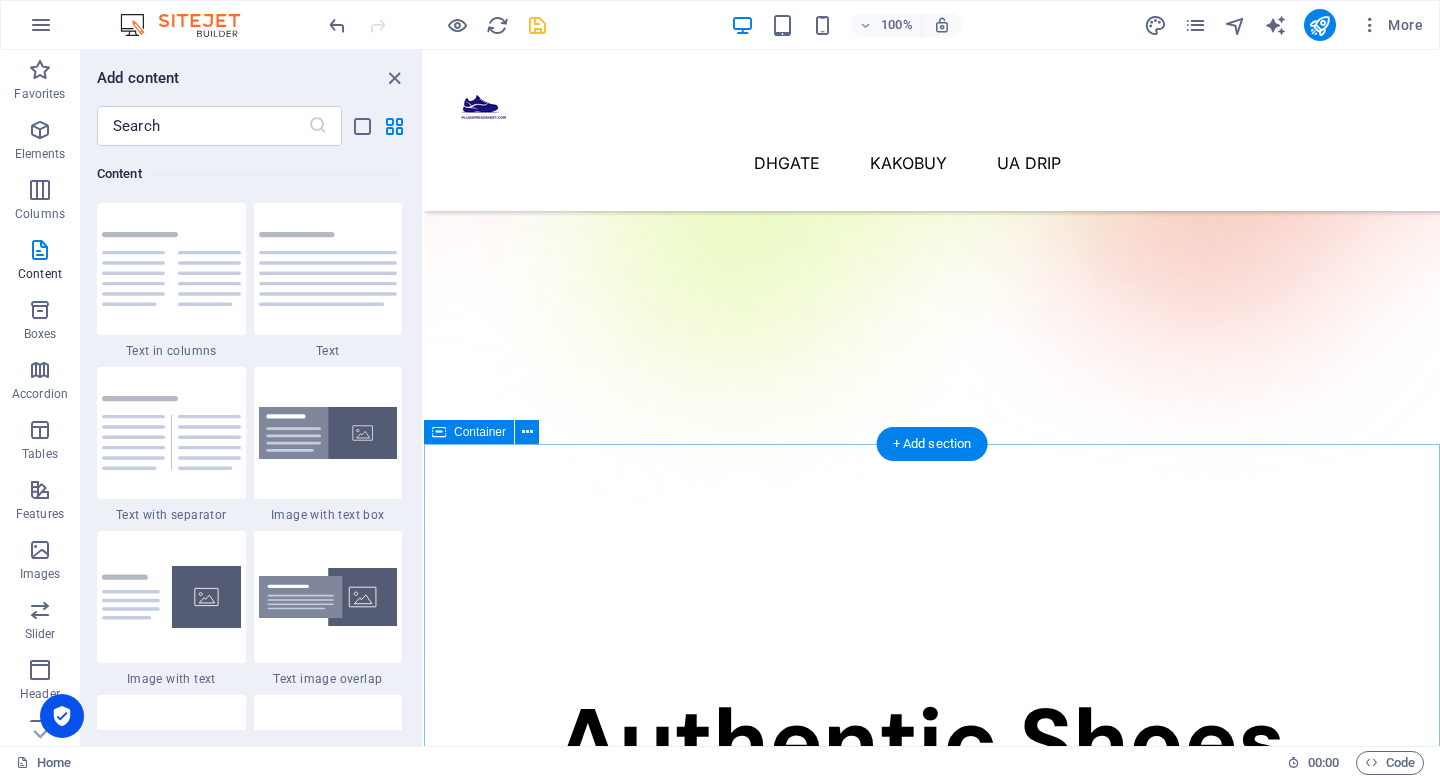 scroll, scrollTop: 178, scrollLeft: 0, axis: vertical 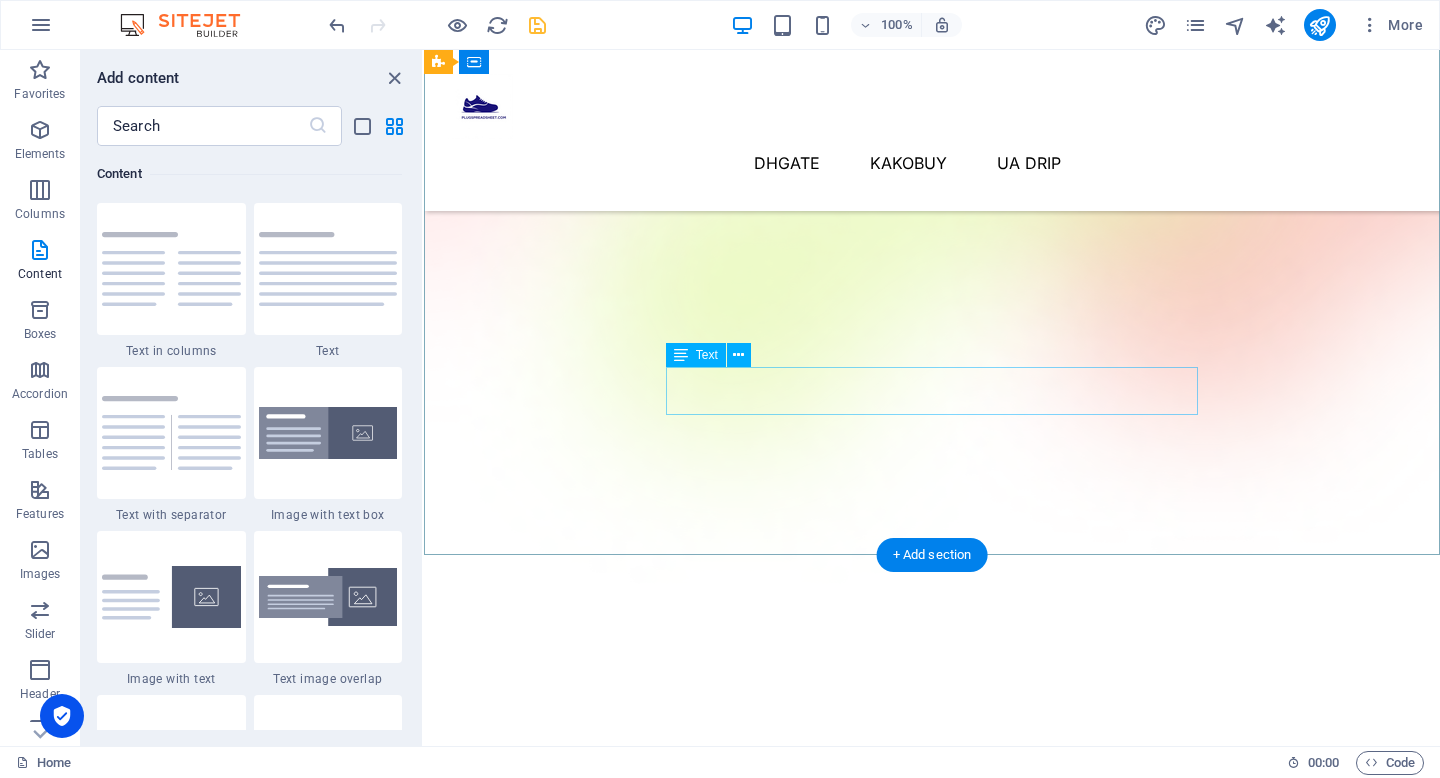 click on "Best Kakobuy, Dhgate, Alibaba, UA Drip Spreadsheet and authentic reps" at bounding box center [932, 1110] 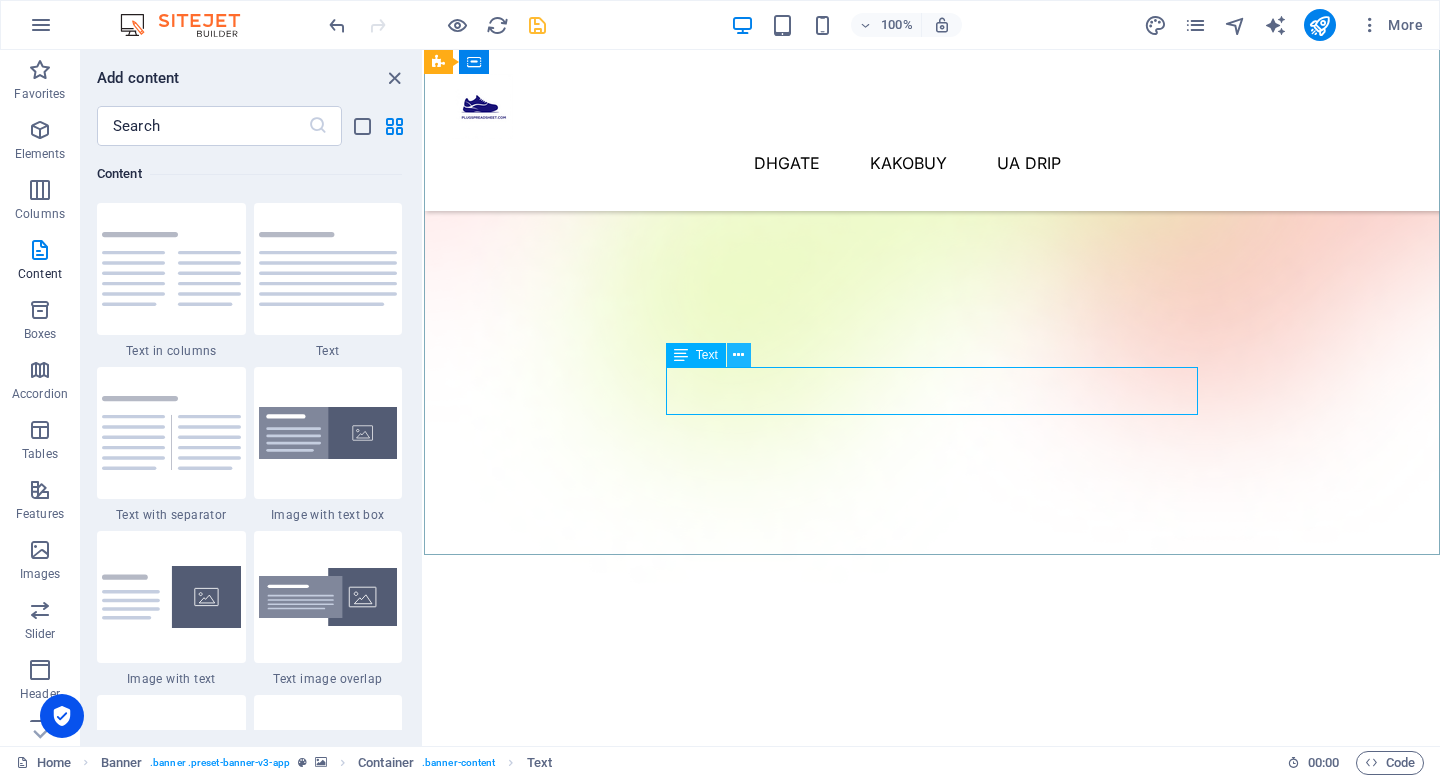 click at bounding box center (738, 355) 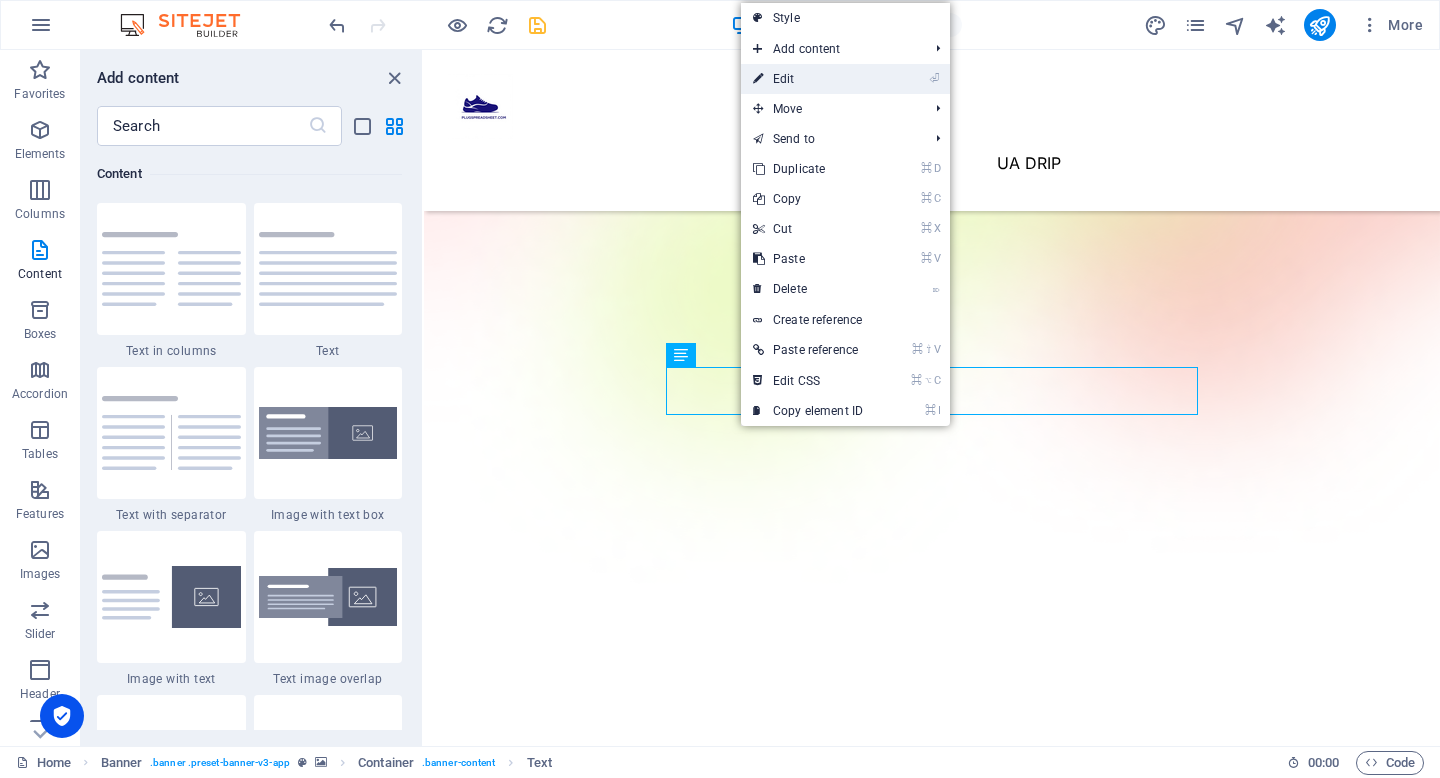 click at bounding box center (758, 79) 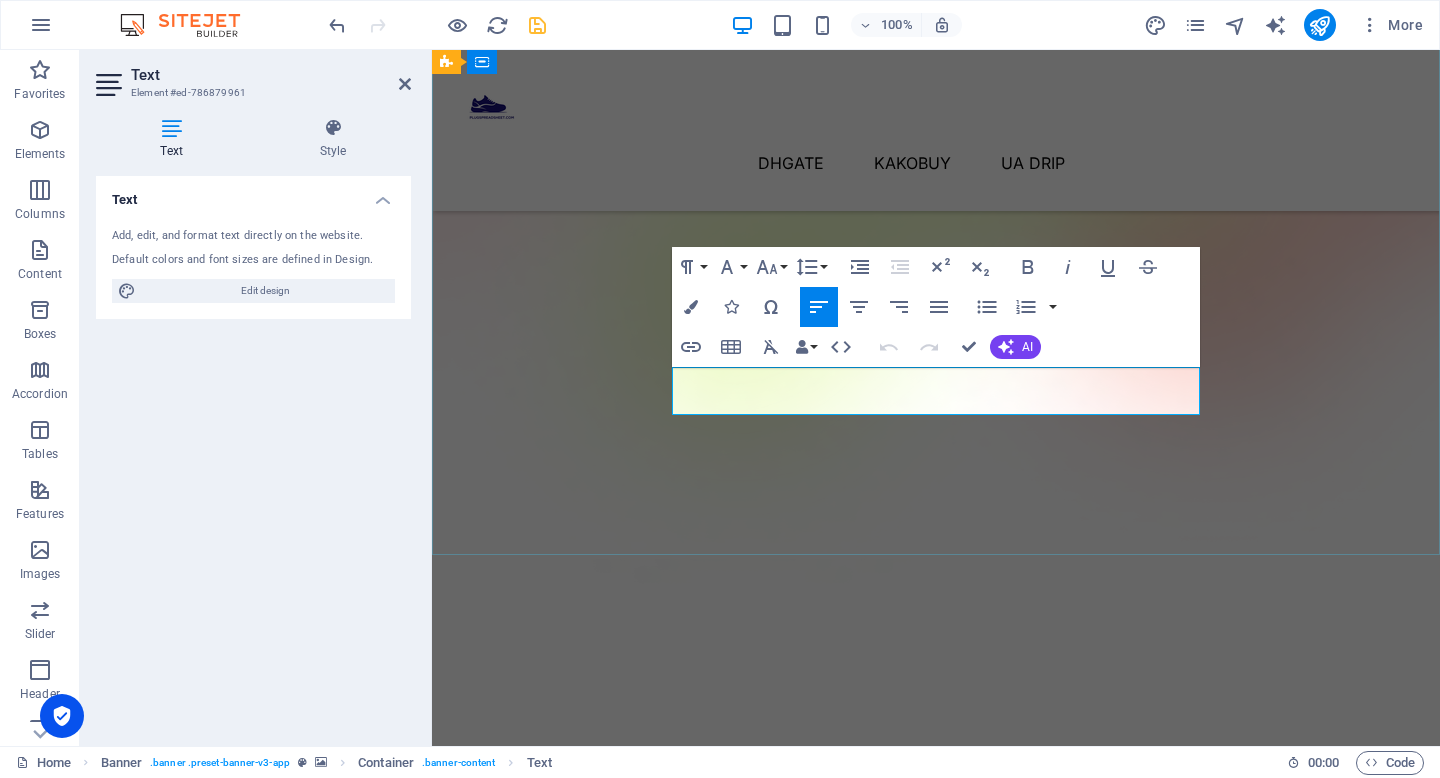 click on "Best Kakobuy, Dhgate, Alibaba, UA Drip Spreadsheet and authentic reps" at bounding box center (936, 1110) 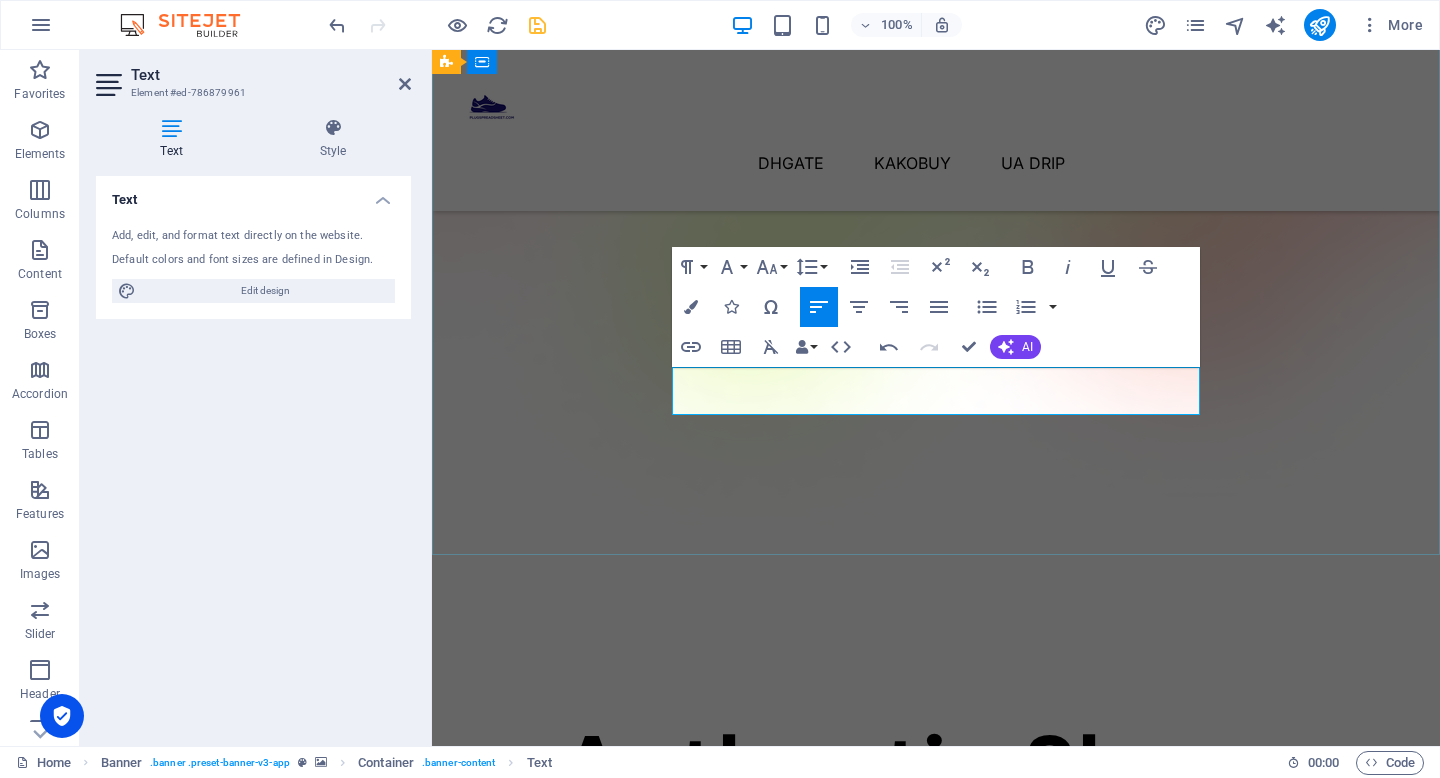 type 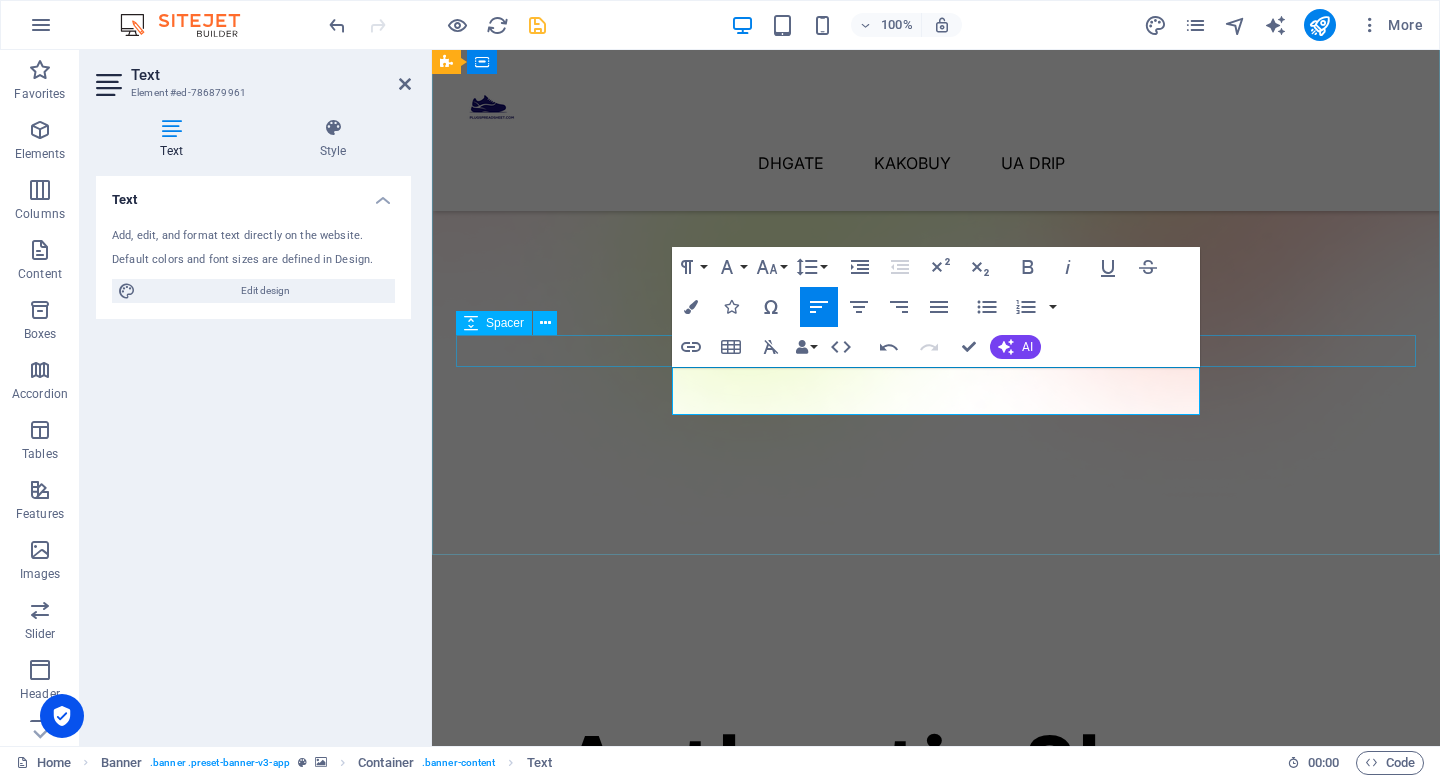 click at bounding box center [936, 1034] 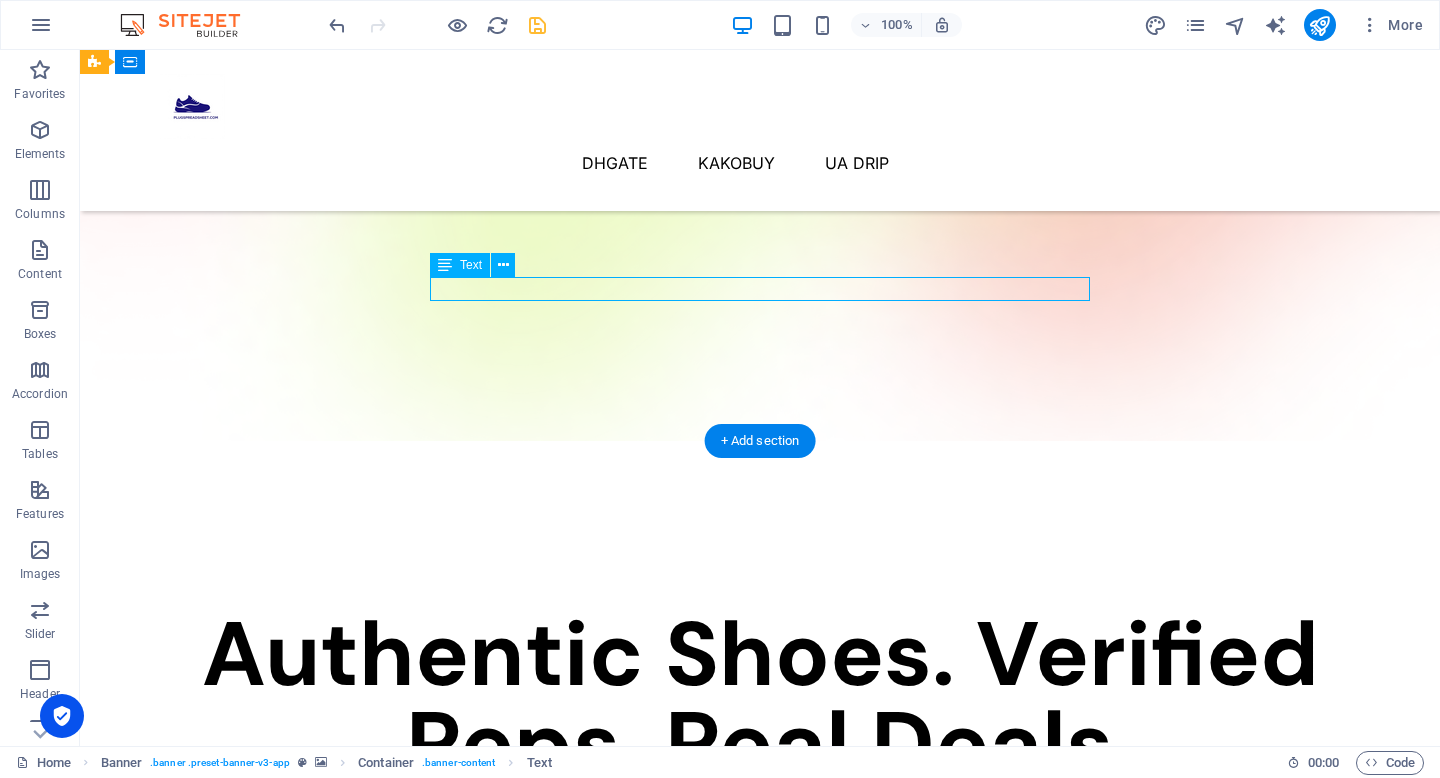 drag, startPoint x: 937, startPoint y: 289, endPoint x: 1012, endPoint y: 292, distance: 75.059975 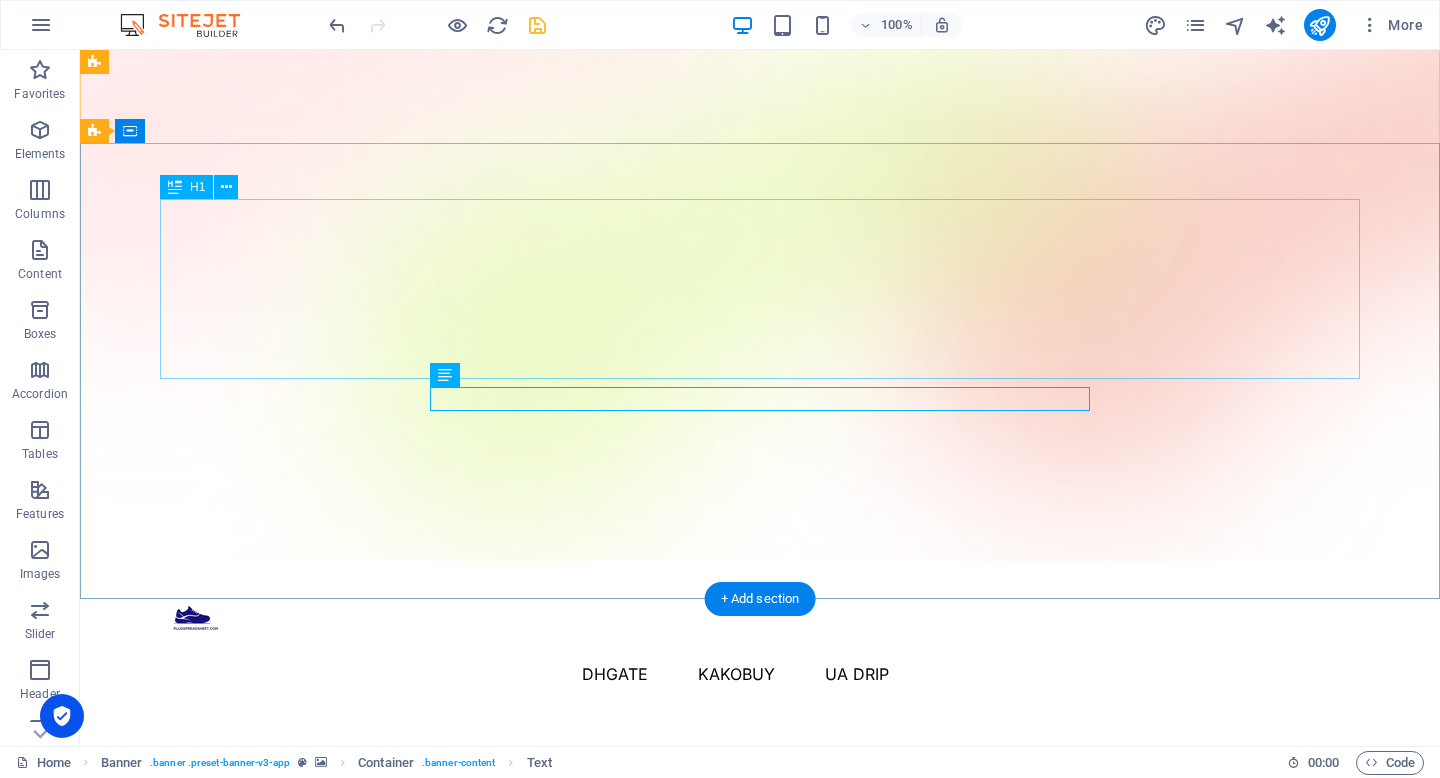scroll, scrollTop: 48, scrollLeft: 0, axis: vertical 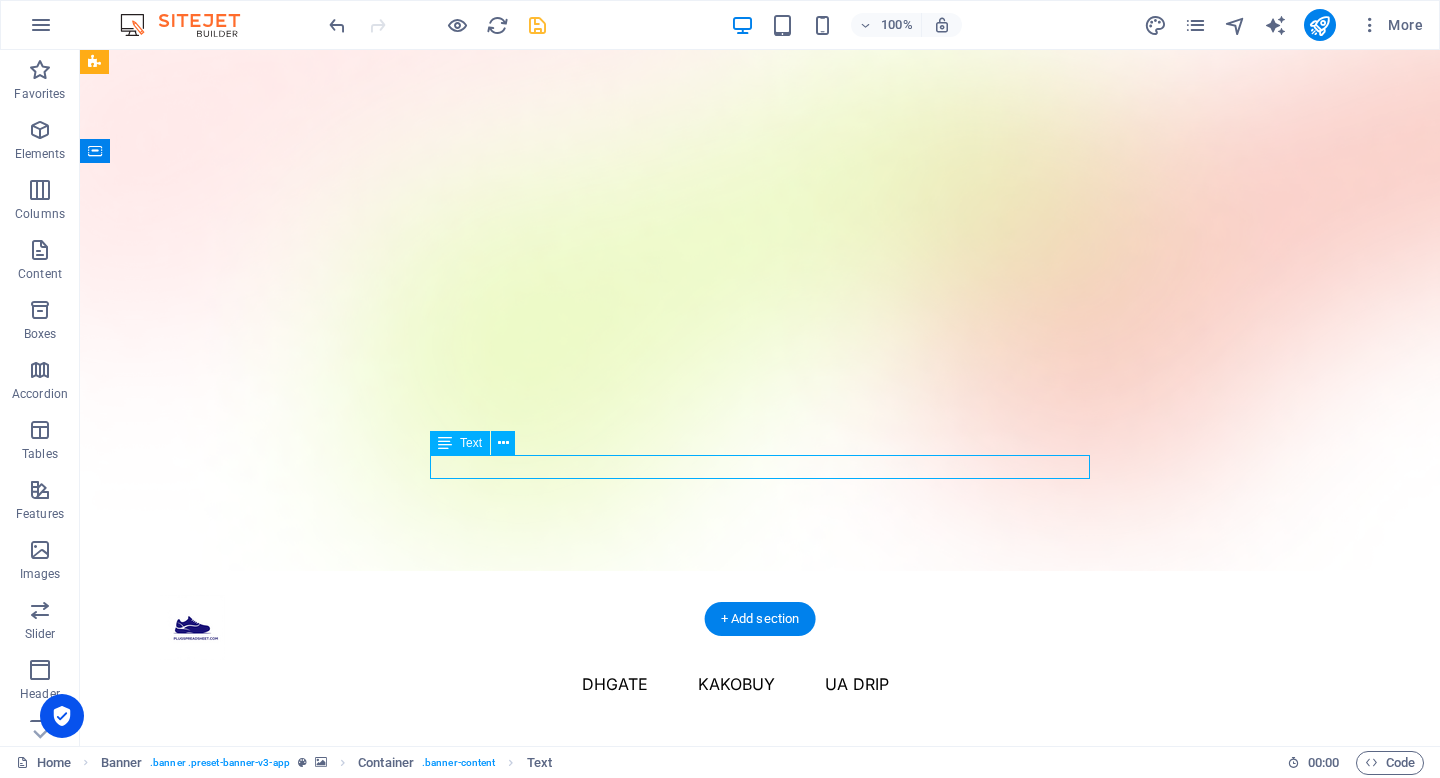 drag, startPoint x: 800, startPoint y: 471, endPoint x: 852, endPoint y: 473, distance: 52.03845 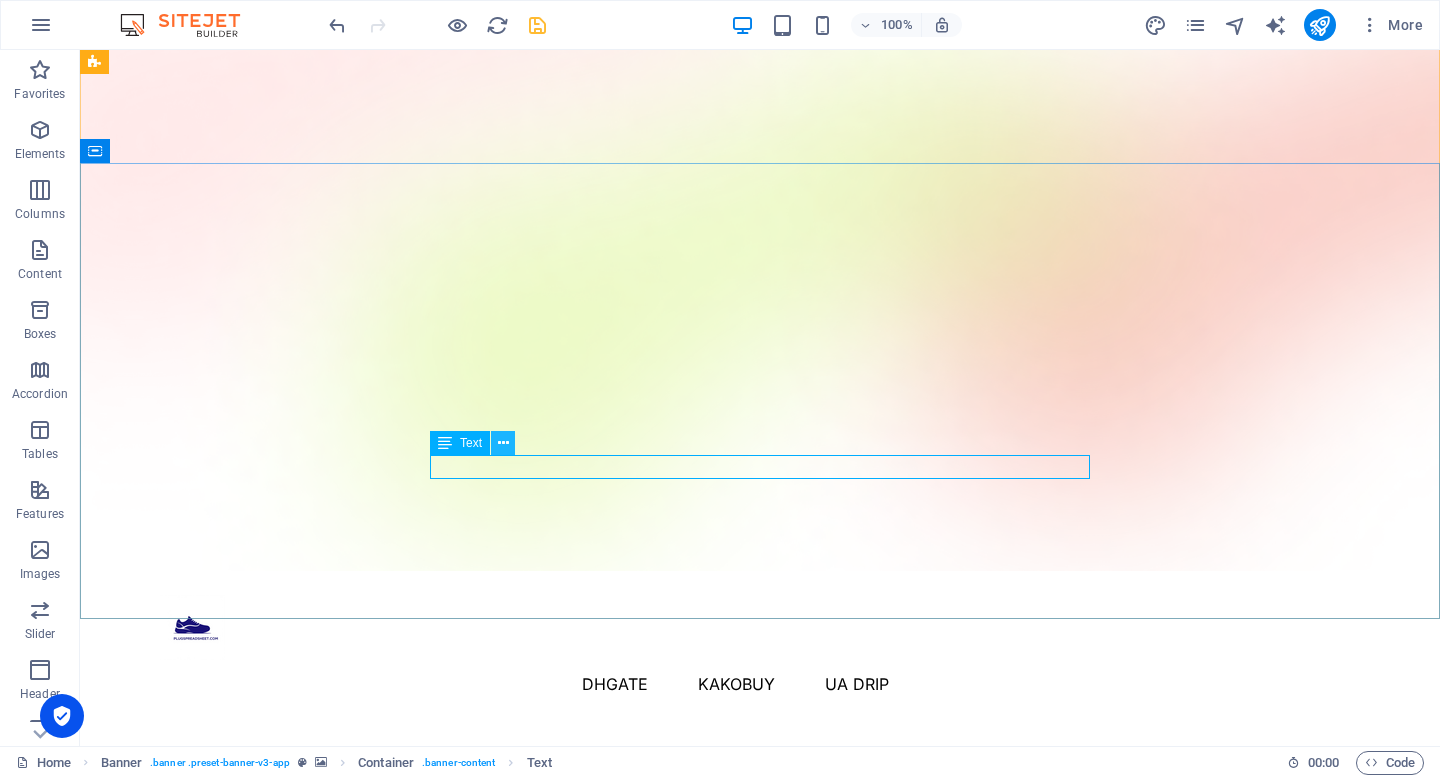 click at bounding box center (503, 443) 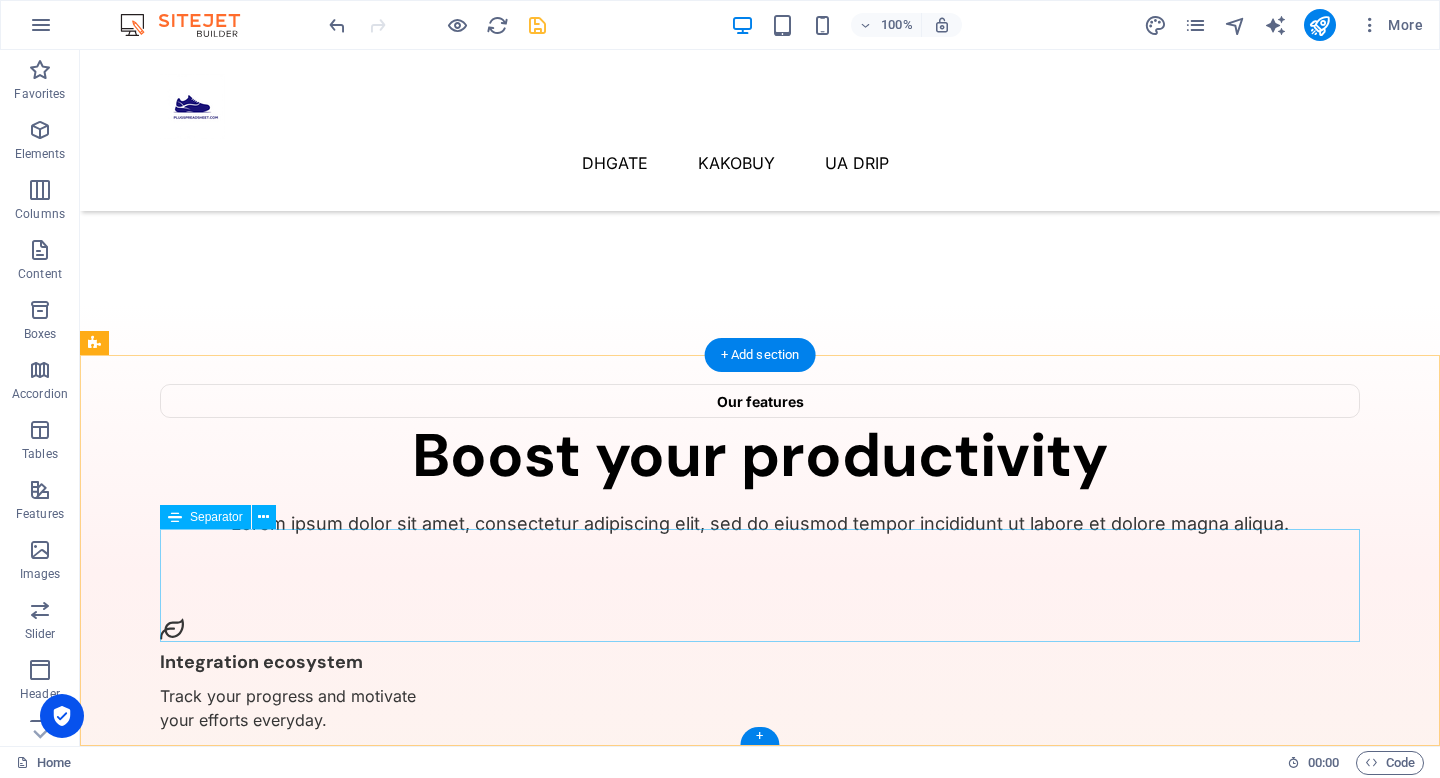 scroll, scrollTop: 936, scrollLeft: 0, axis: vertical 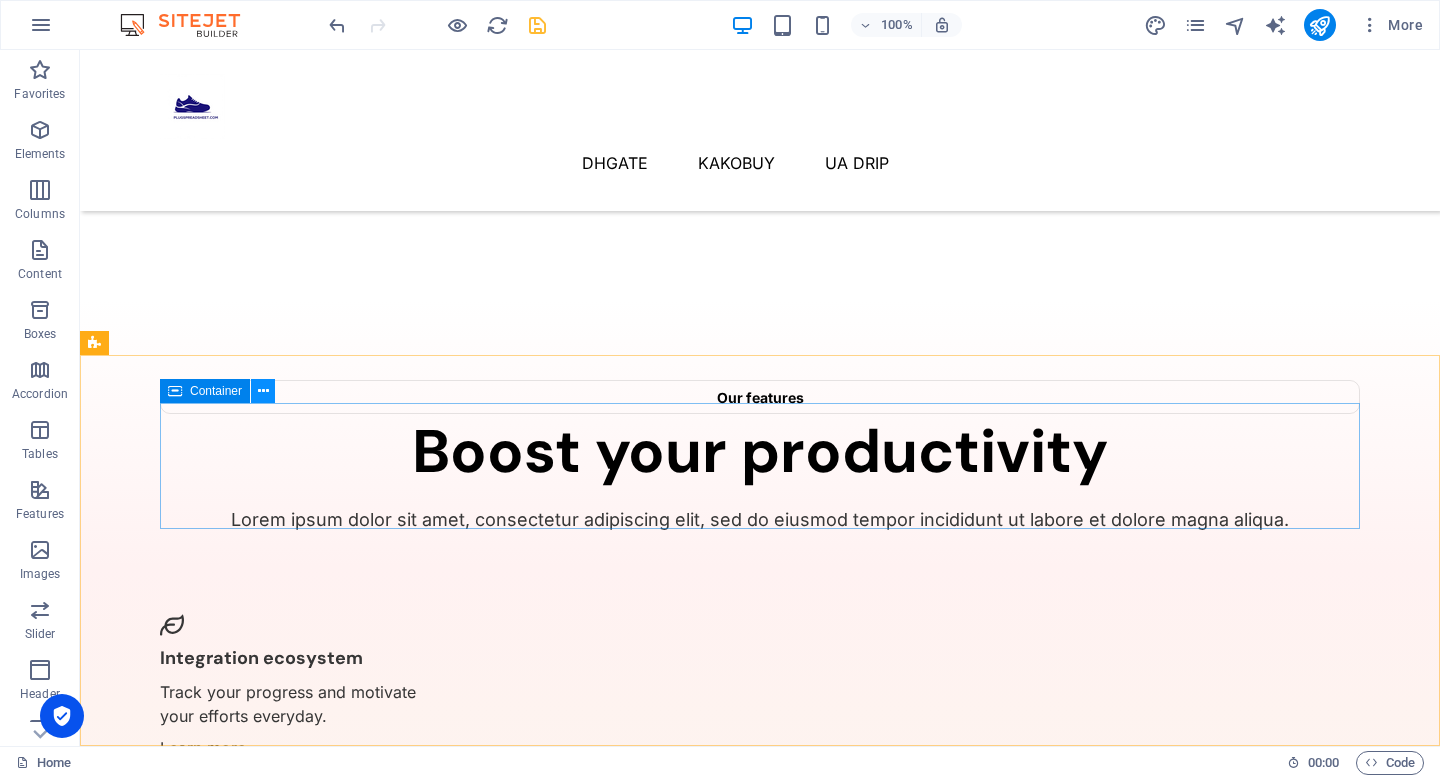 click at bounding box center (263, 391) 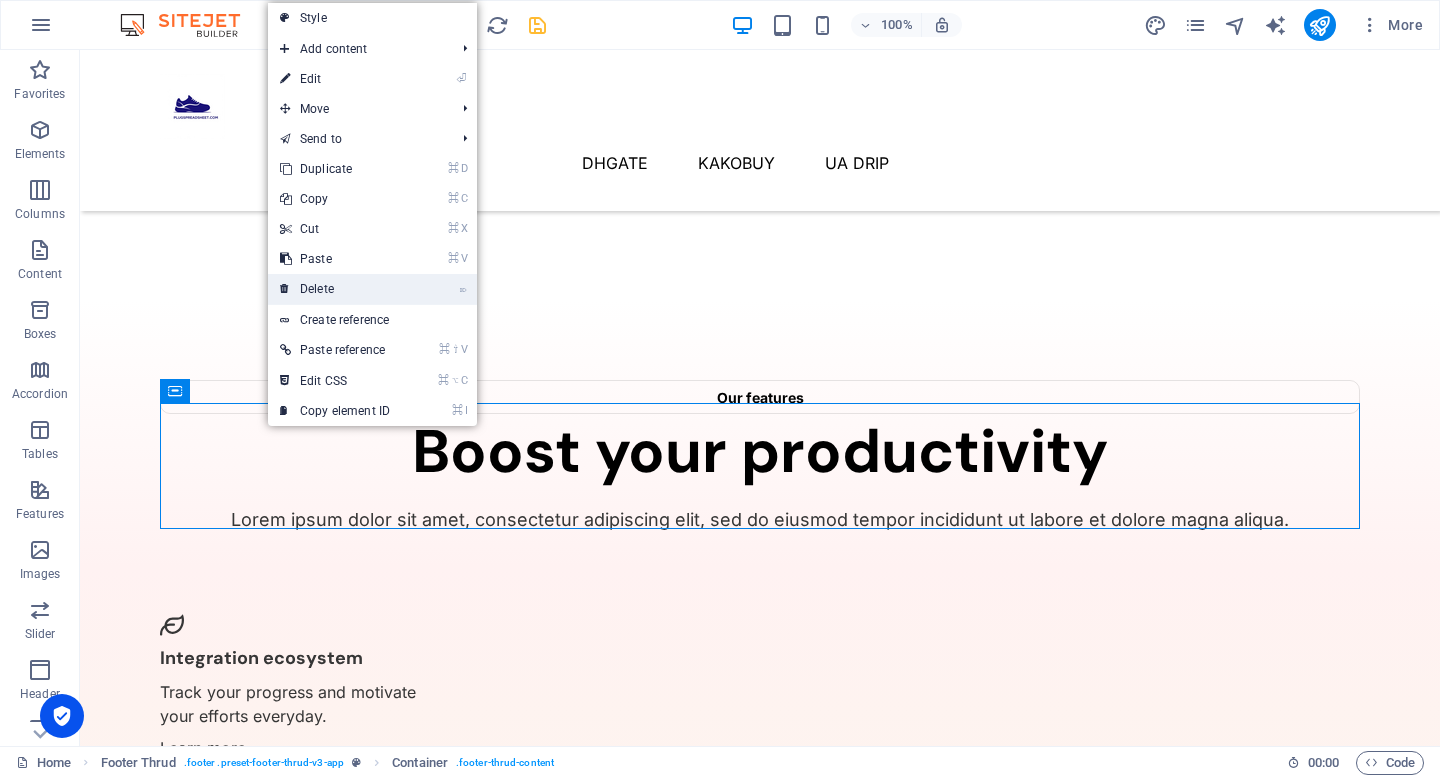 click on "⌦  Delete" at bounding box center (335, 289) 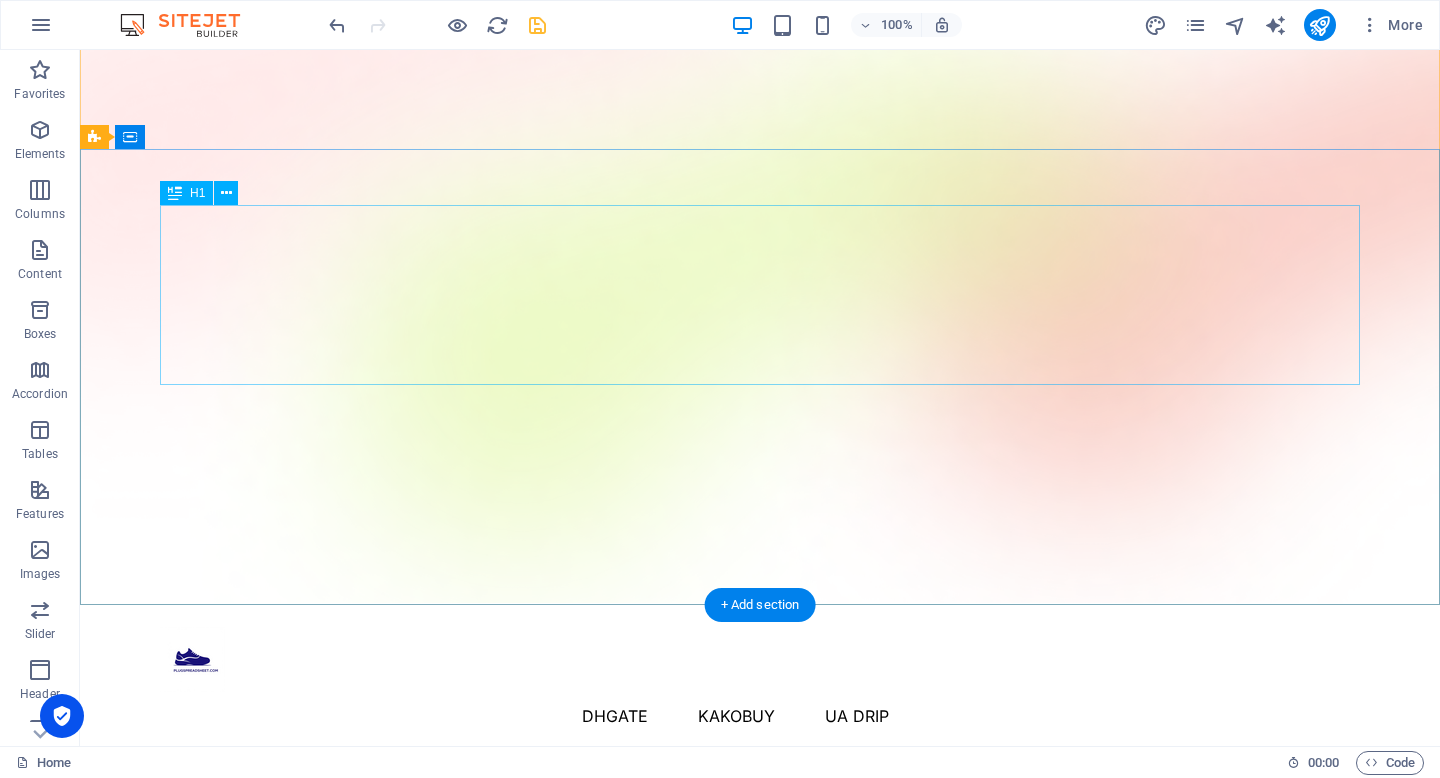 scroll, scrollTop: 0, scrollLeft: 0, axis: both 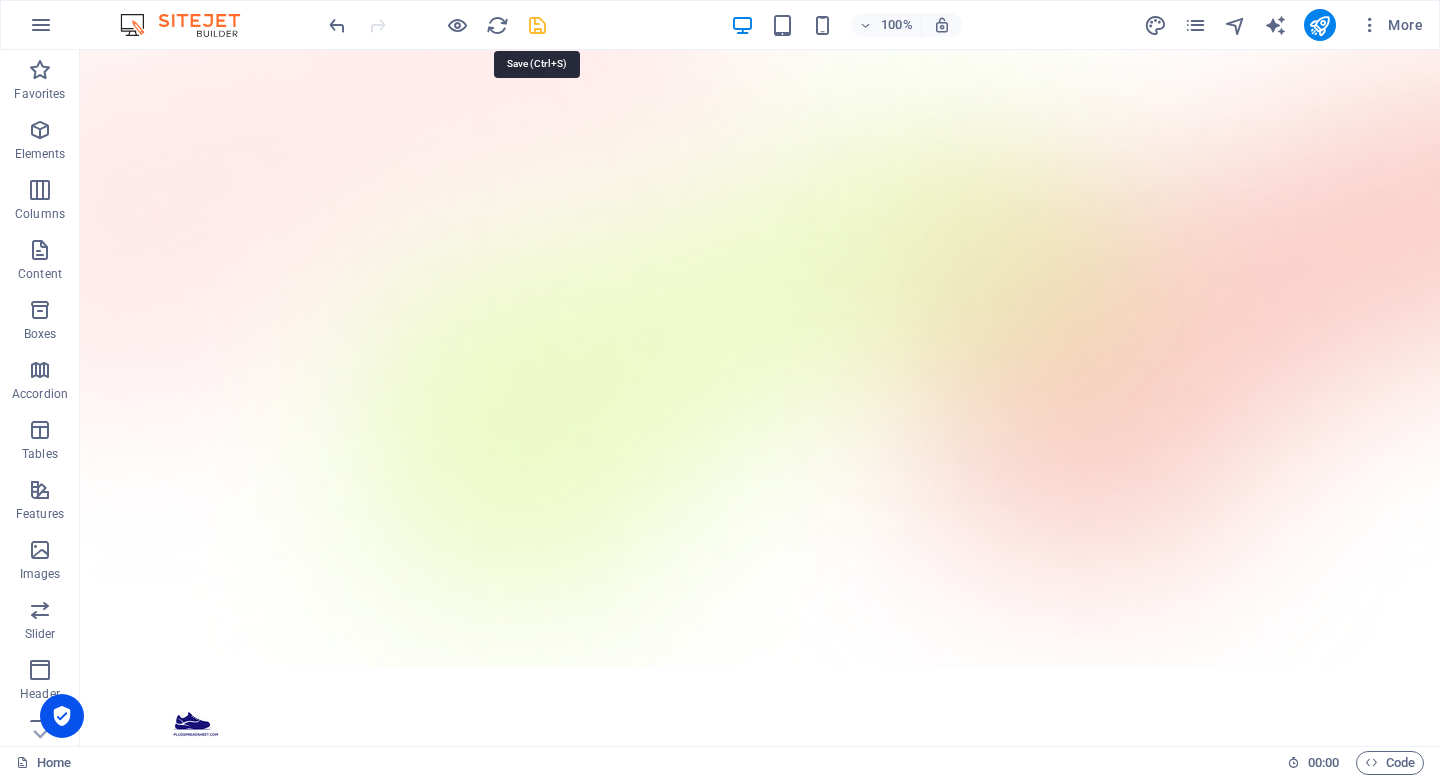 click at bounding box center [537, 25] 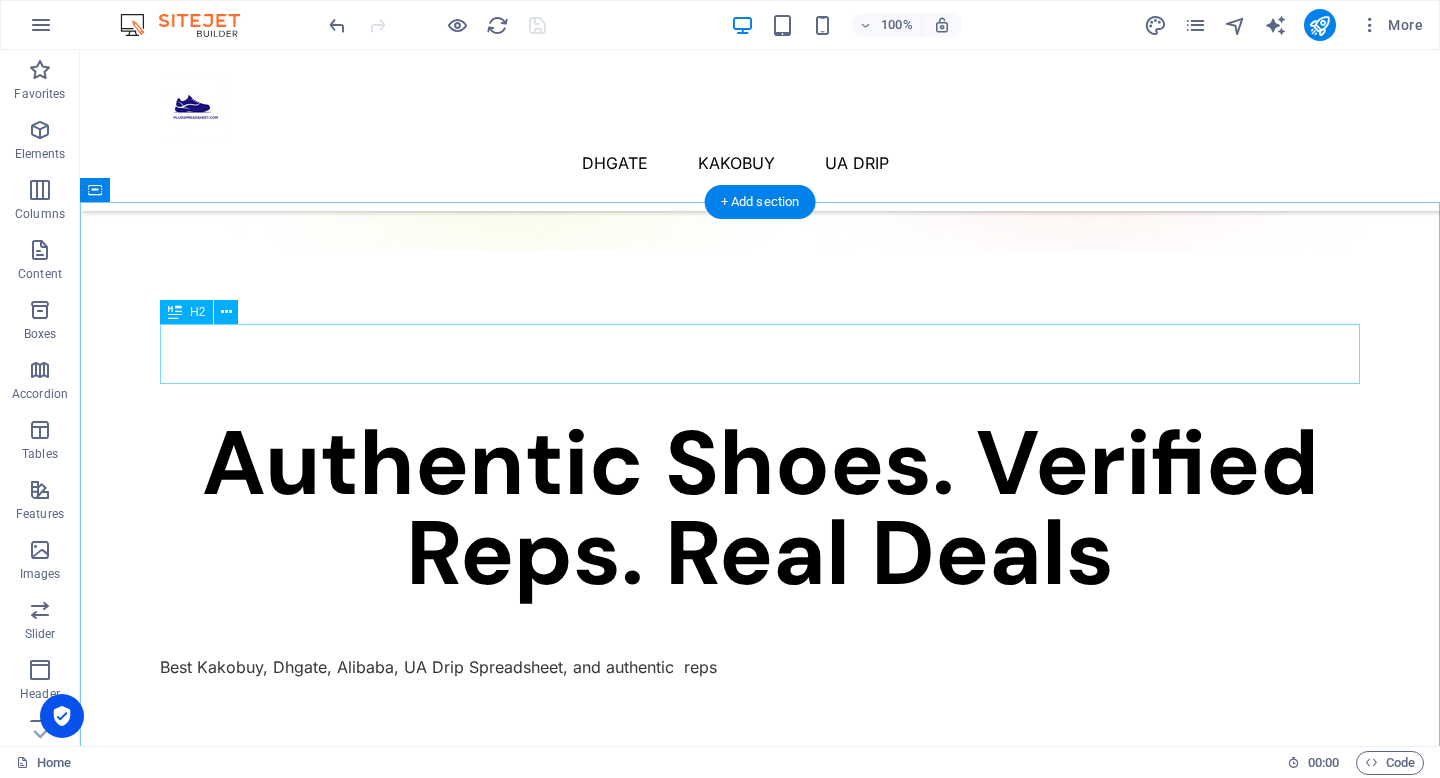 scroll, scrollTop: 412, scrollLeft: 0, axis: vertical 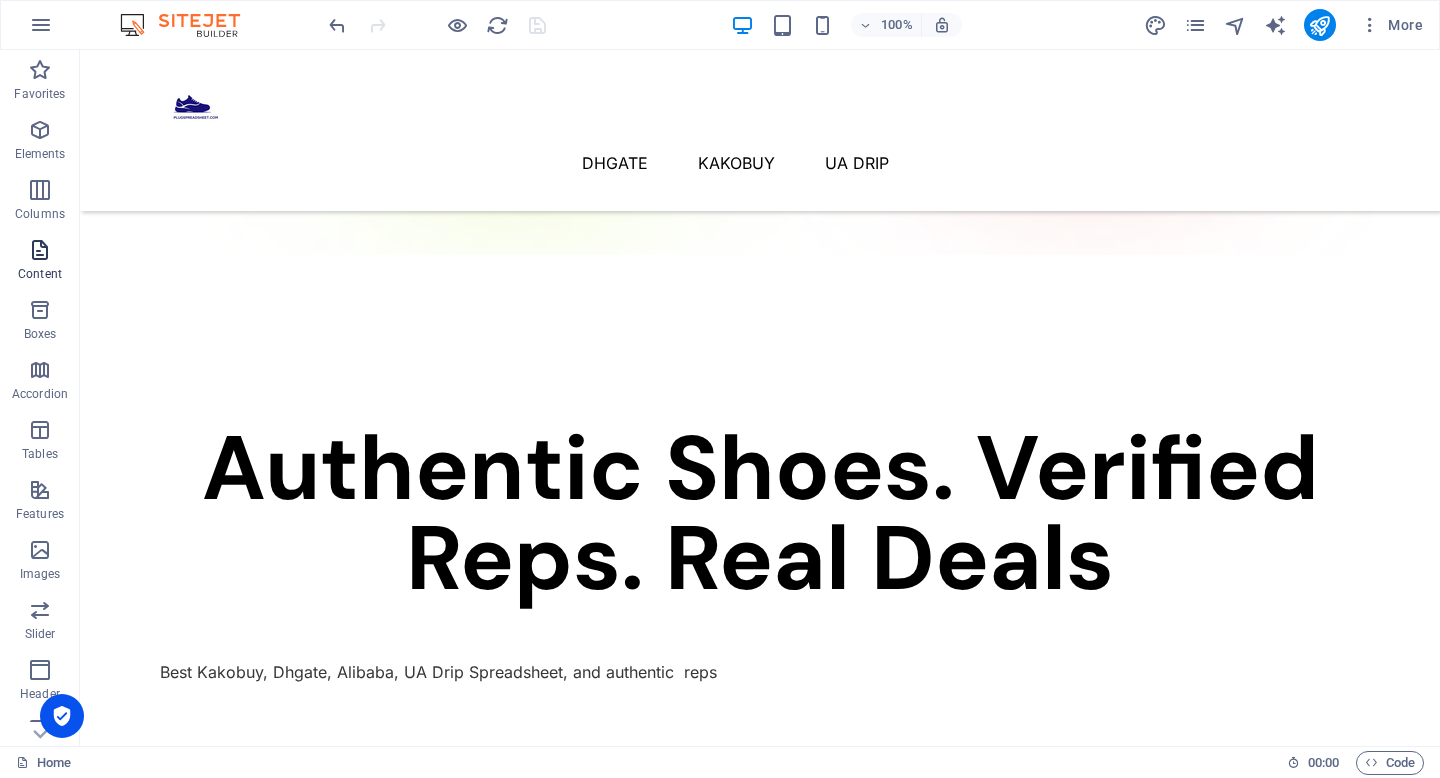 click at bounding box center [40, 250] 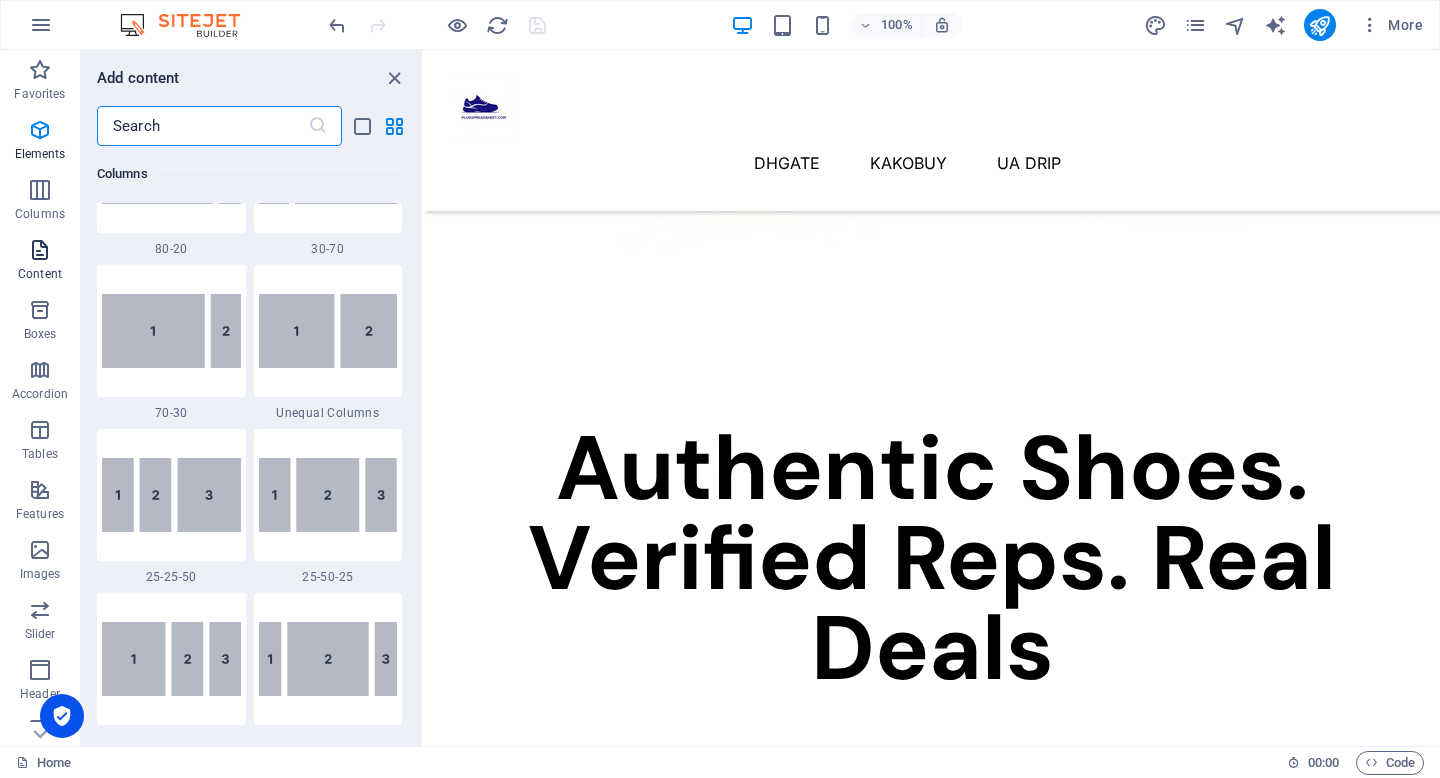 scroll, scrollTop: 3499, scrollLeft: 0, axis: vertical 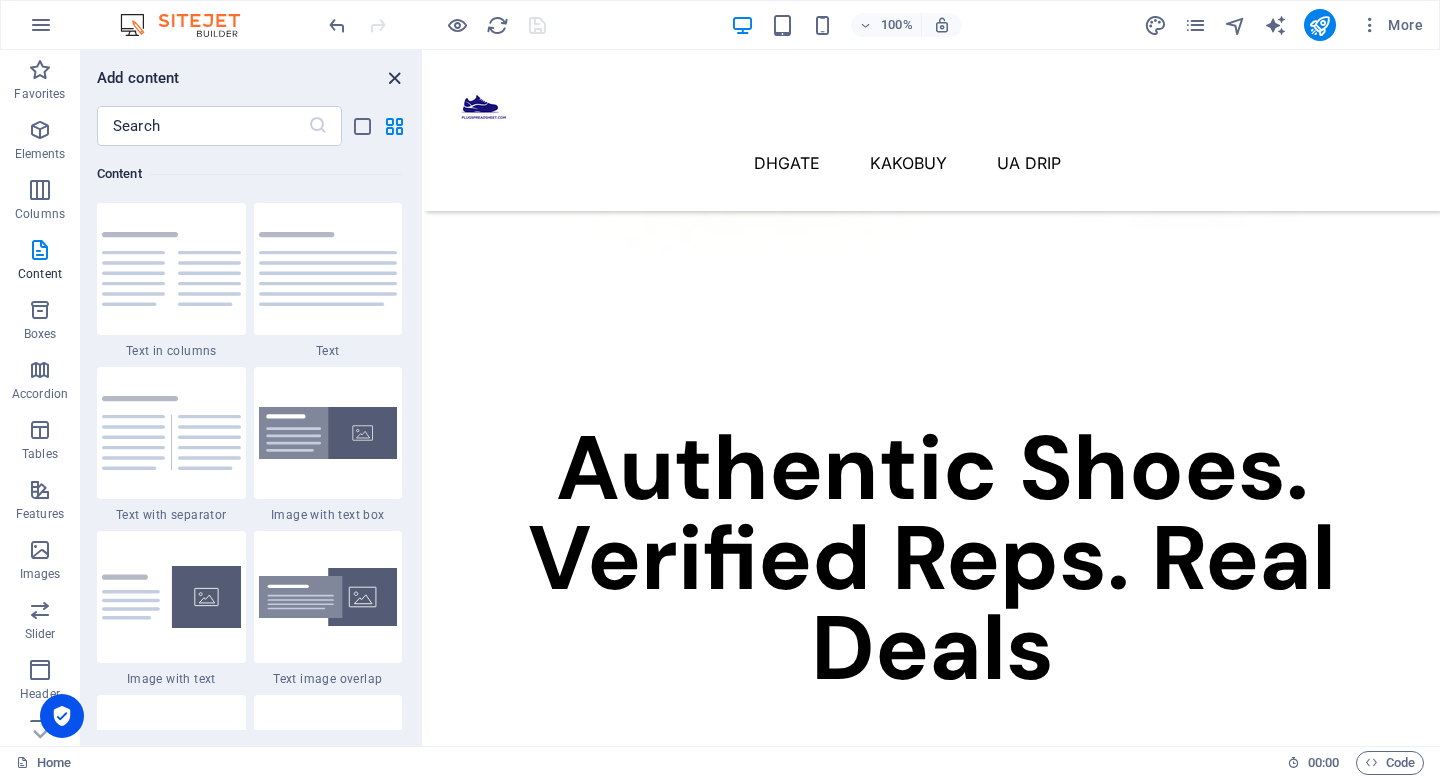 click at bounding box center [394, 78] 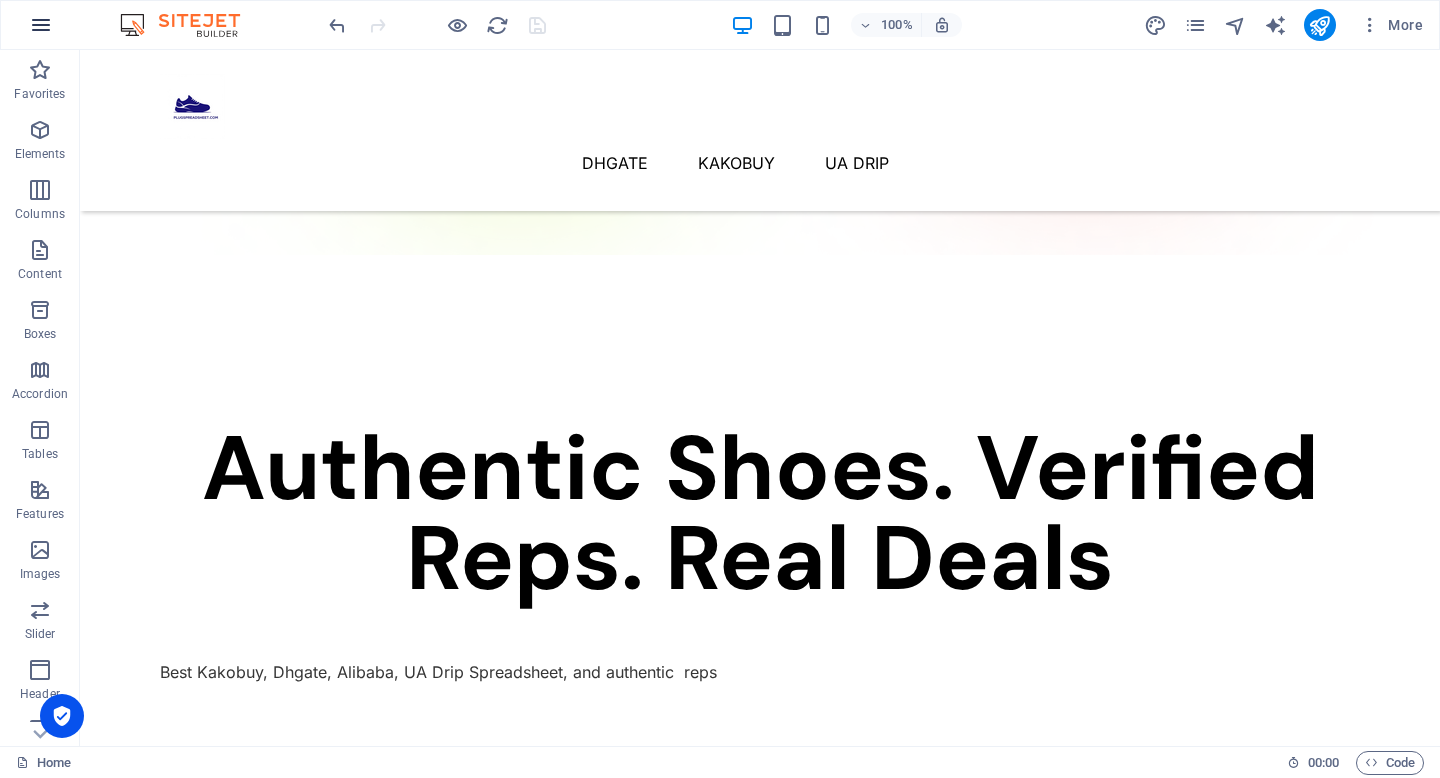 click at bounding box center [41, 25] 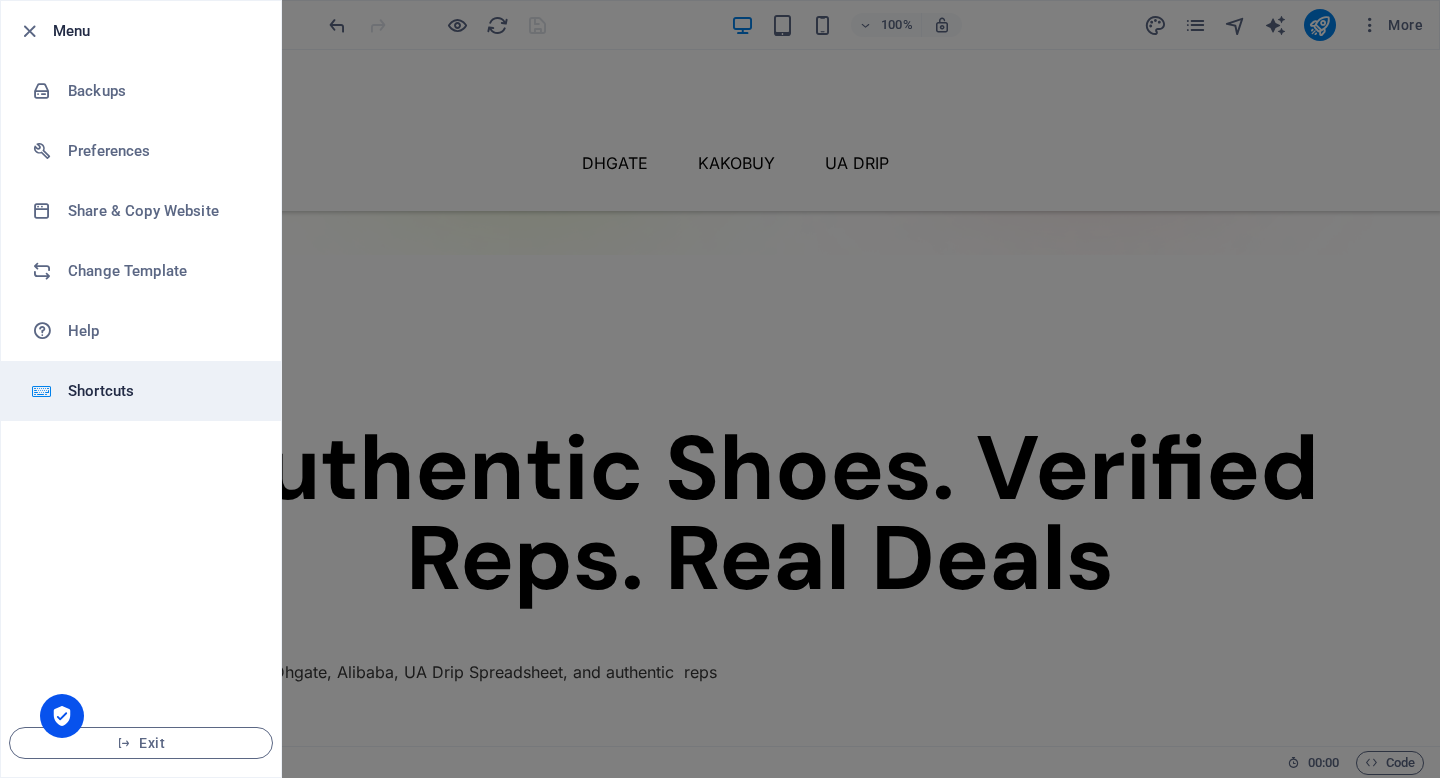 click on "Shortcuts" at bounding box center (160, 391) 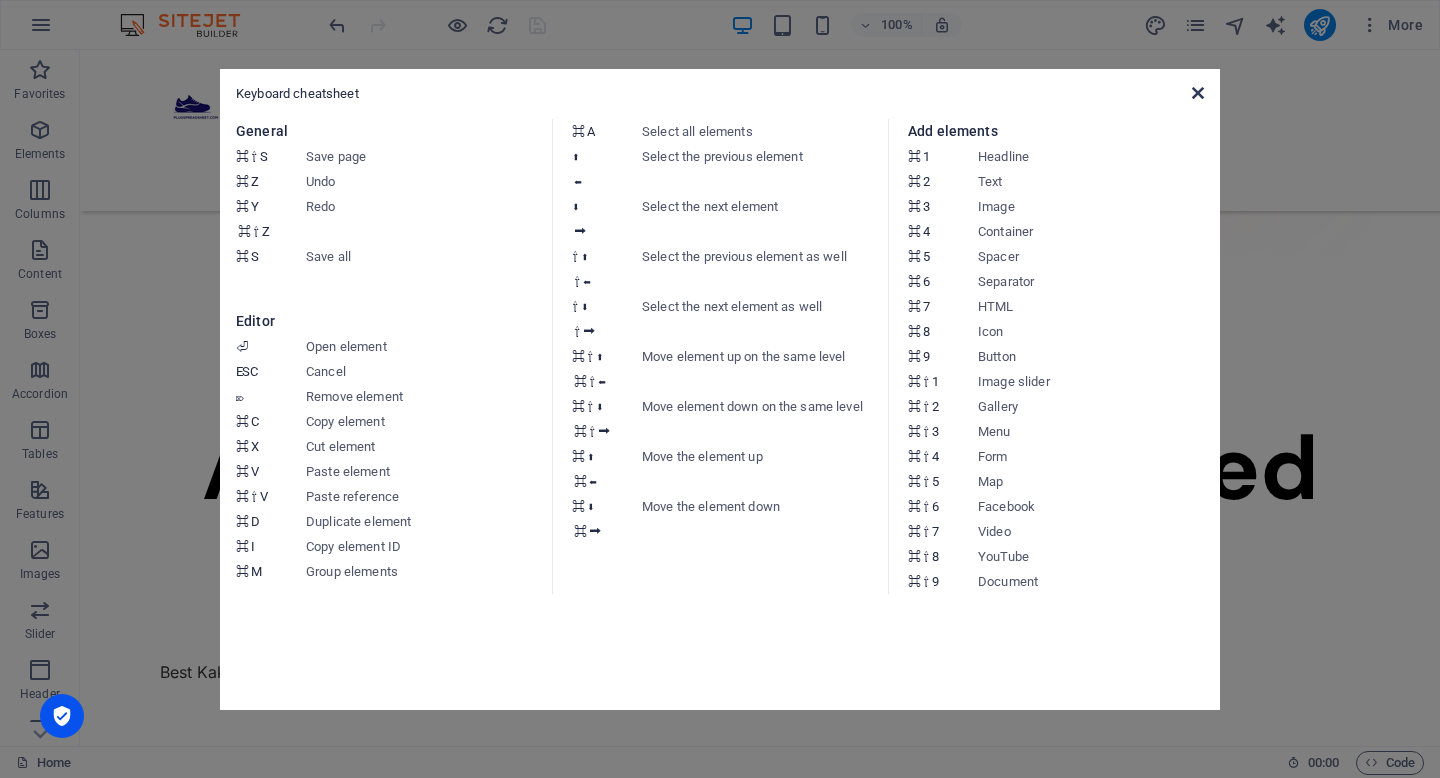 click at bounding box center [1198, 93] 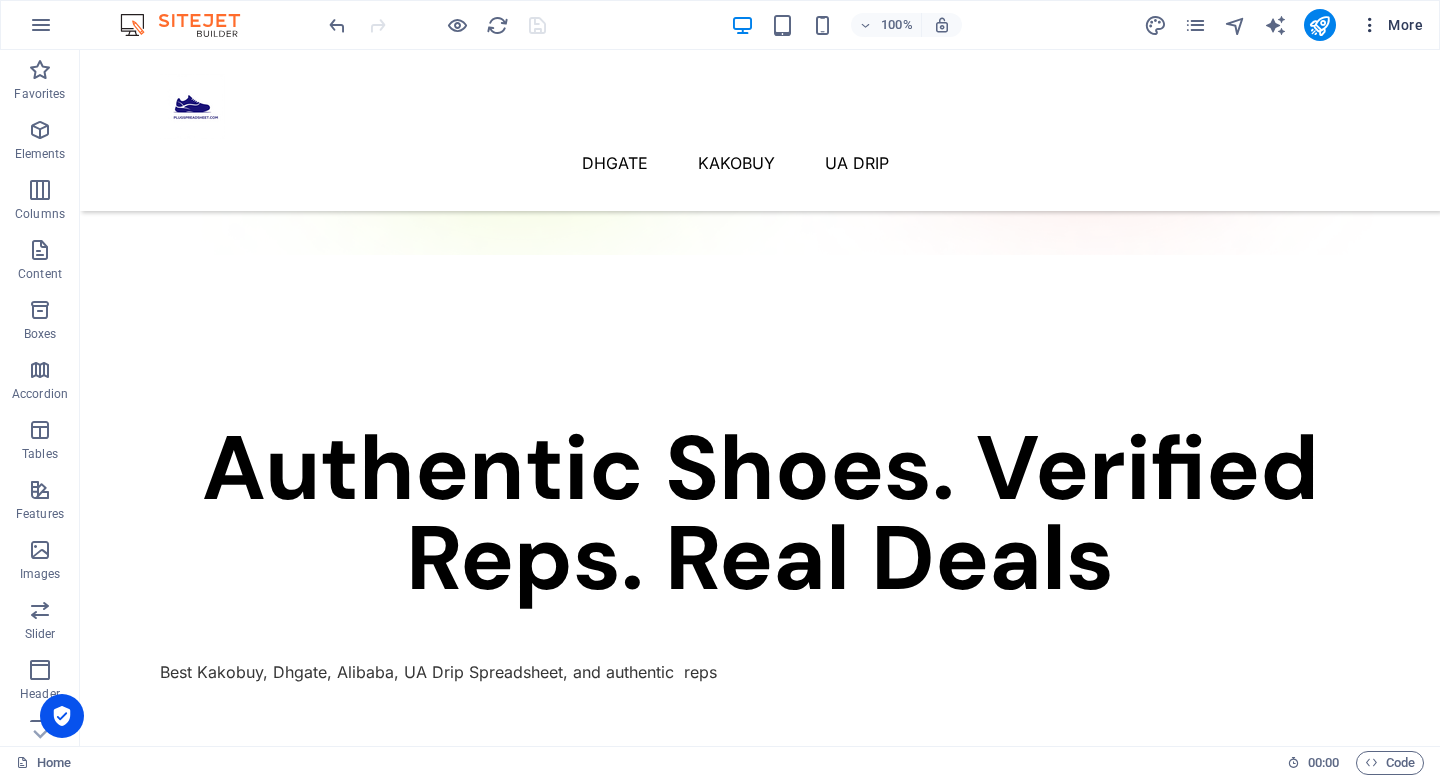 click on "More" at bounding box center (1391, 25) 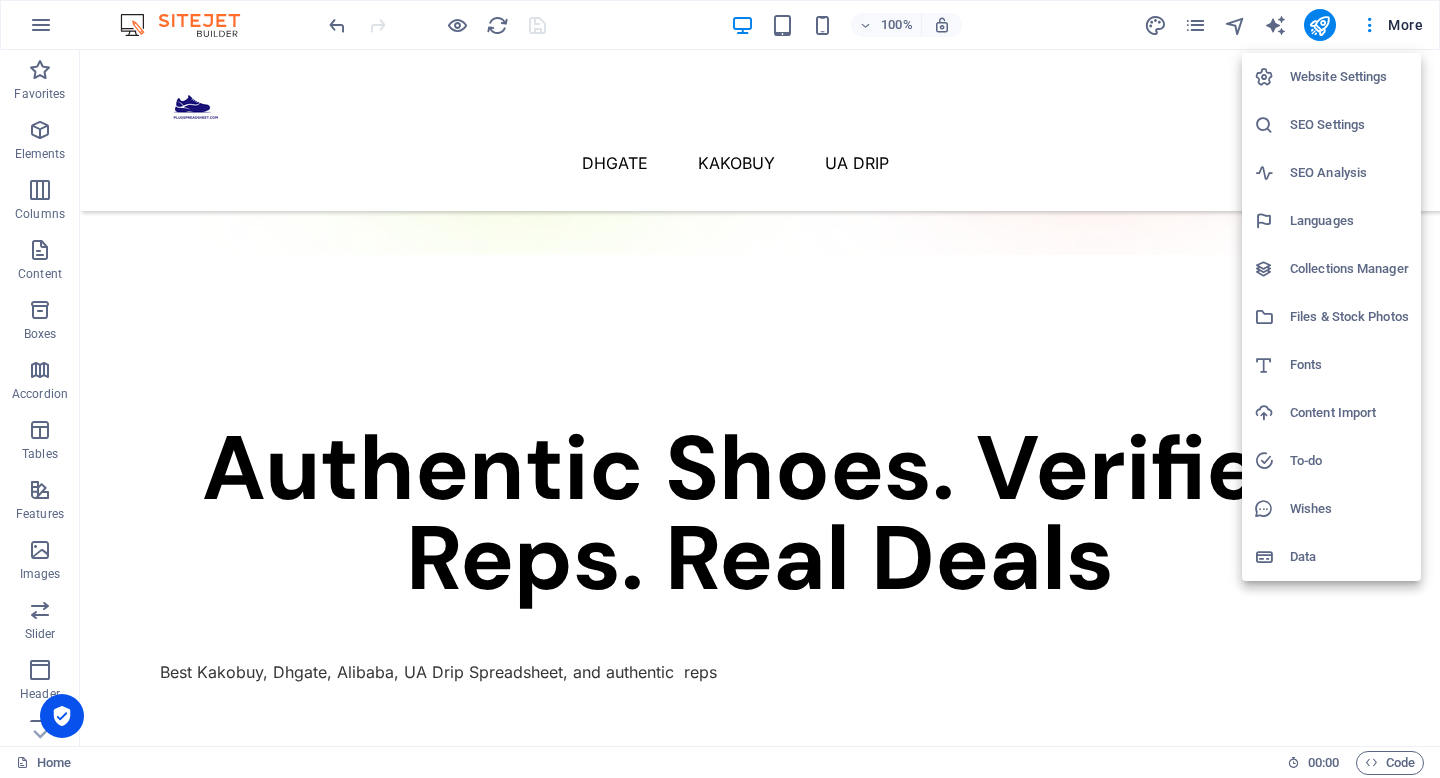 click on "SEO Settings" at bounding box center [1349, 125] 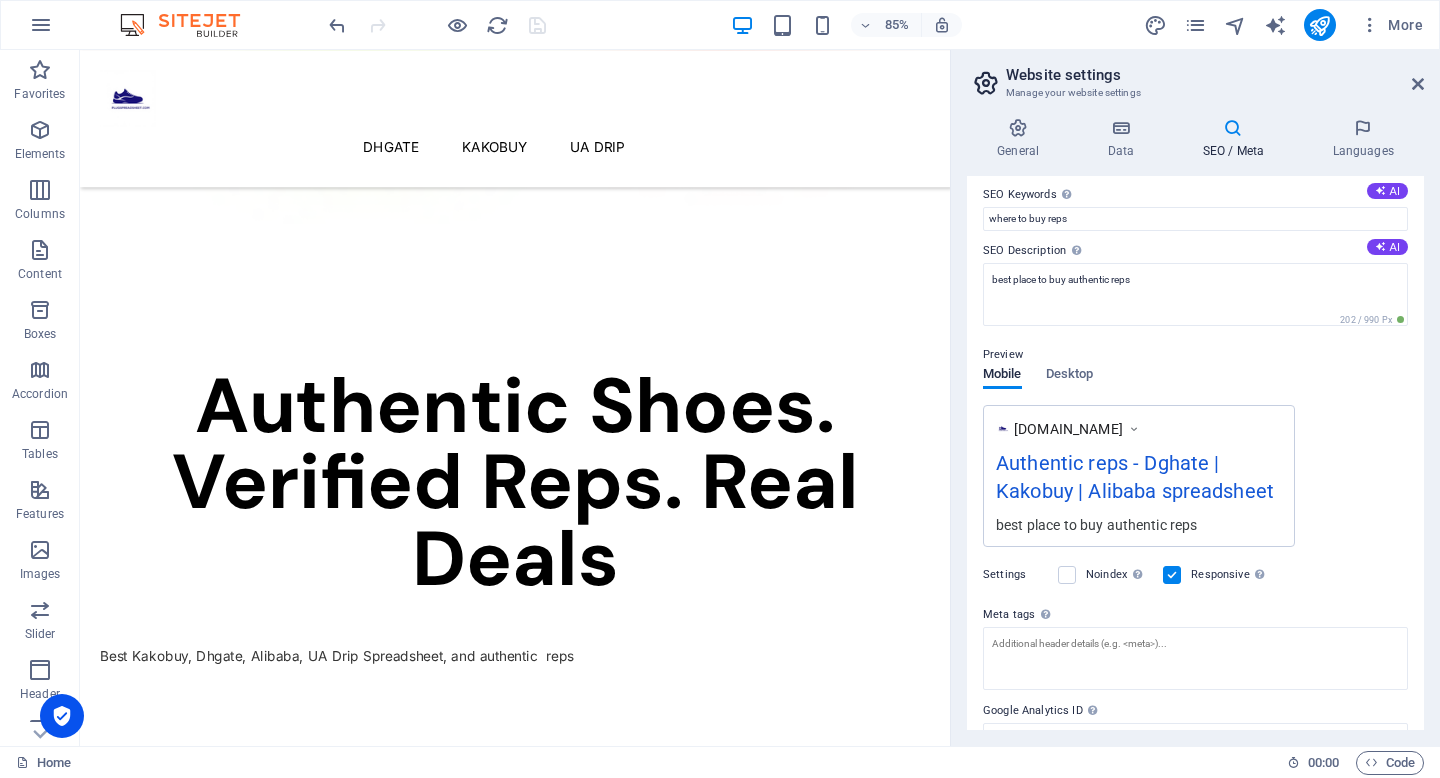 scroll, scrollTop: 209, scrollLeft: 0, axis: vertical 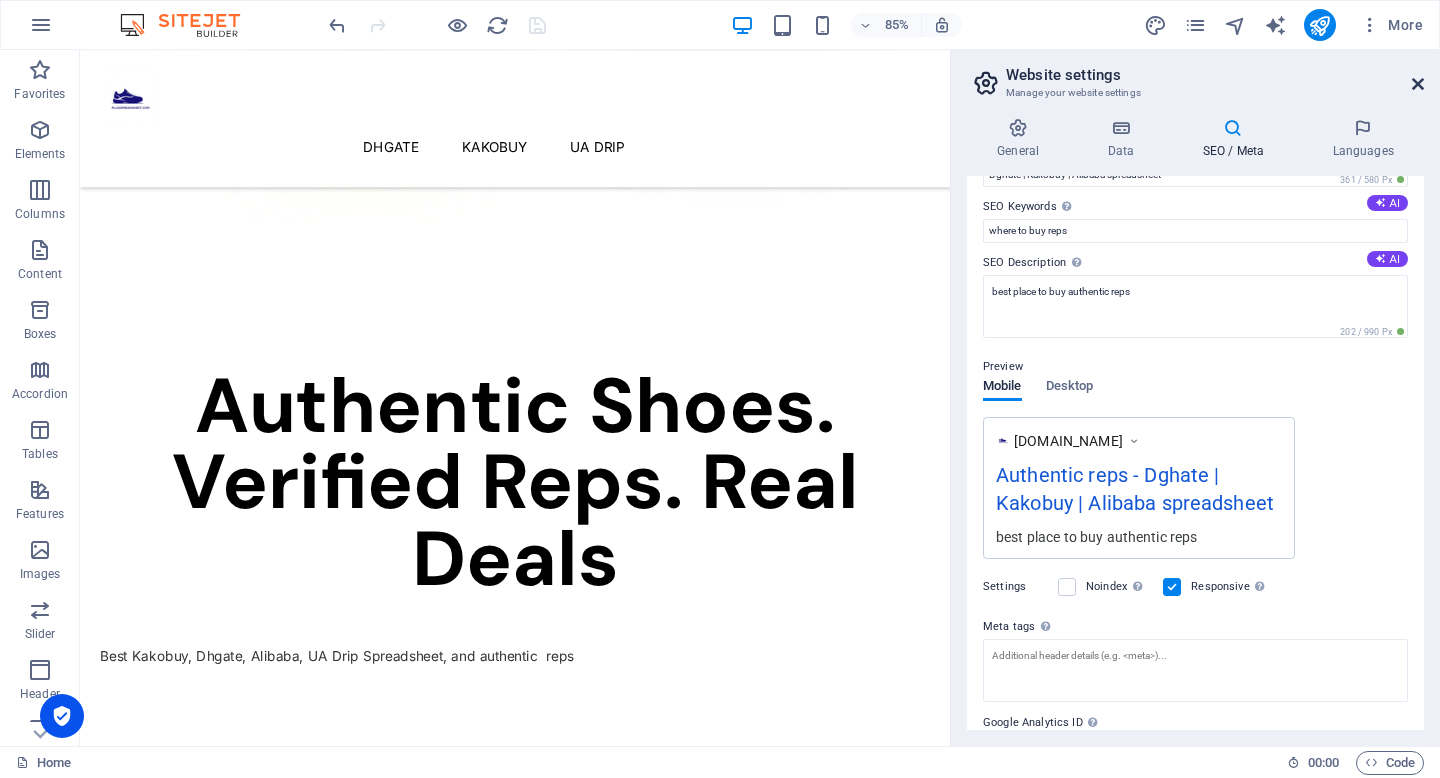 click at bounding box center [1418, 84] 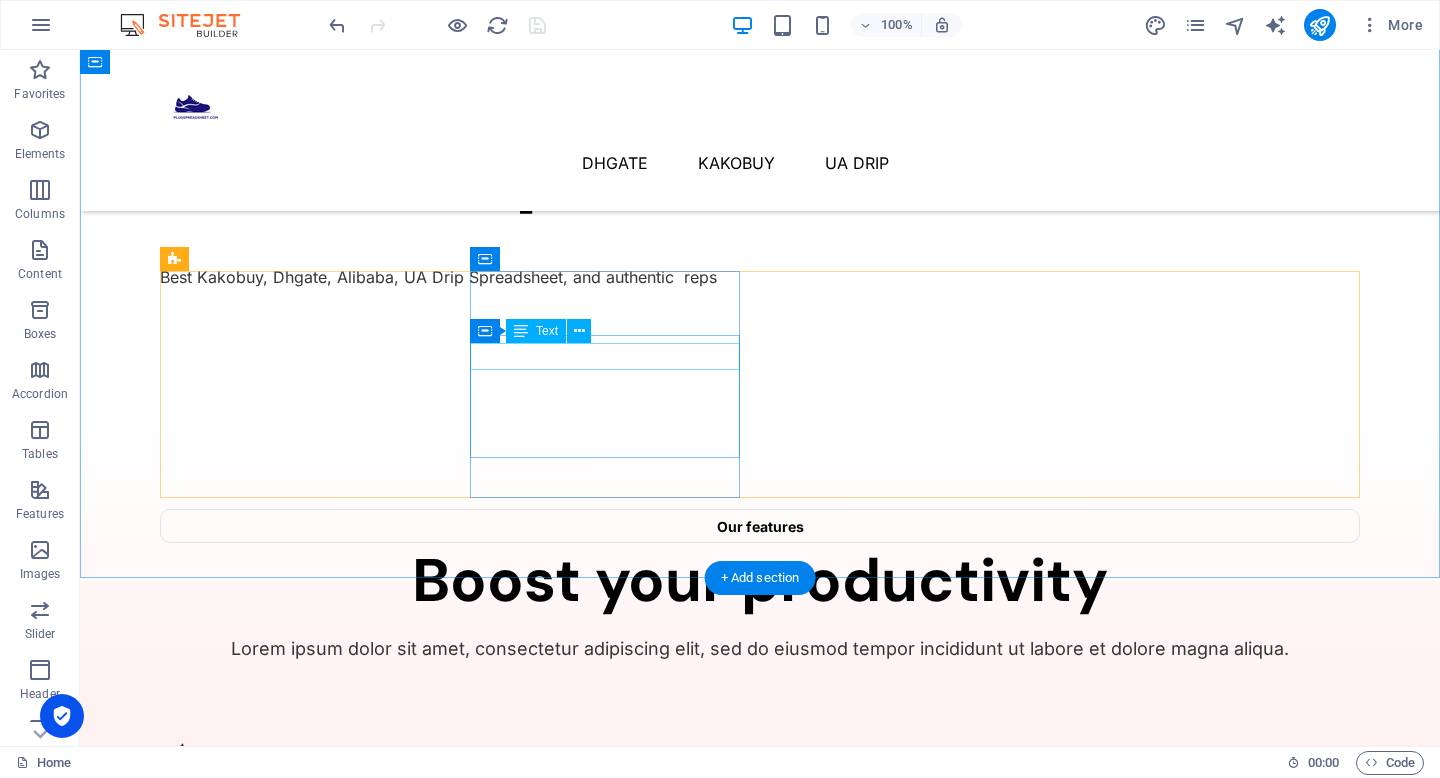 scroll, scrollTop: 776, scrollLeft: 0, axis: vertical 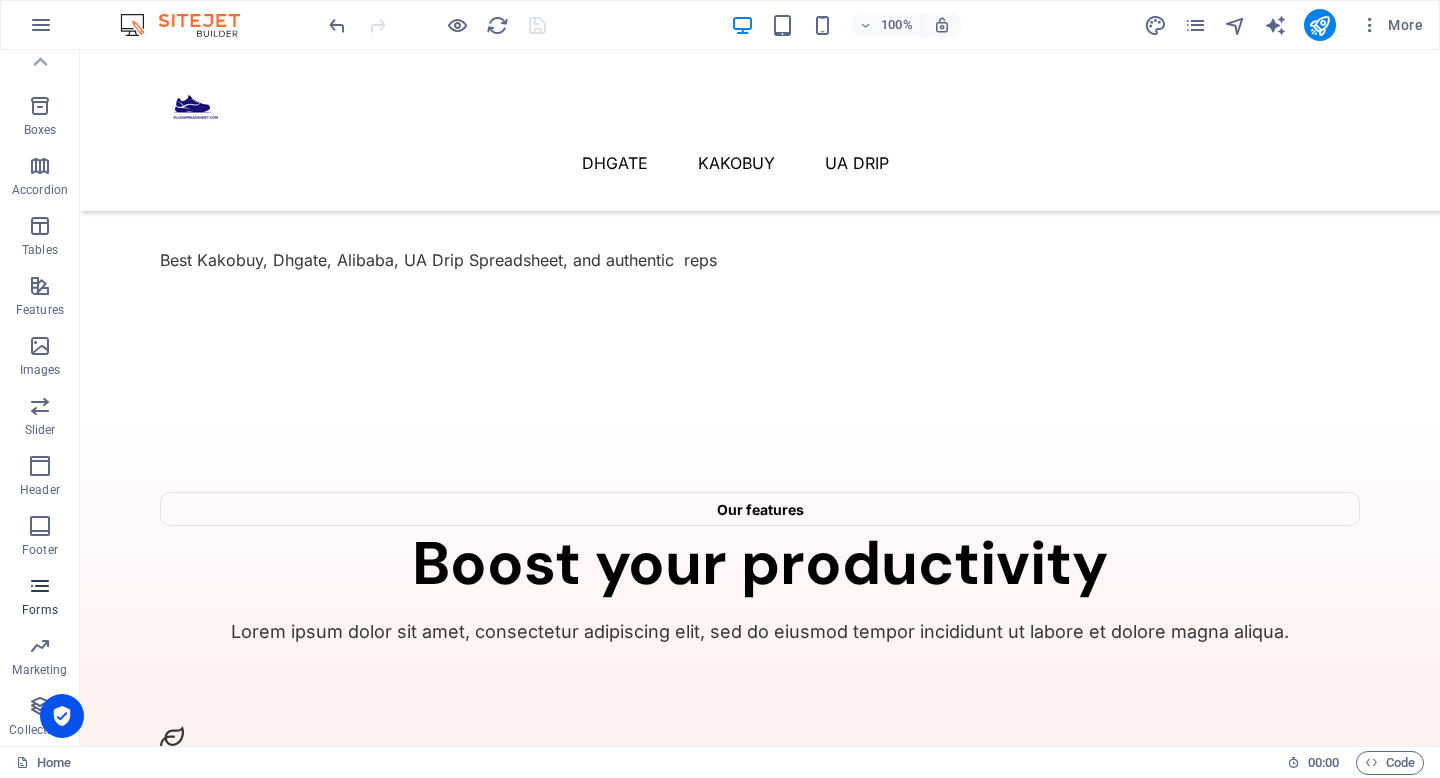 click at bounding box center (40, 586) 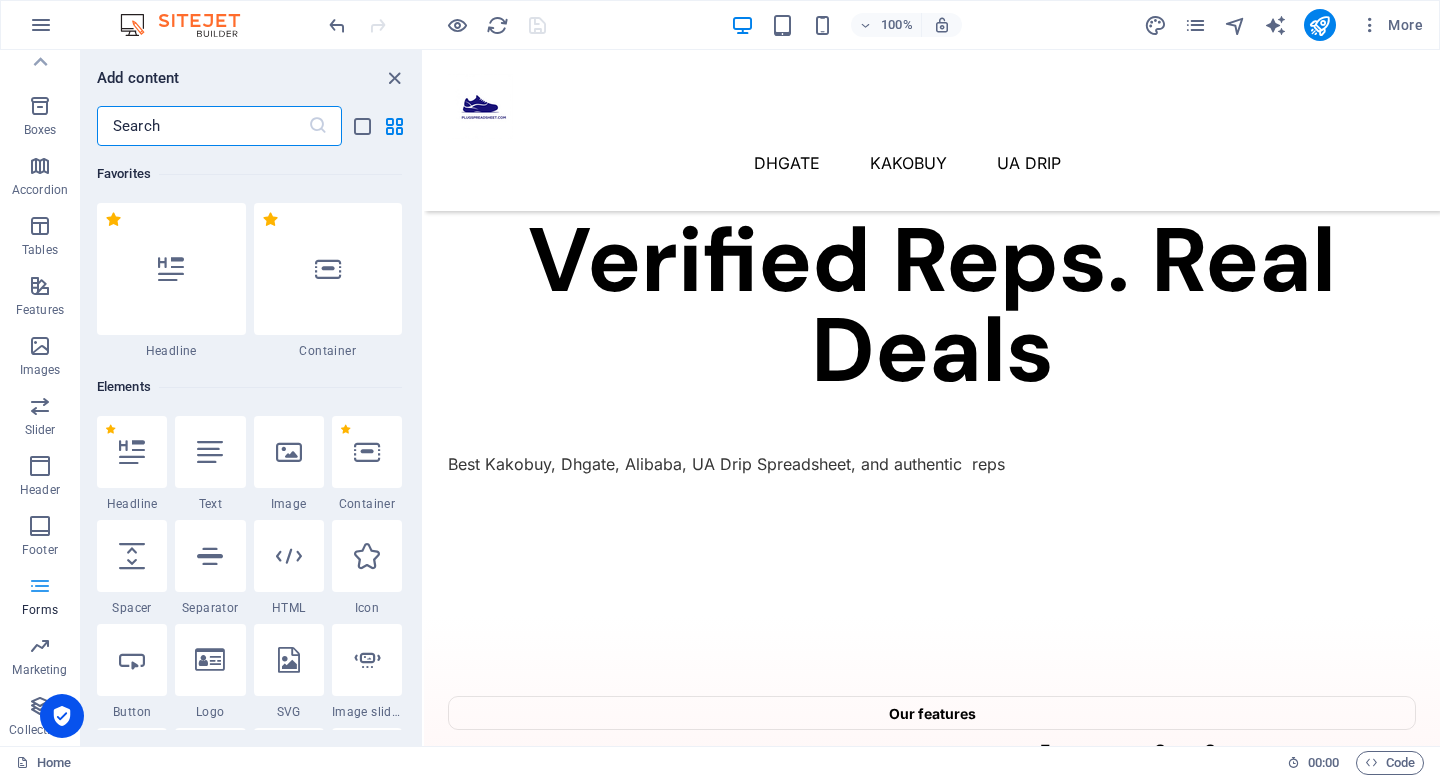 scroll, scrollTop: 890, scrollLeft: 0, axis: vertical 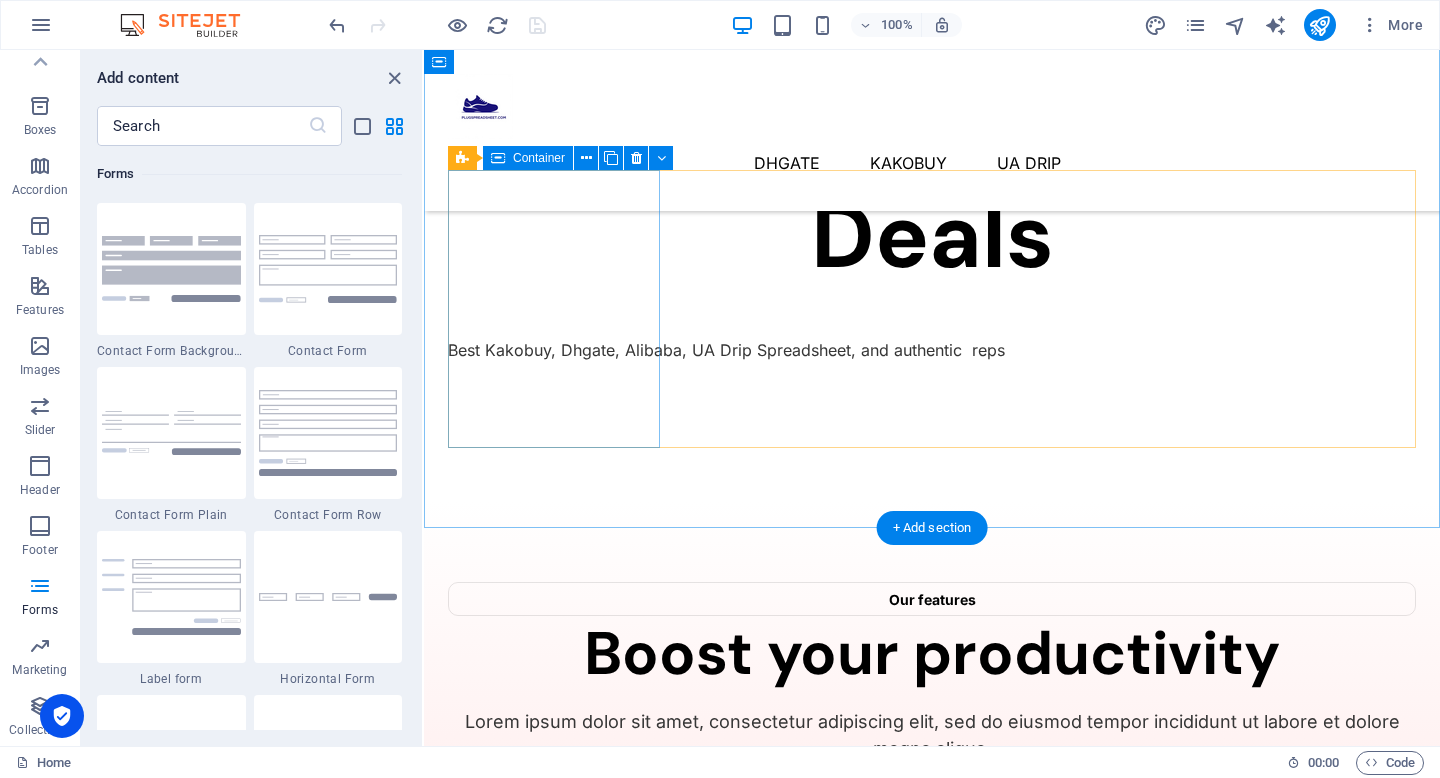 click on "Integration ecosystem Track your progress and motivate your efforts everyday.
Learn more" at bounding box center [554, 1063] 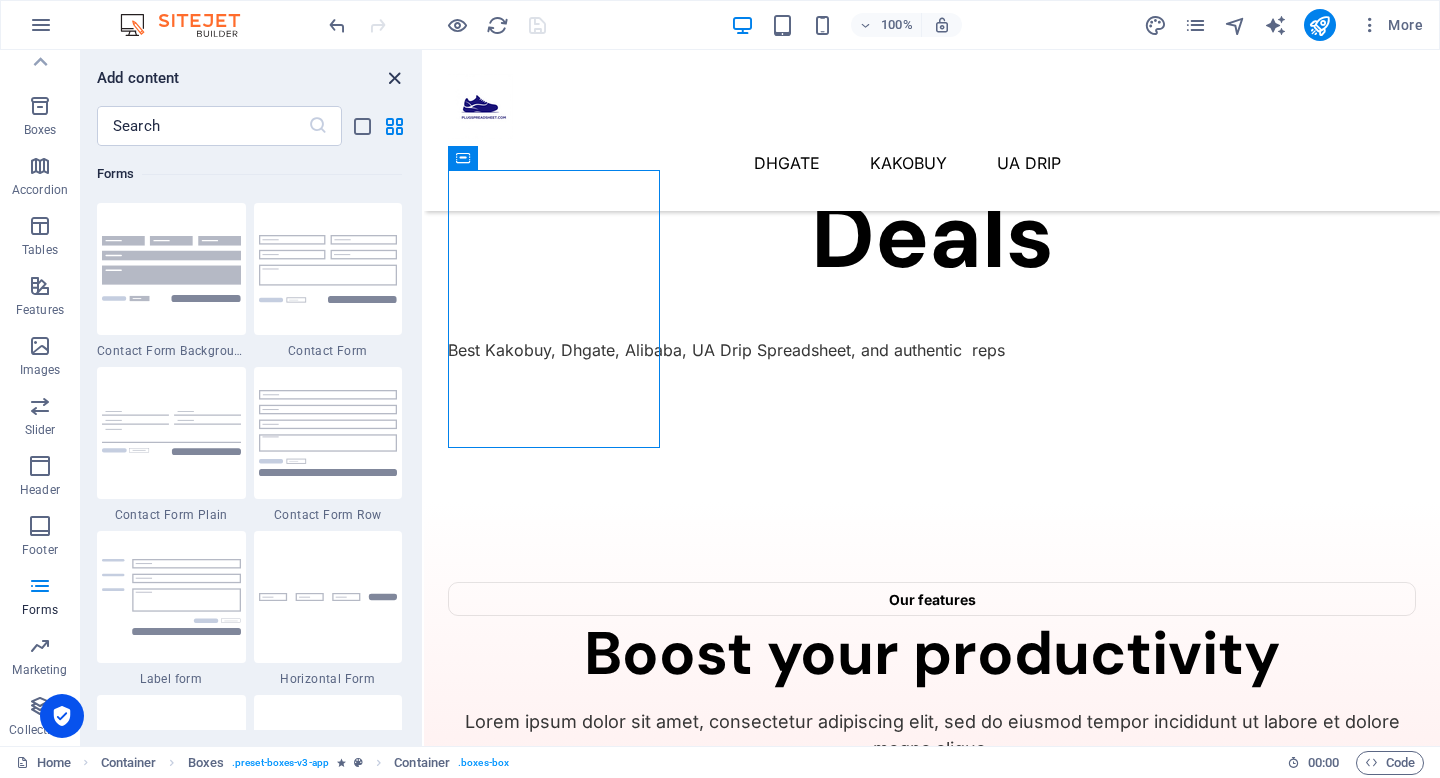 click at bounding box center (394, 78) 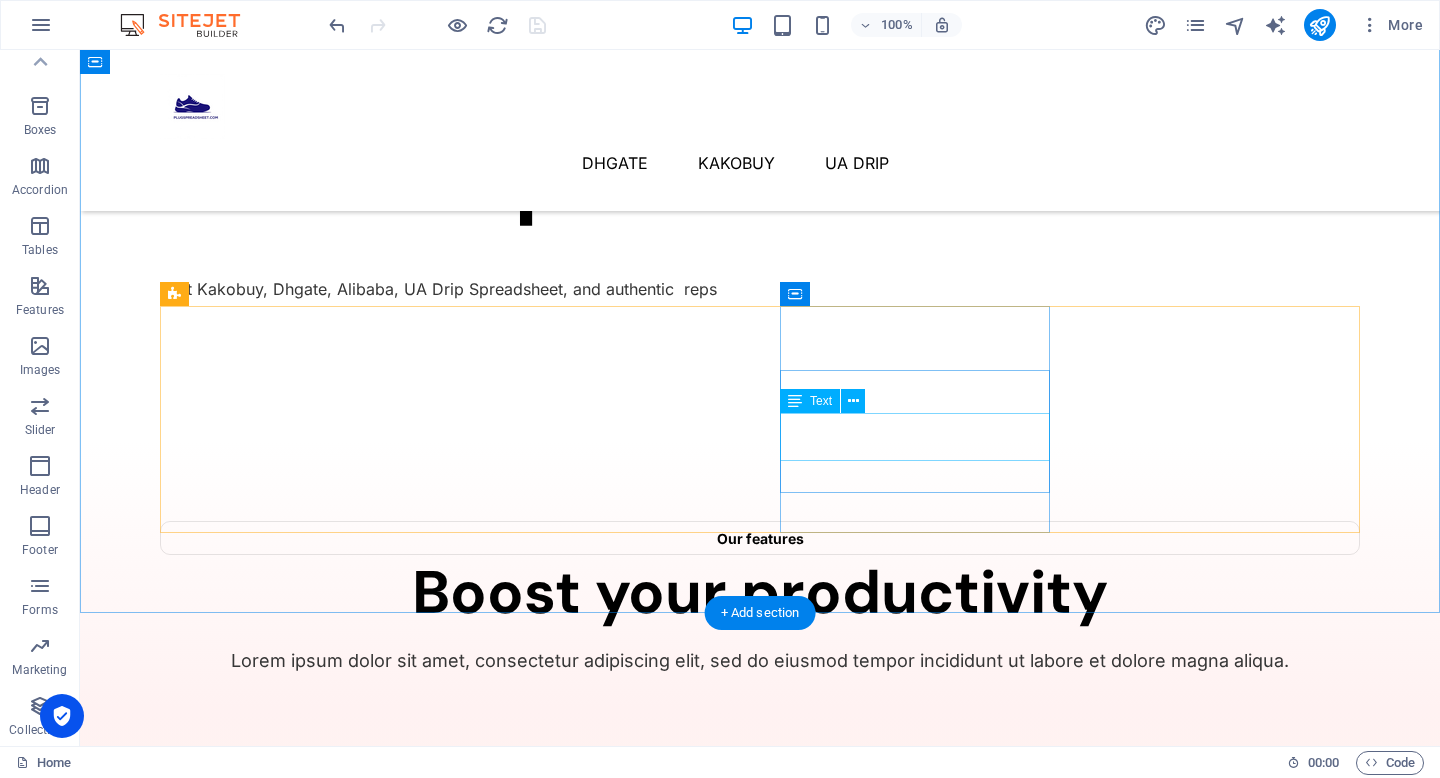 scroll, scrollTop: 0, scrollLeft: 0, axis: both 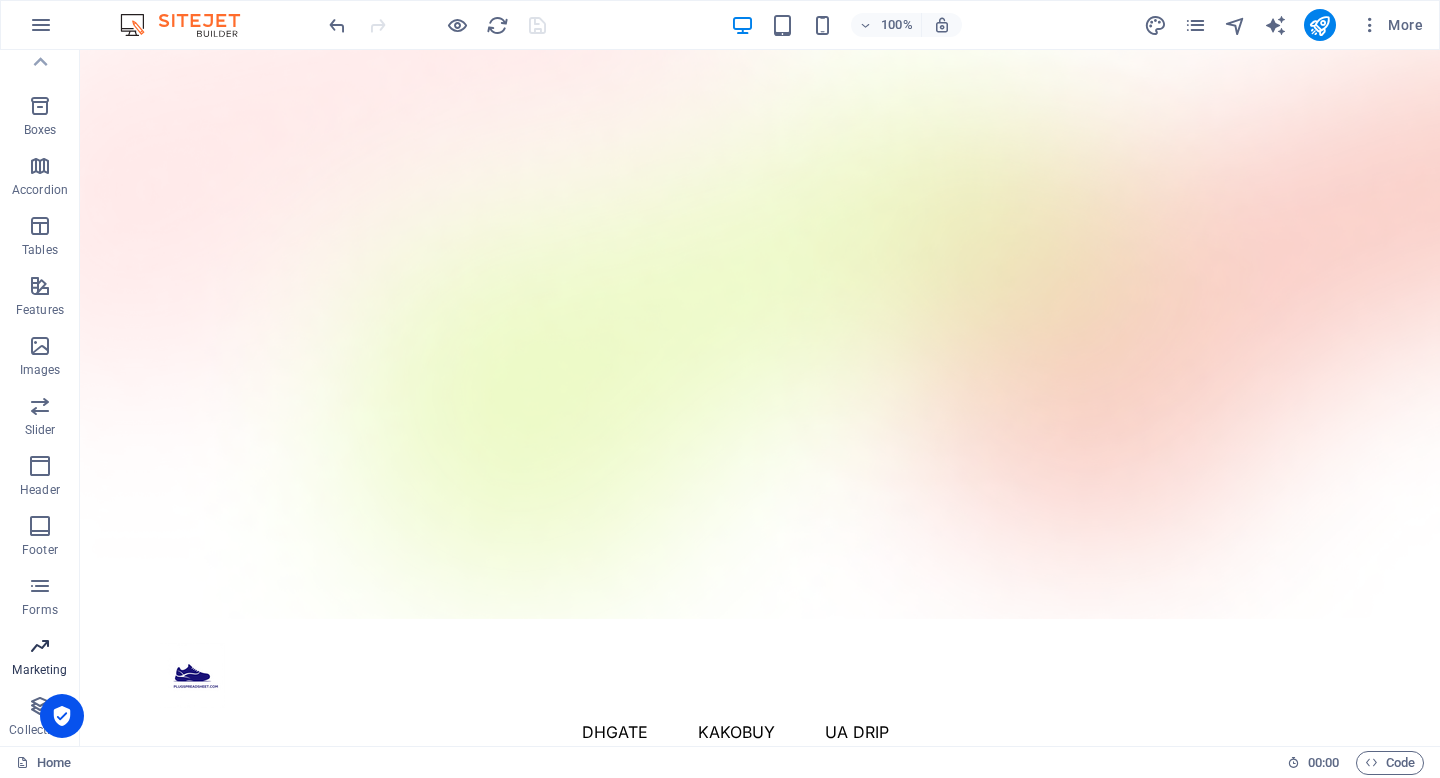 click on "Marketing" at bounding box center [40, 658] 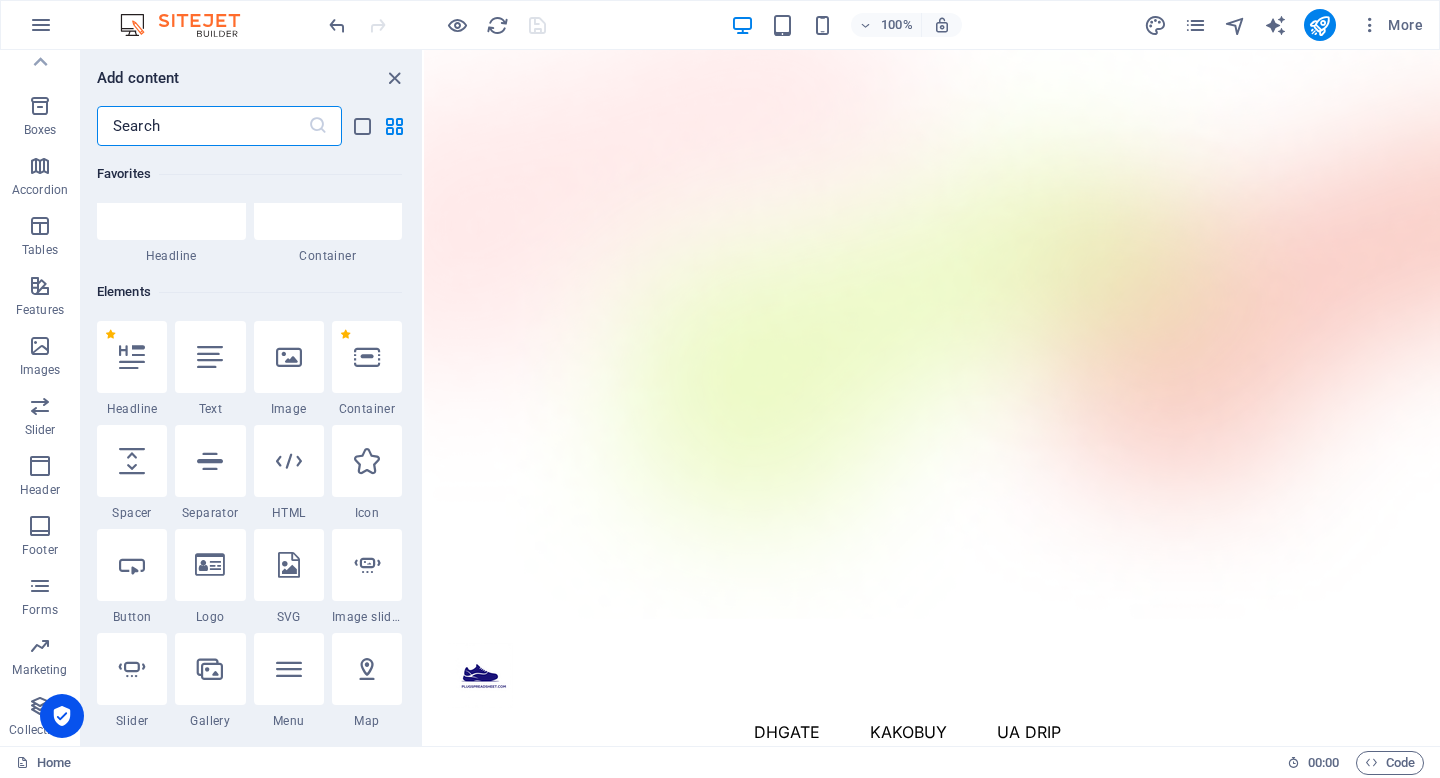 scroll, scrollTop: 0, scrollLeft: 0, axis: both 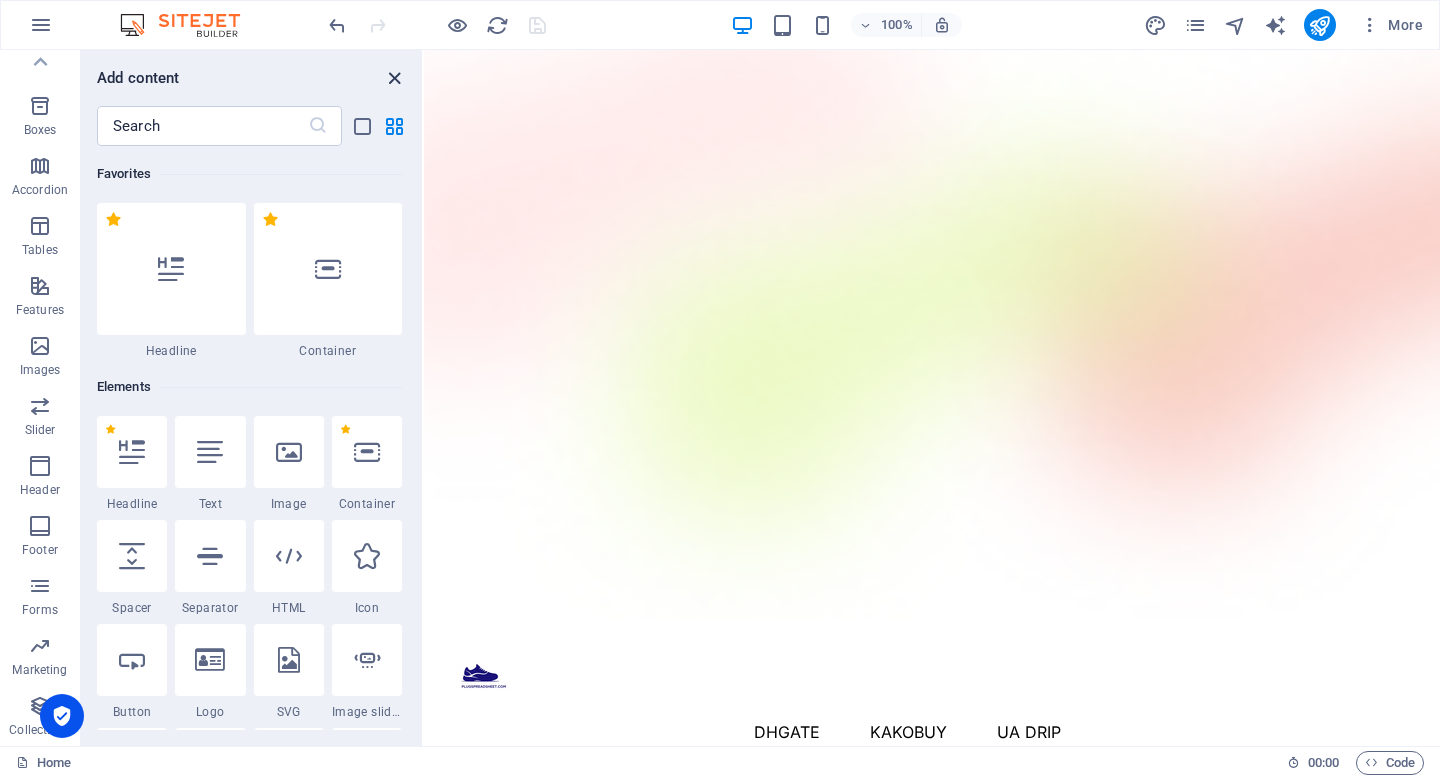 click at bounding box center [394, 78] 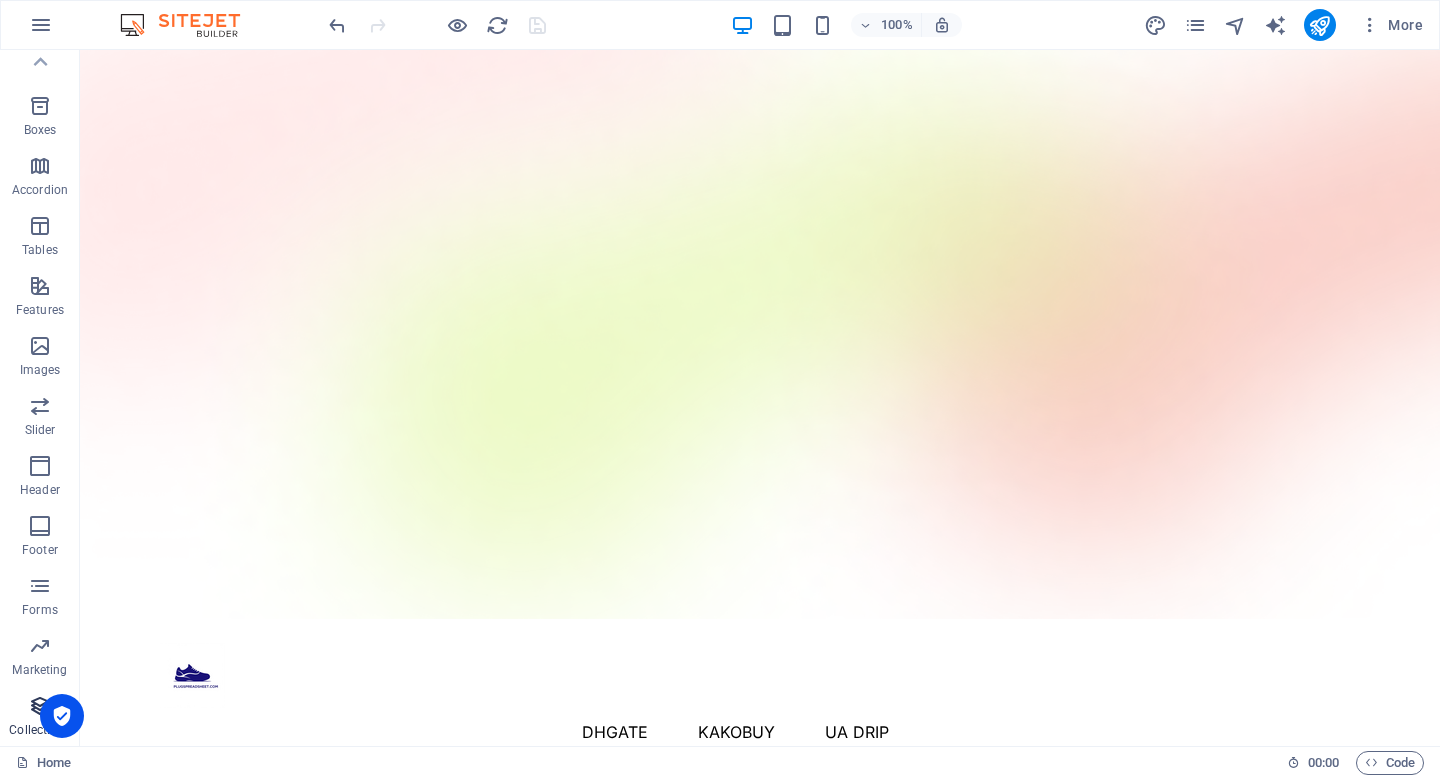 click on "Collections" at bounding box center (39, 730) 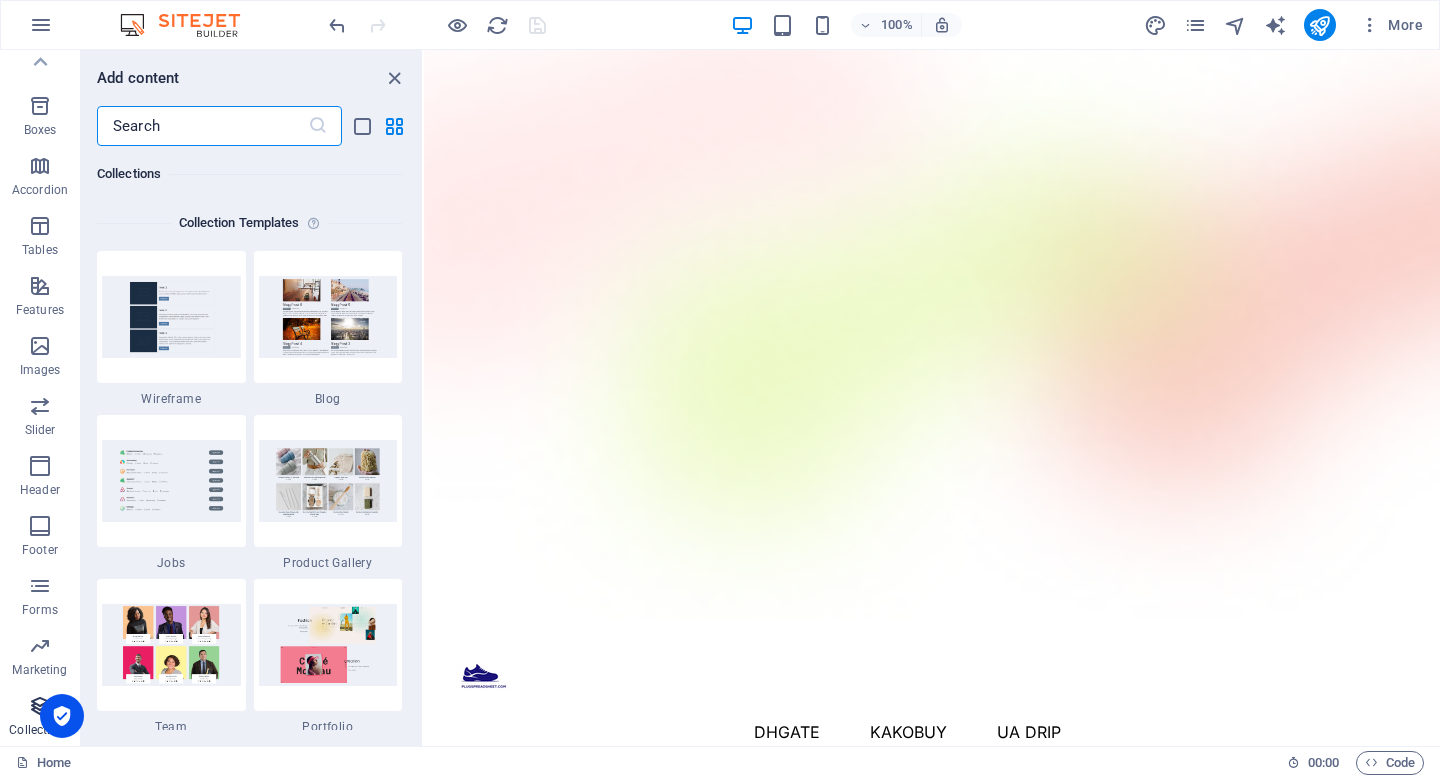 scroll, scrollTop: 18142, scrollLeft: 0, axis: vertical 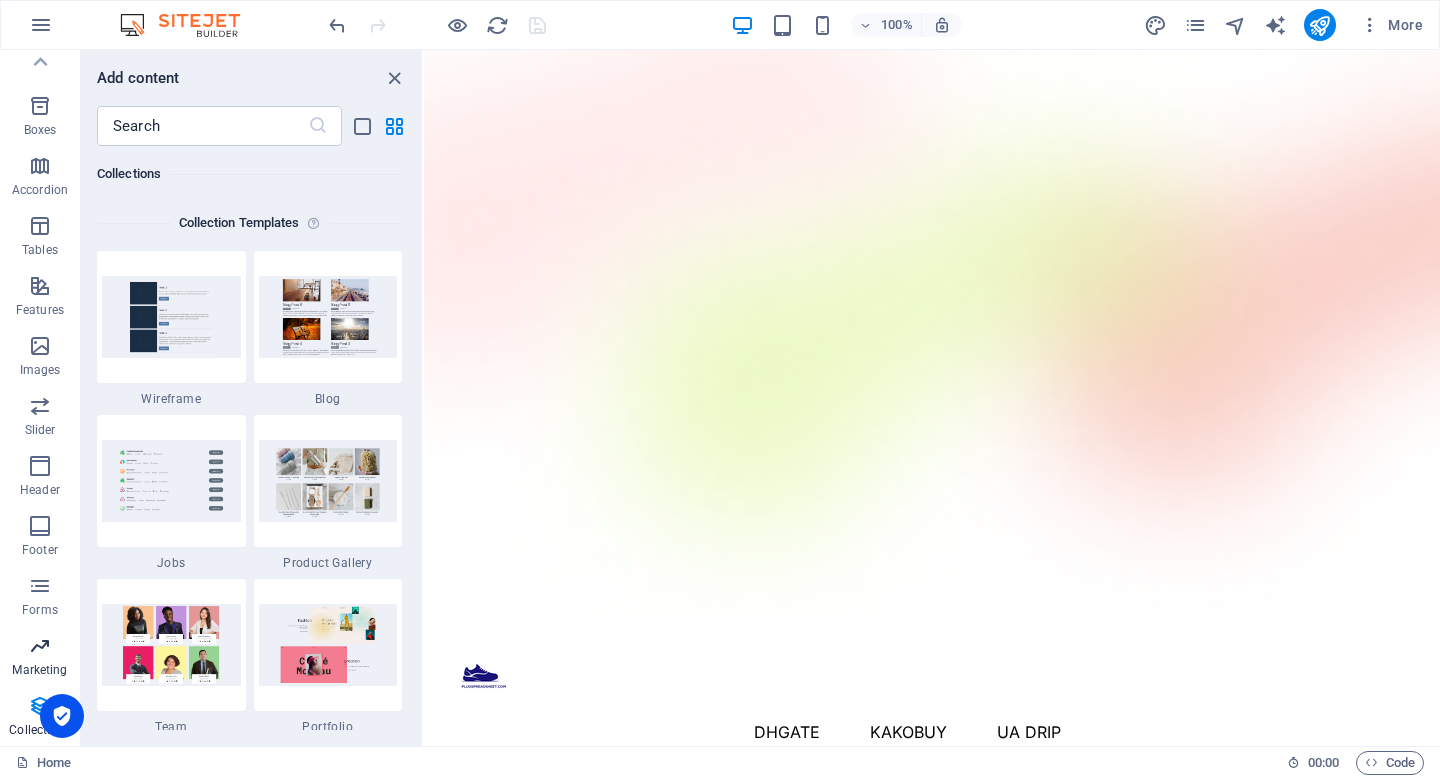 click at bounding box center (40, 646) 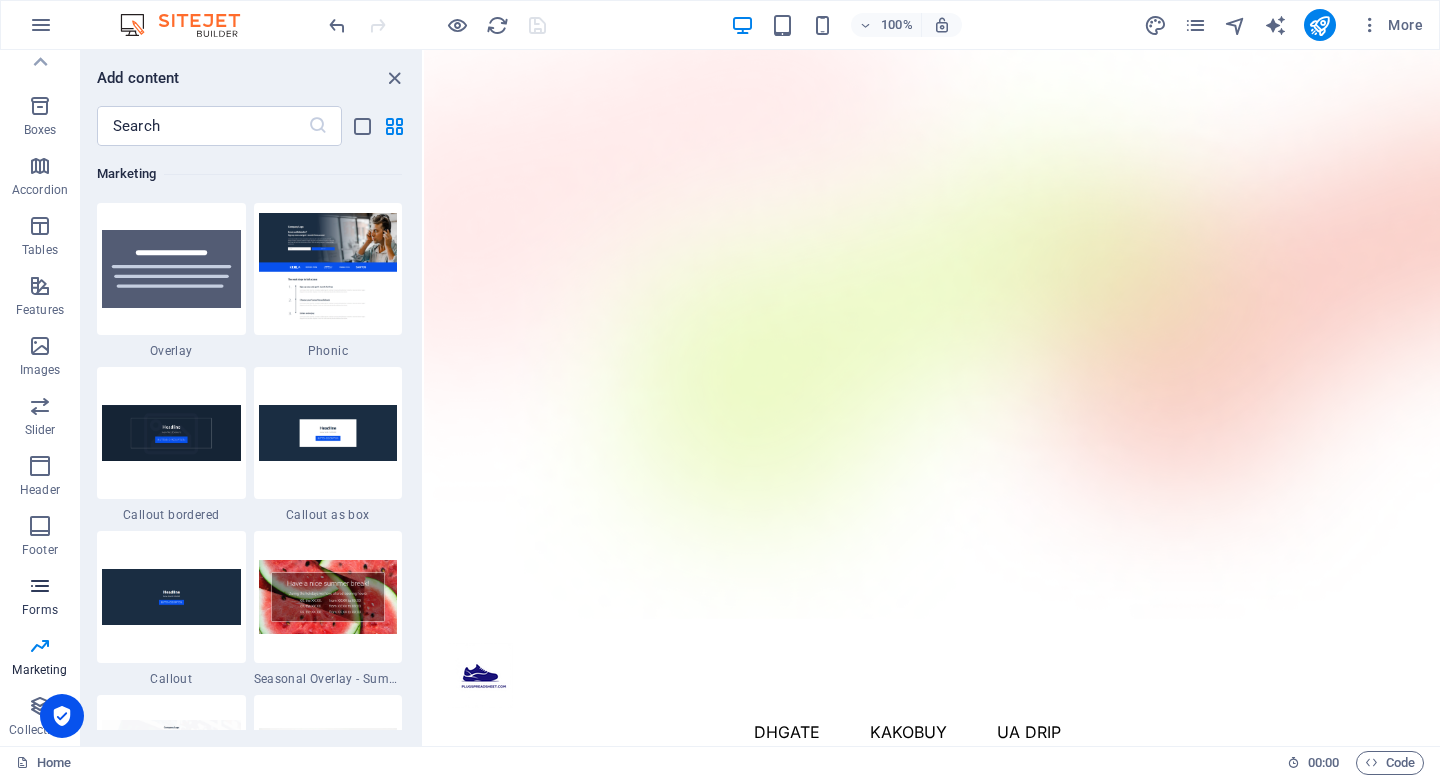 click at bounding box center [40, 586] 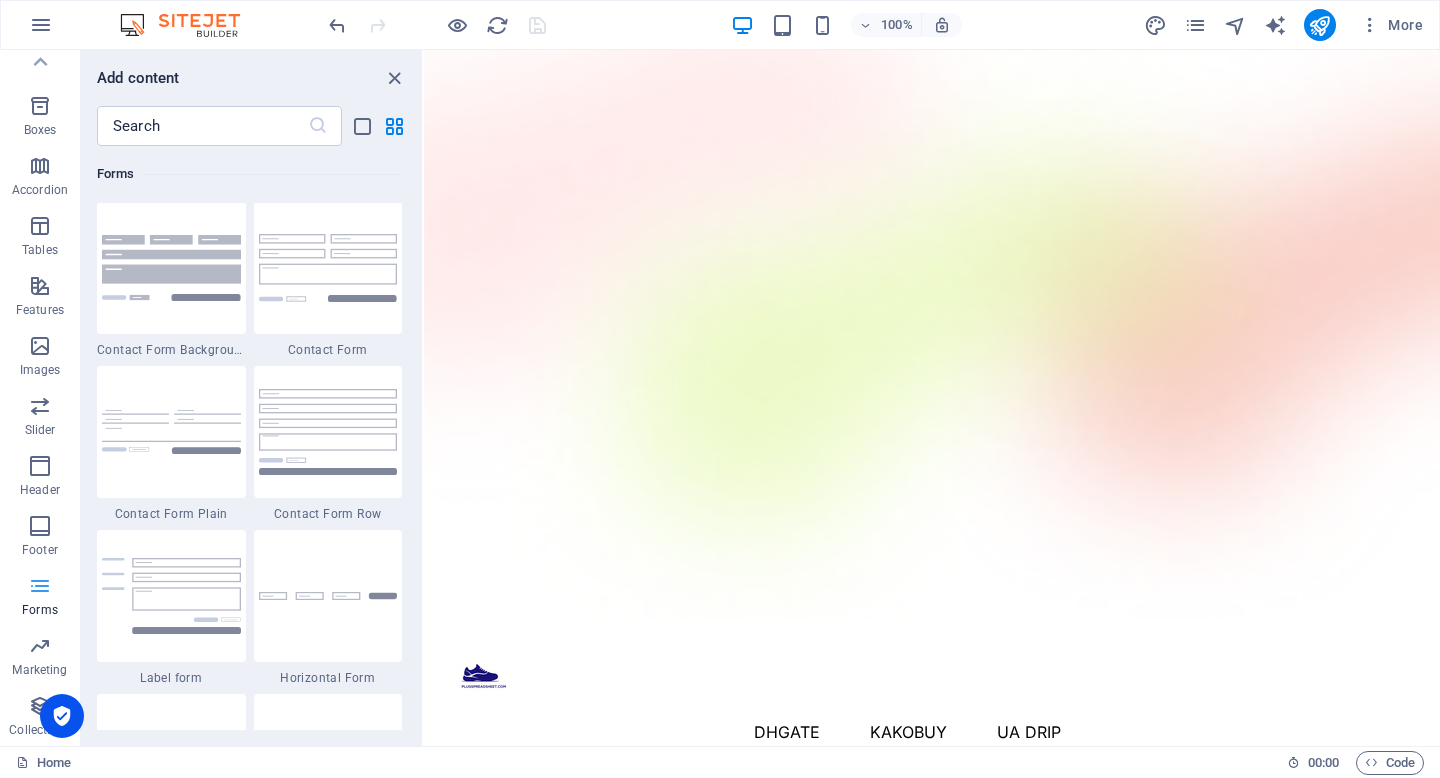 scroll, scrollTop: 14436, scrollLeft: 0, axis: vertical 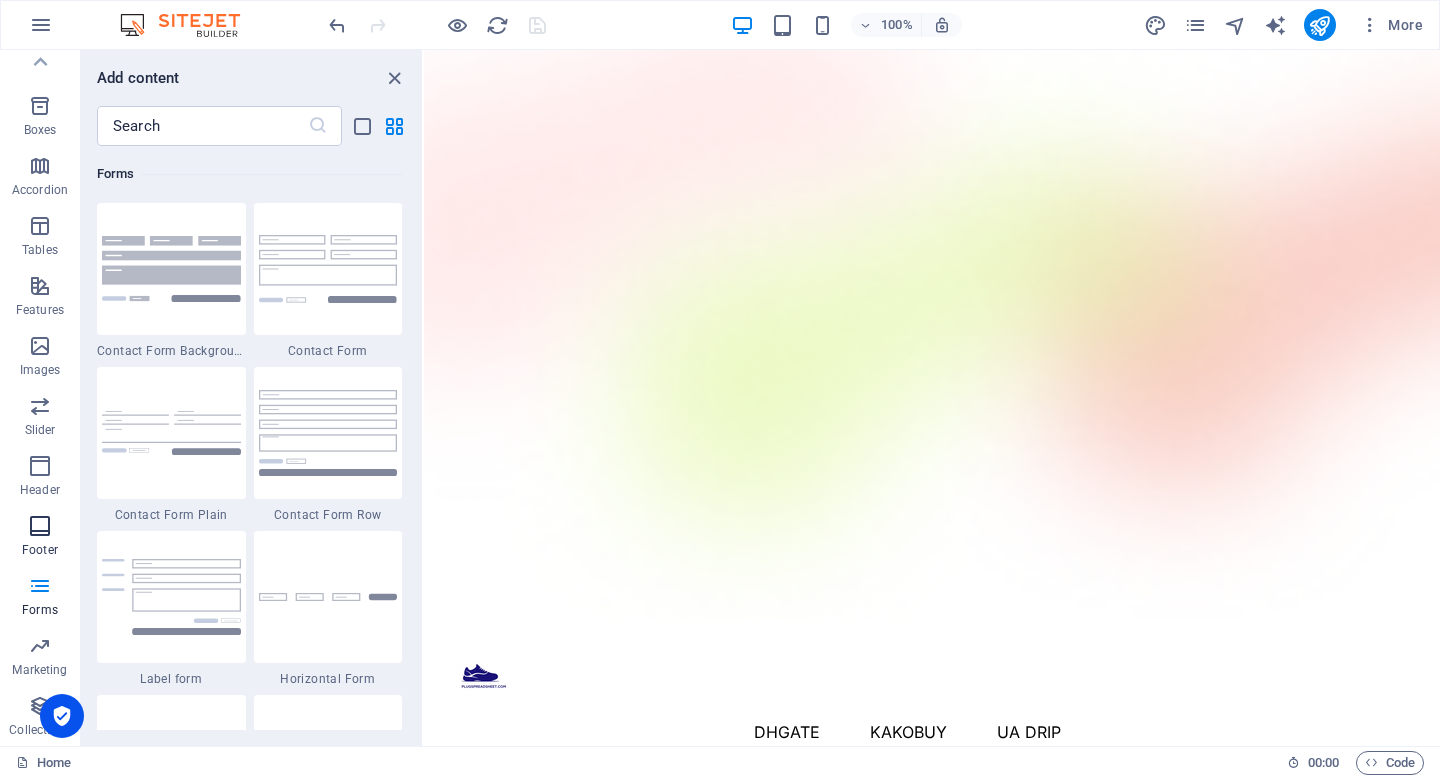 click at bounding box center (40, 526) 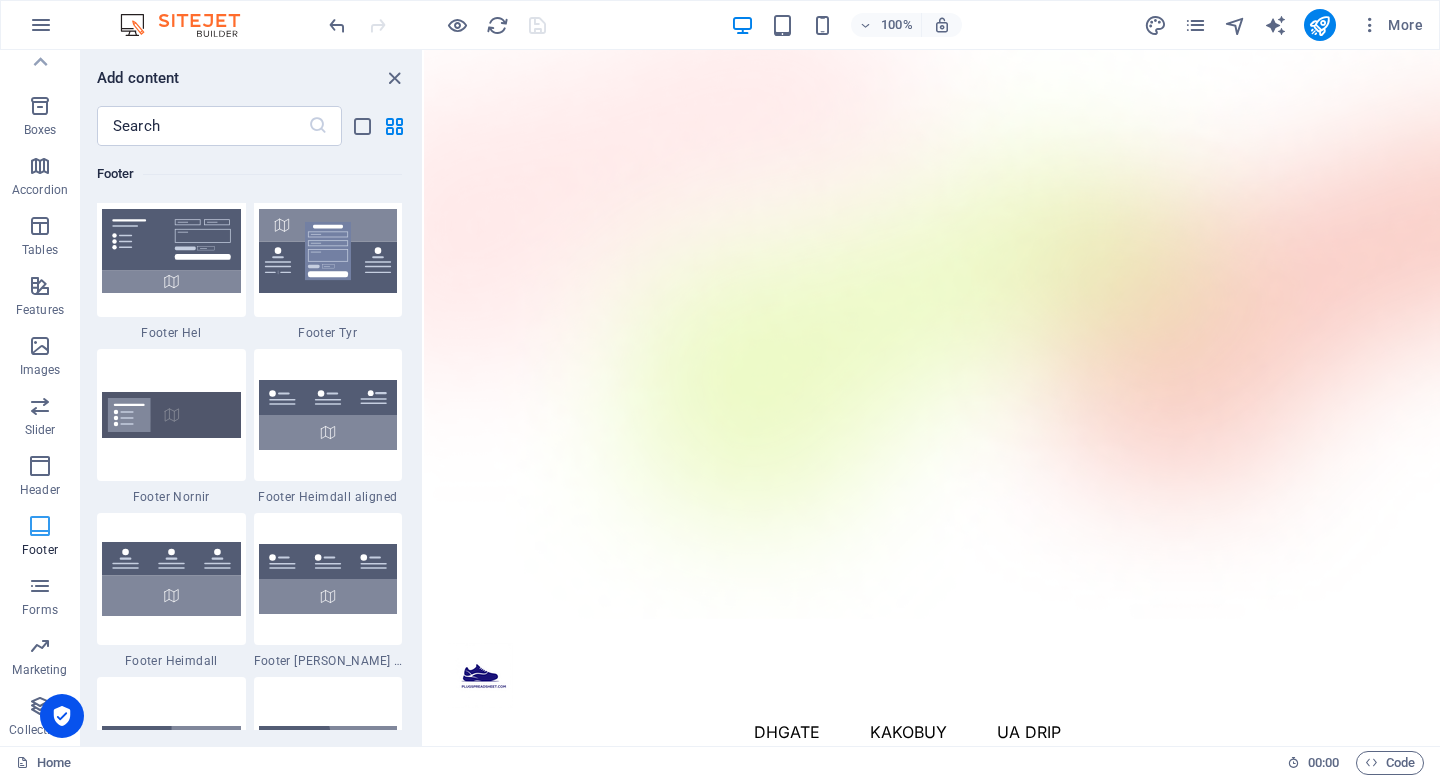 scroll, scrollTop: 13075, scrollLeft: 0, axis: vertical 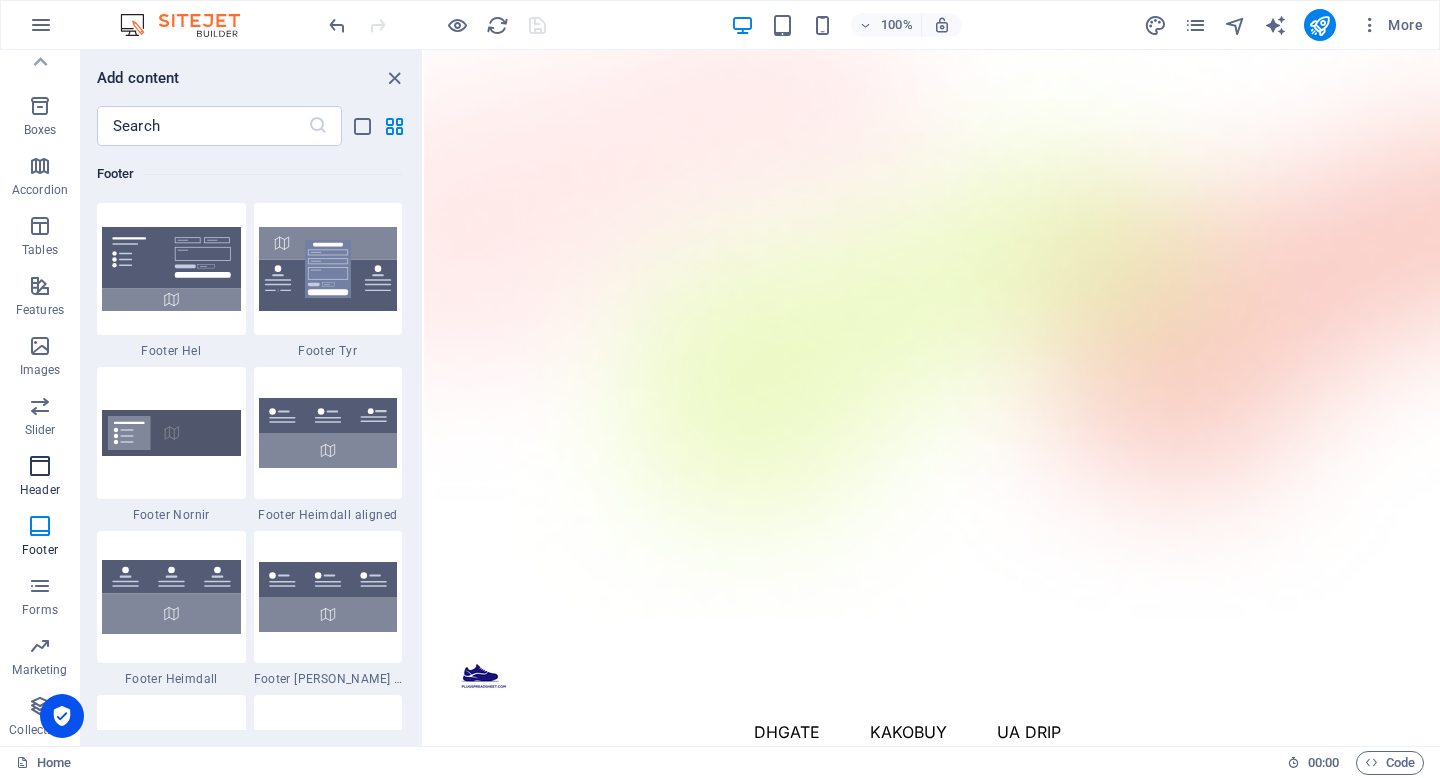 click at bounding box center [40, 466] 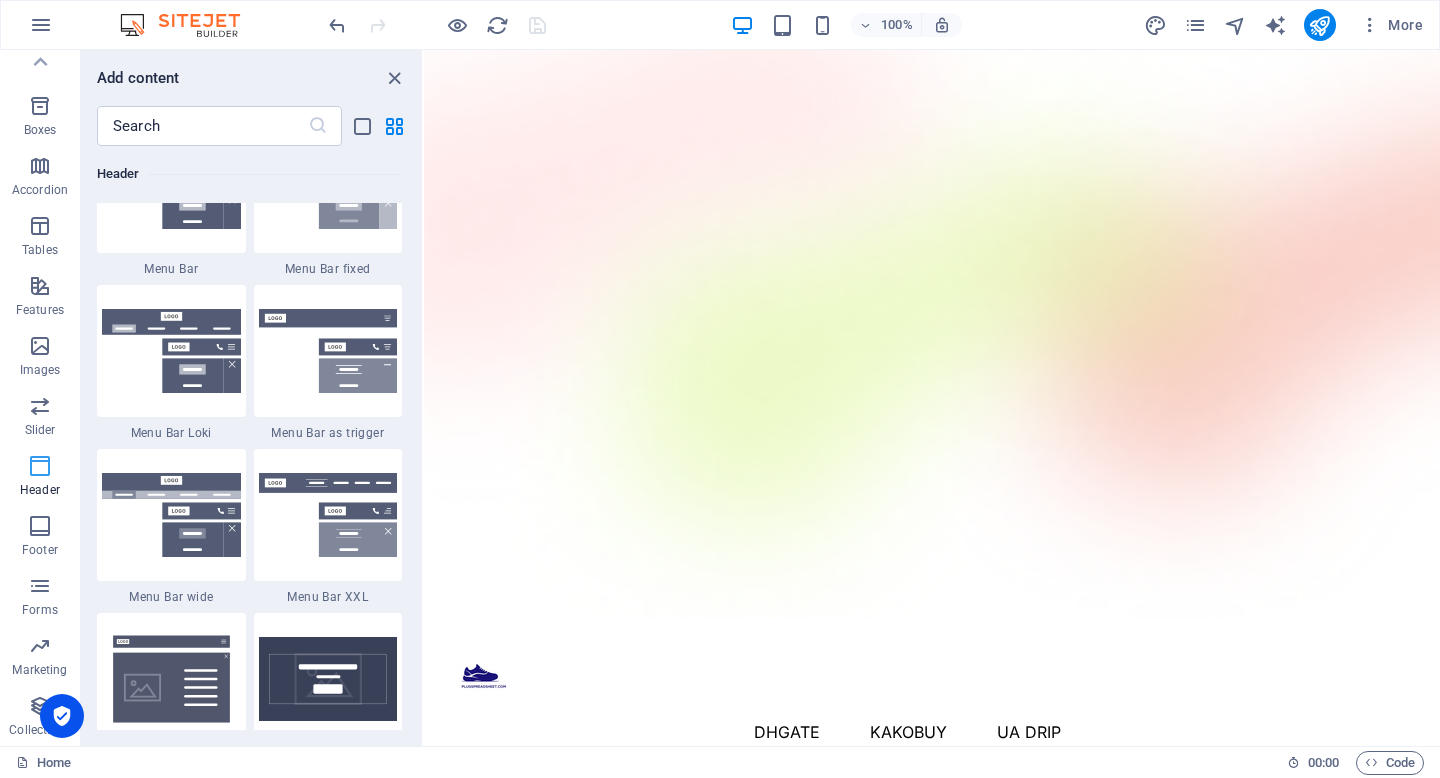 scroll, scrollTop: 11878, scrollLeft: 0, axis: vertical 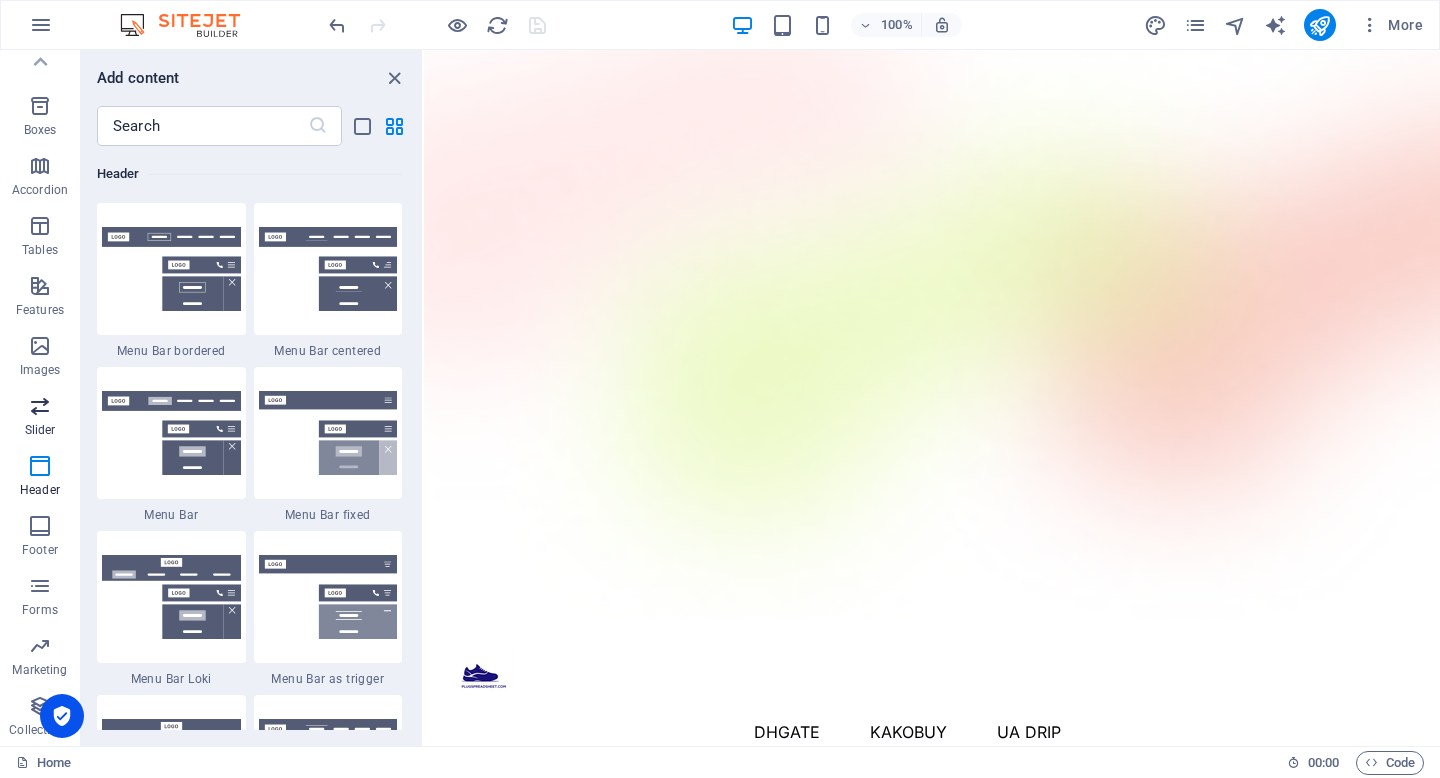 click on "Slider" at bounding box center (40, 418) 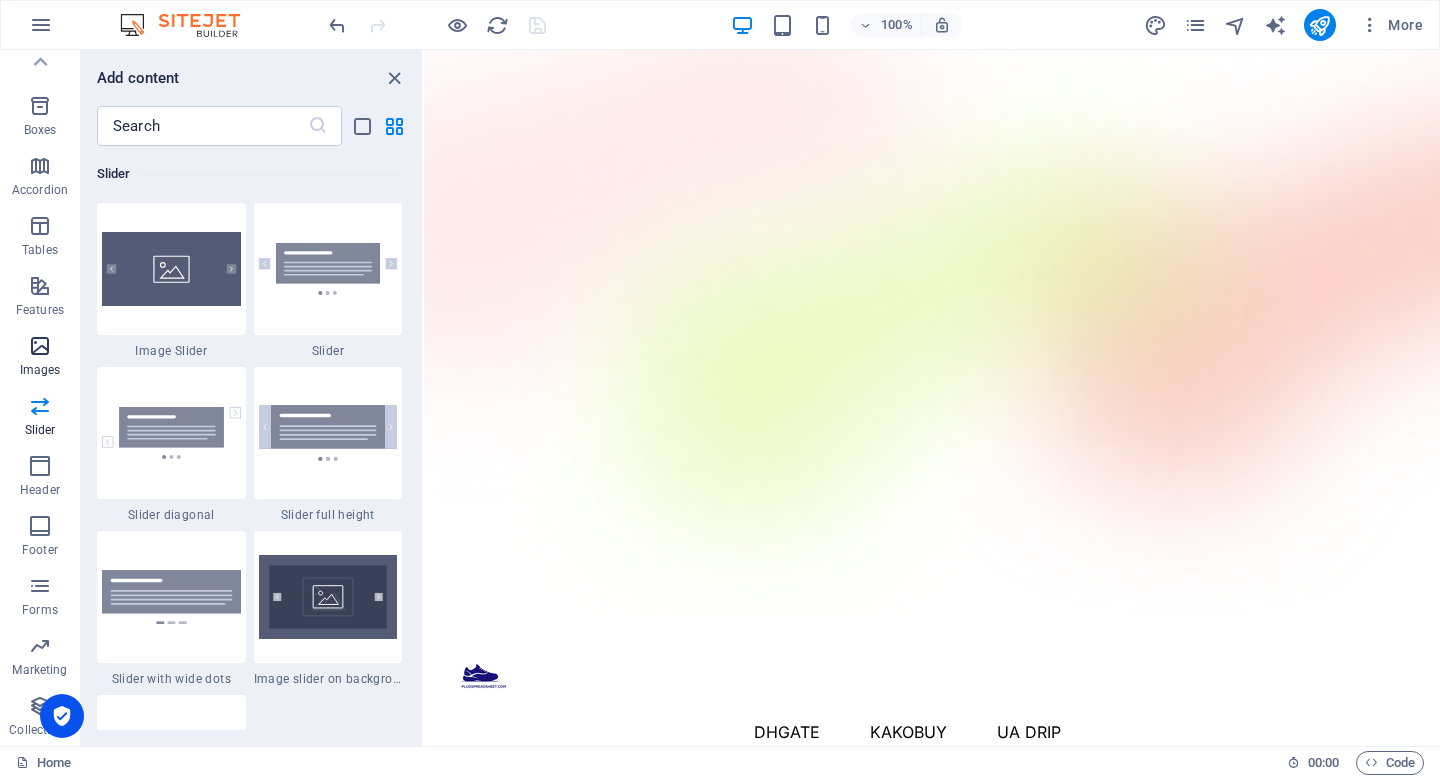 click at bounding box center [40, 346] 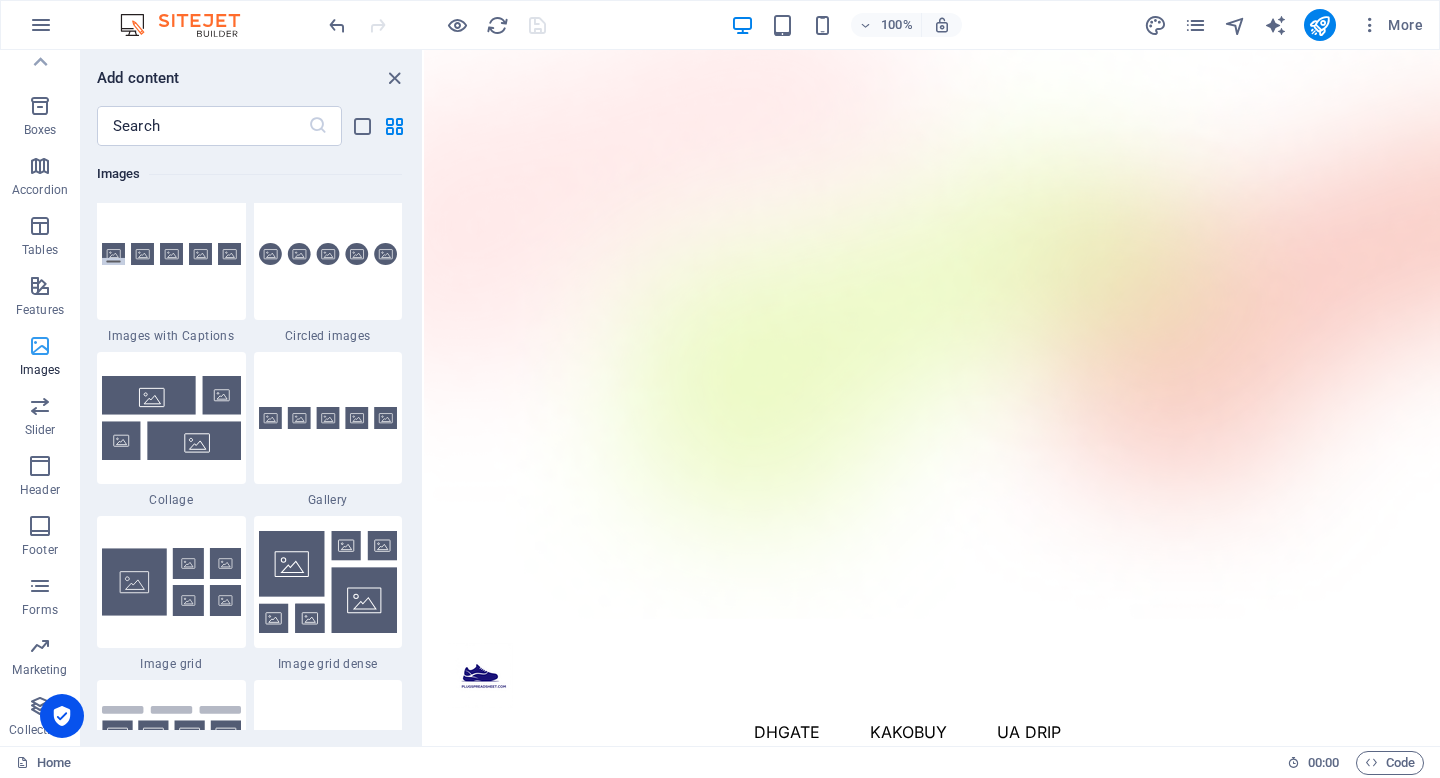 scroll, scrollTop: 9976, scrollLeft: 0, axis: vertical 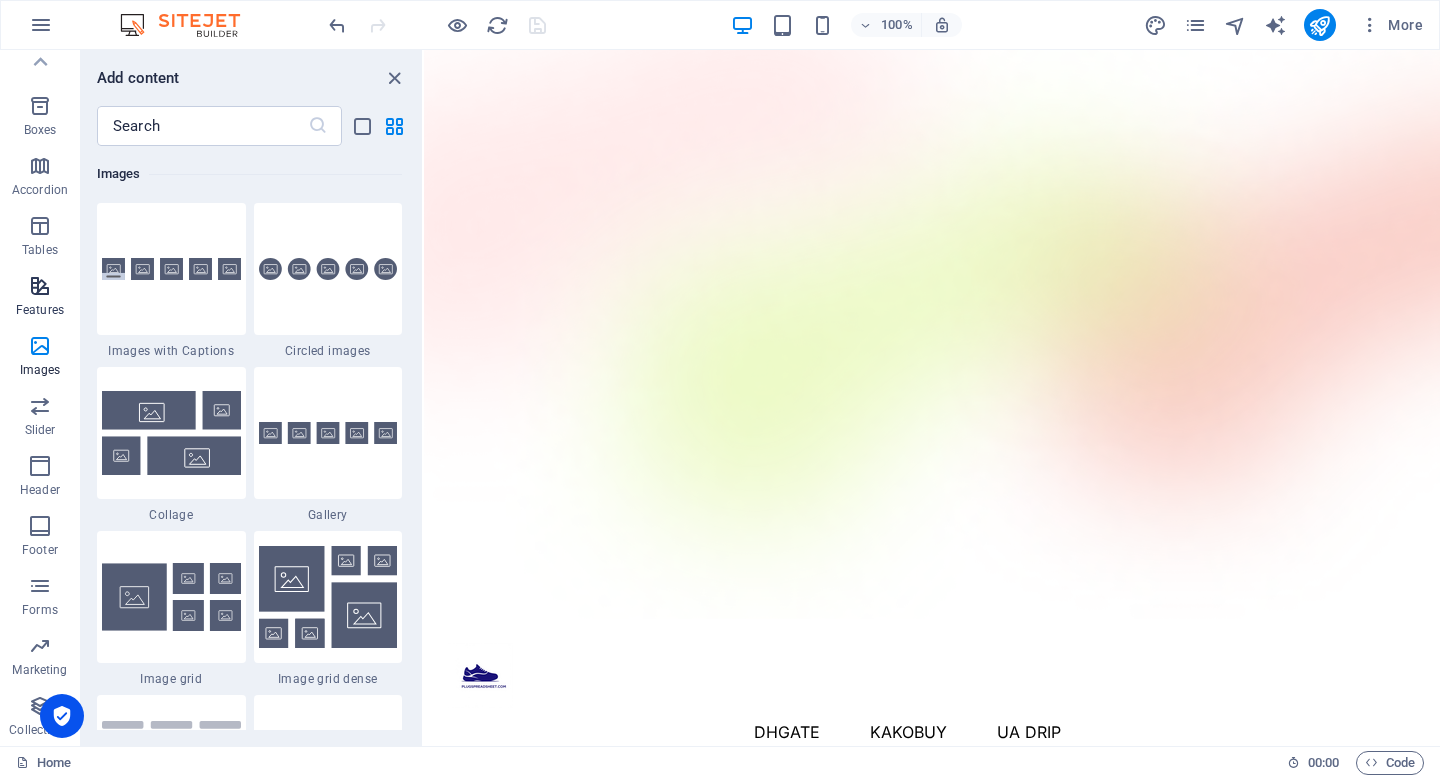 click on "Features" at bounding box center [40, 310] 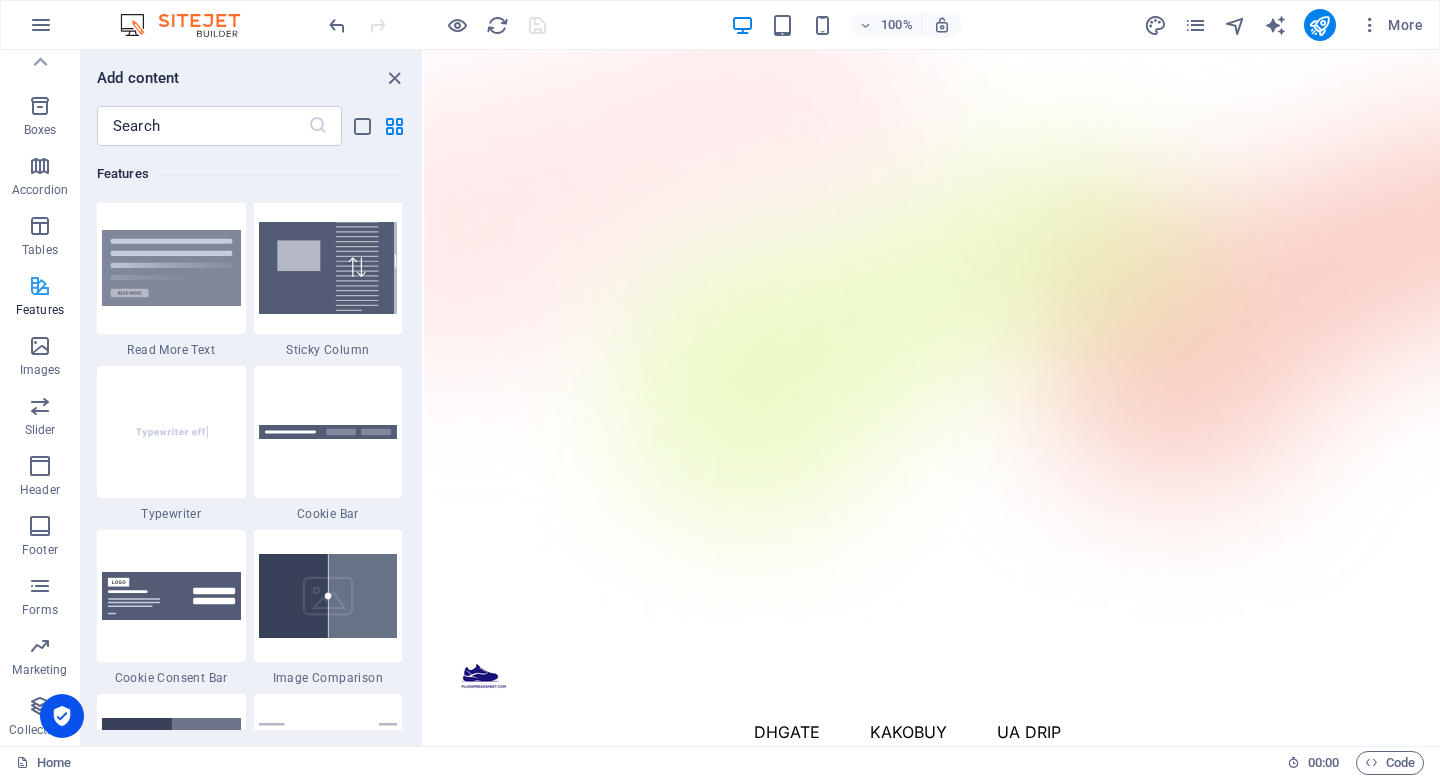 scroll, scrollTop: 7631, scrollLeft: 0, axis: vertical 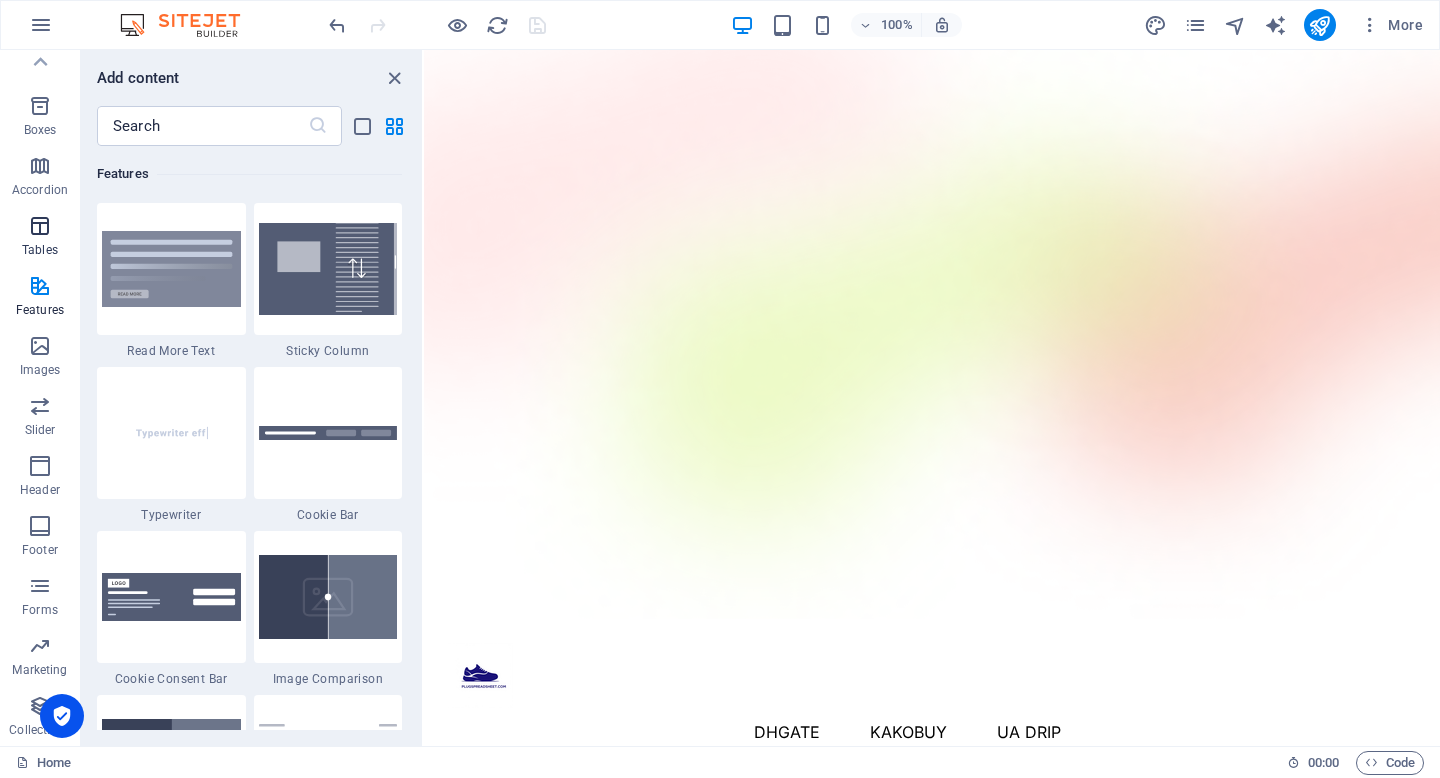 click at bounding box center [40, 226] 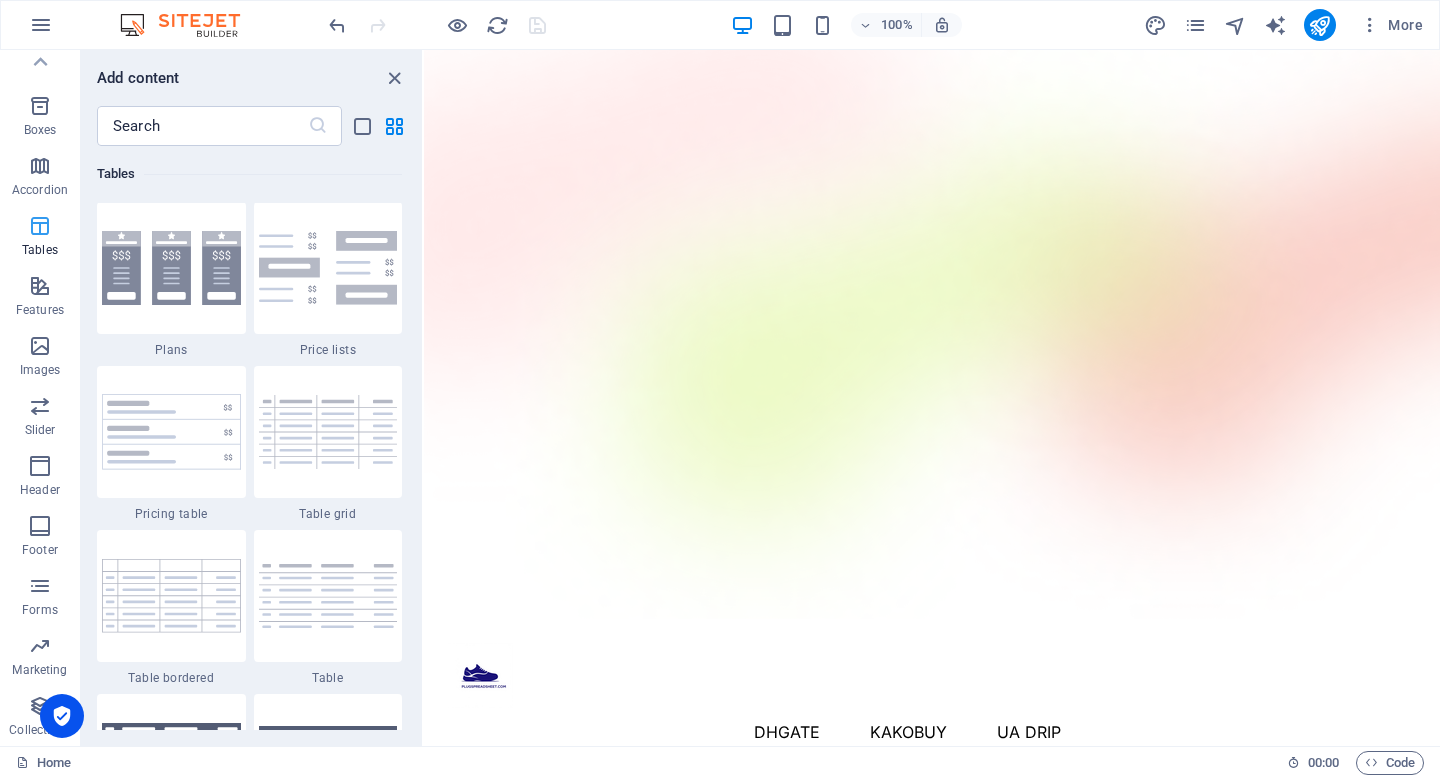 scroll, scrollTop: 6762, scrollLeft: 0, axis: vertical 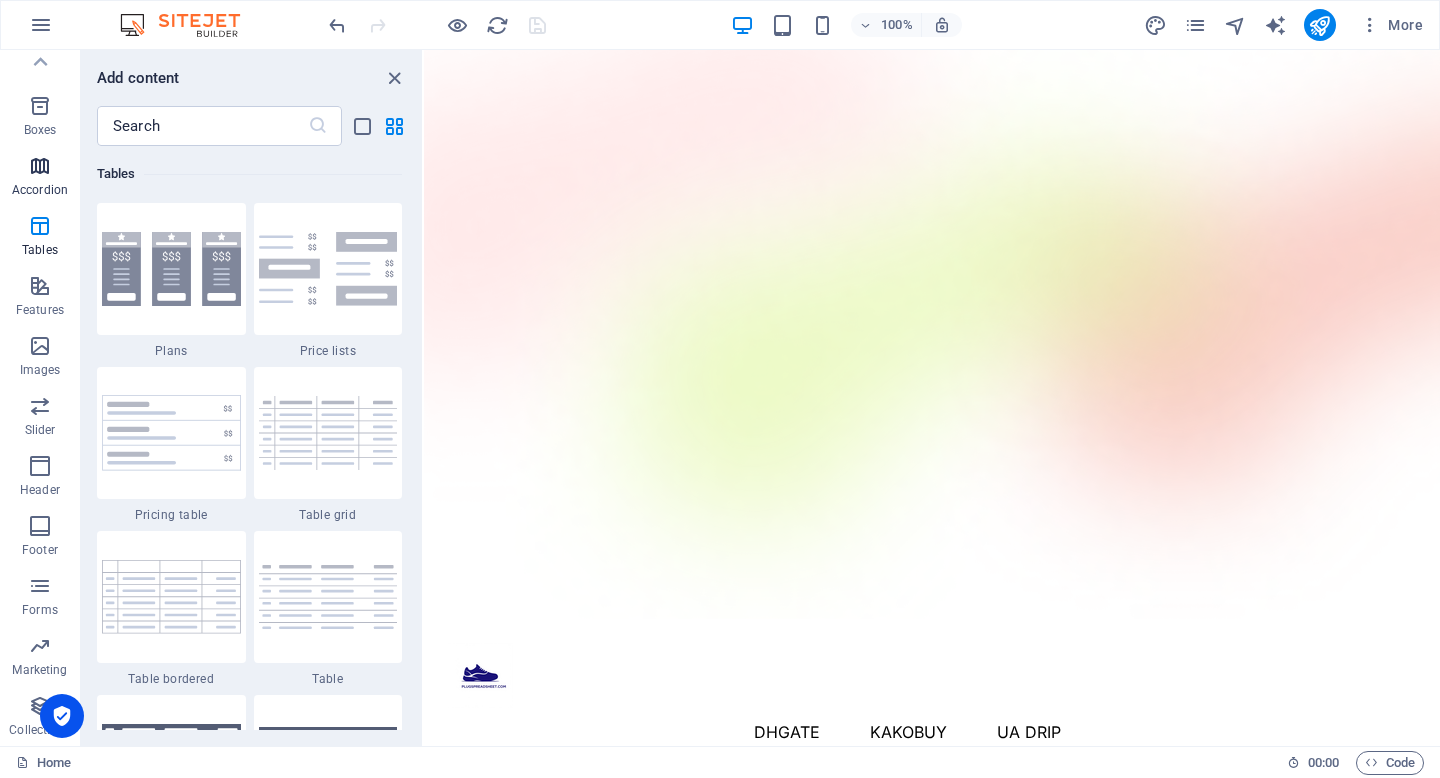 click at bounding box center [40, 166] 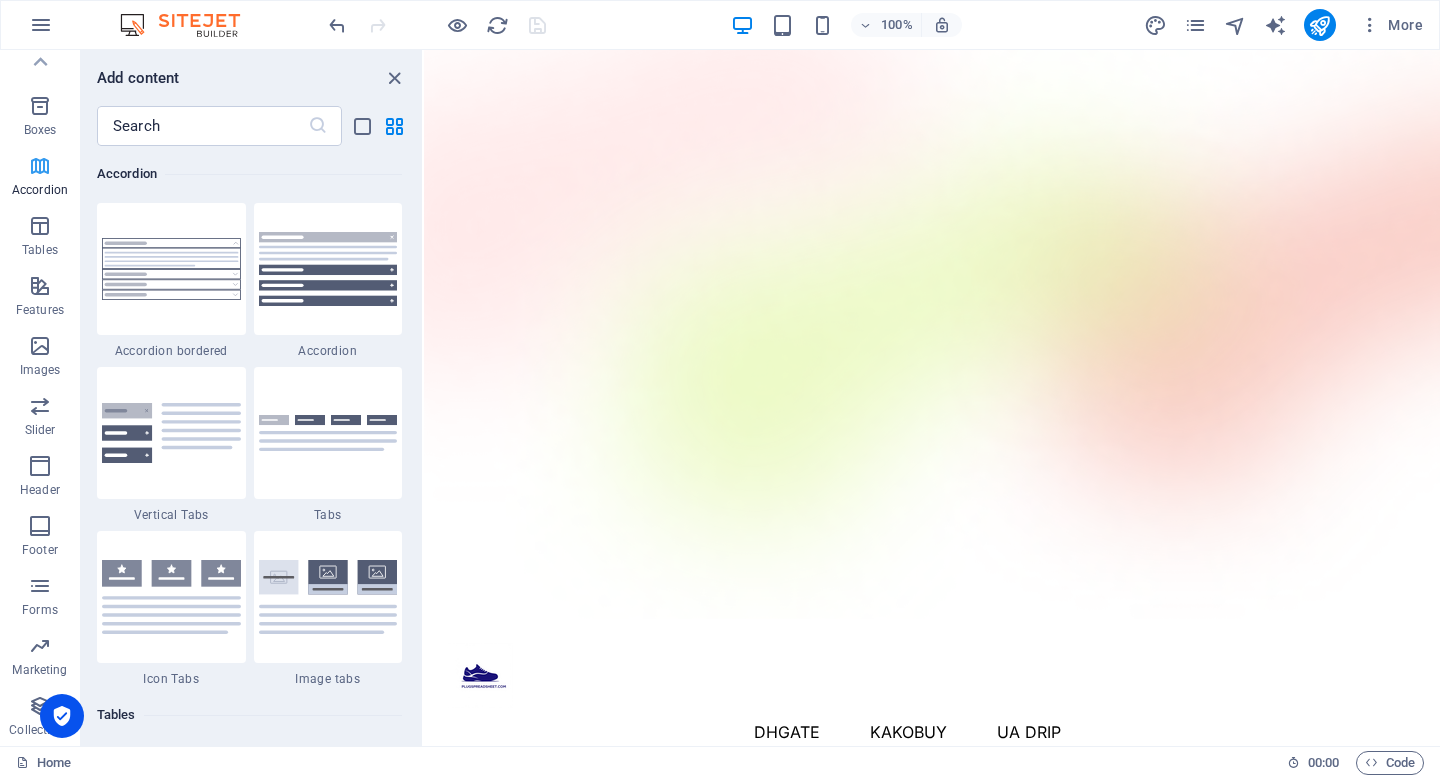 scroll, scrollTop: 6221, scrollLeft: 0, axis: vertical 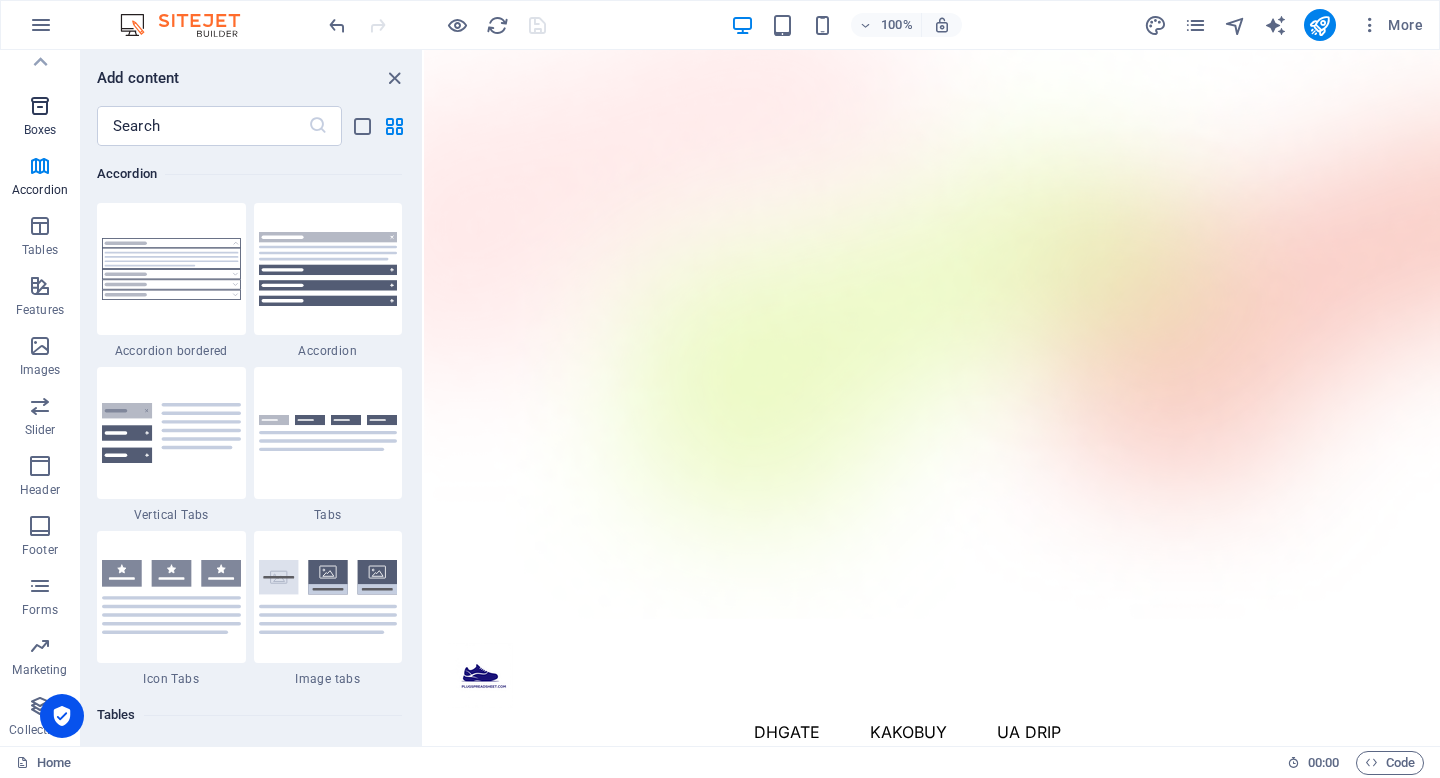 click at bounding box center (40, 106) 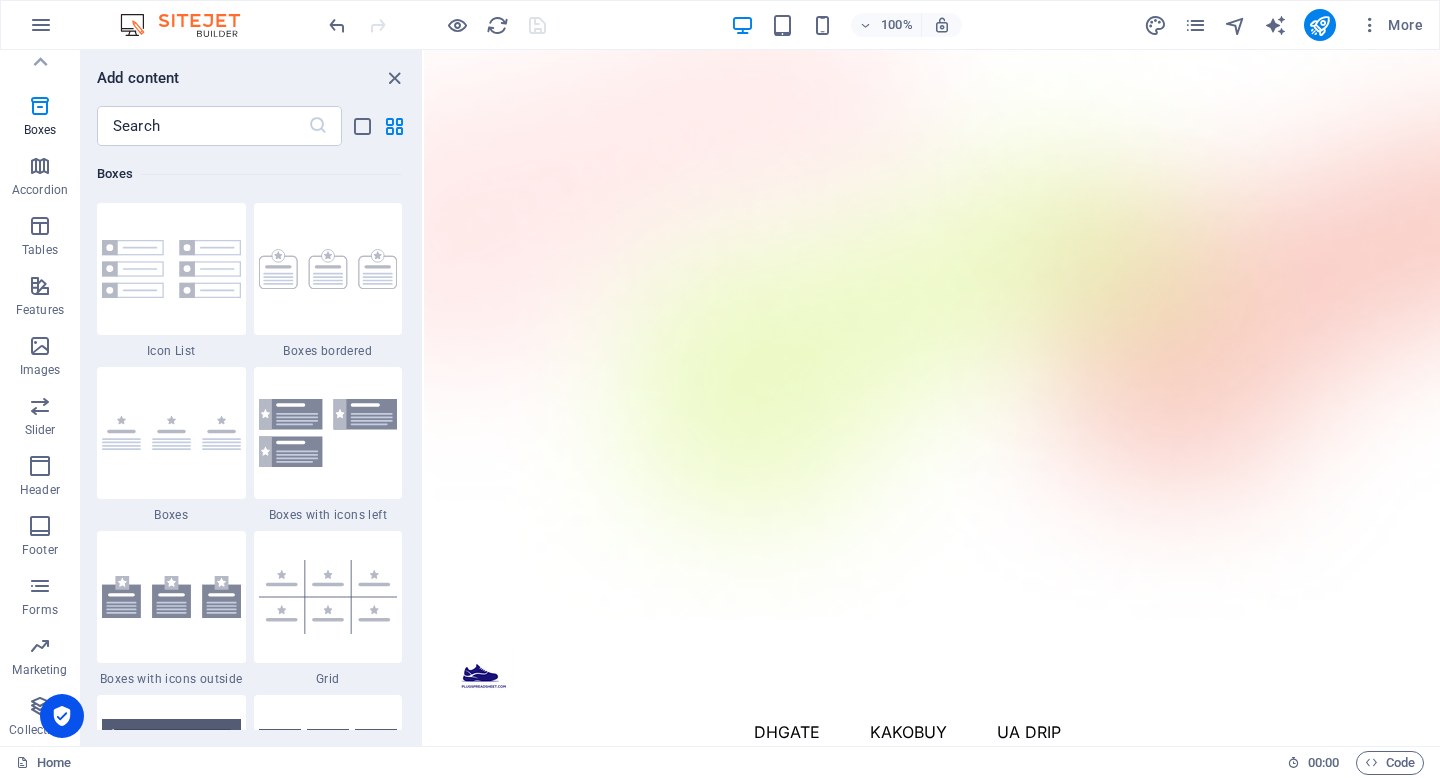 scroll, scrollTop: 5352, scrollLeft: 0, axis: vertical 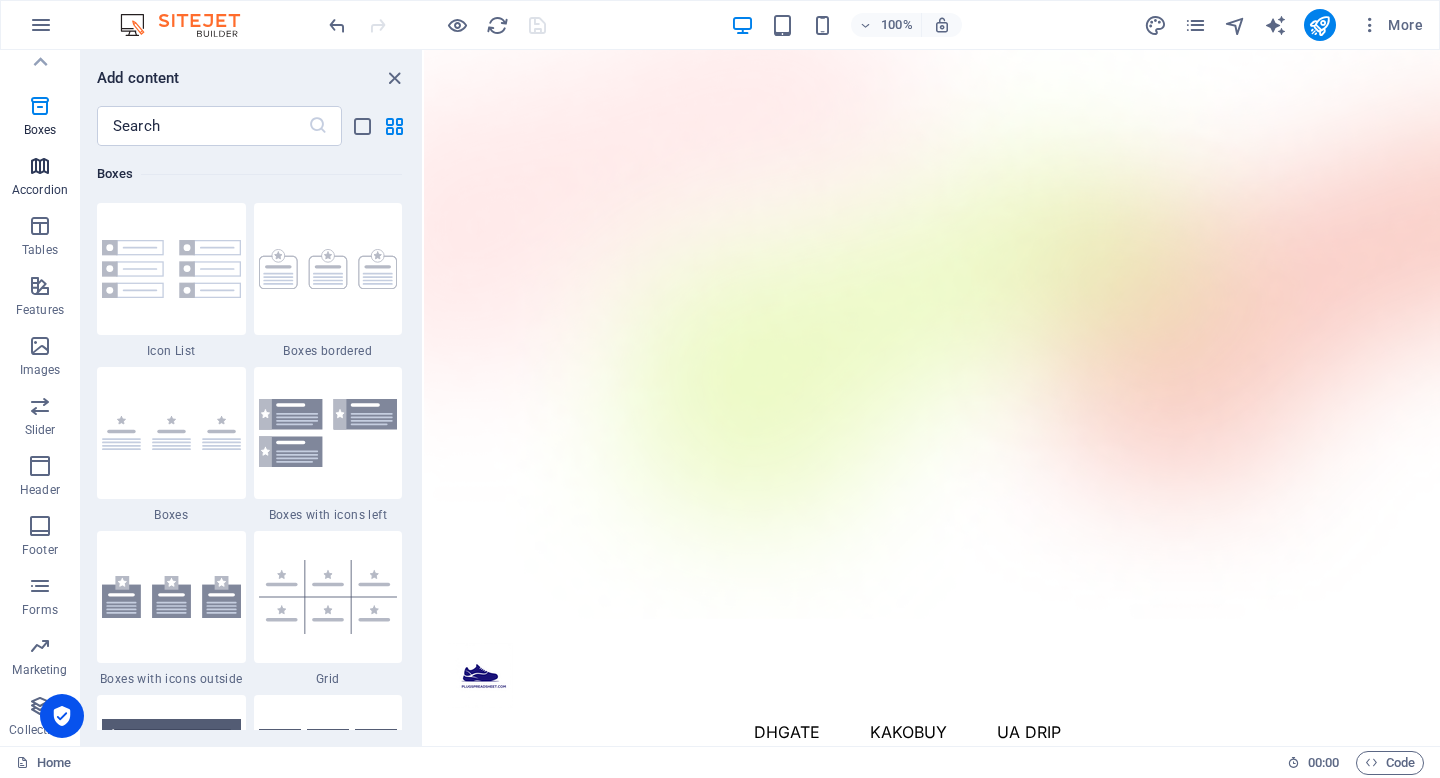 click on "Accordion" at bounding box center [40, 190] 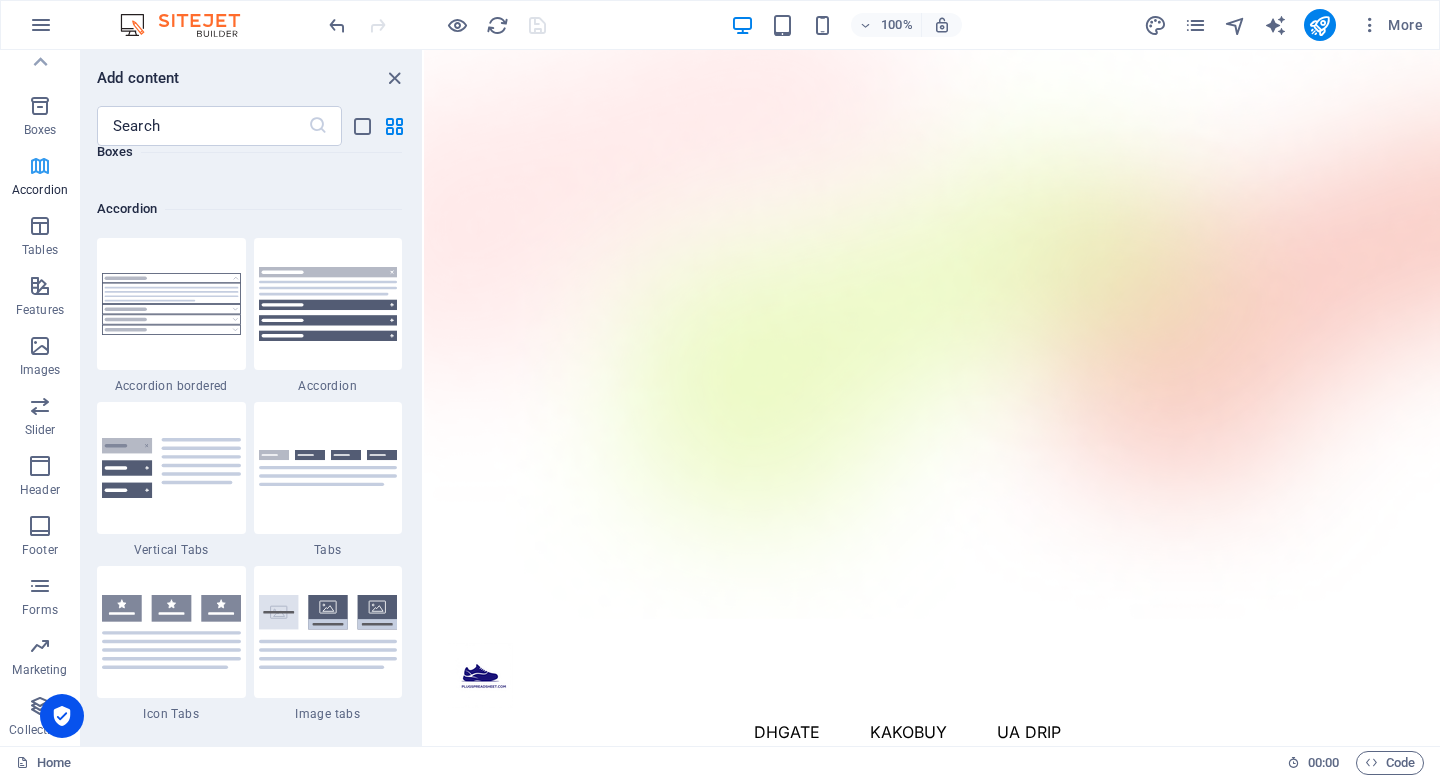 scroll, scrollTop: 6221, scrollLeft: 0, axis: vertical 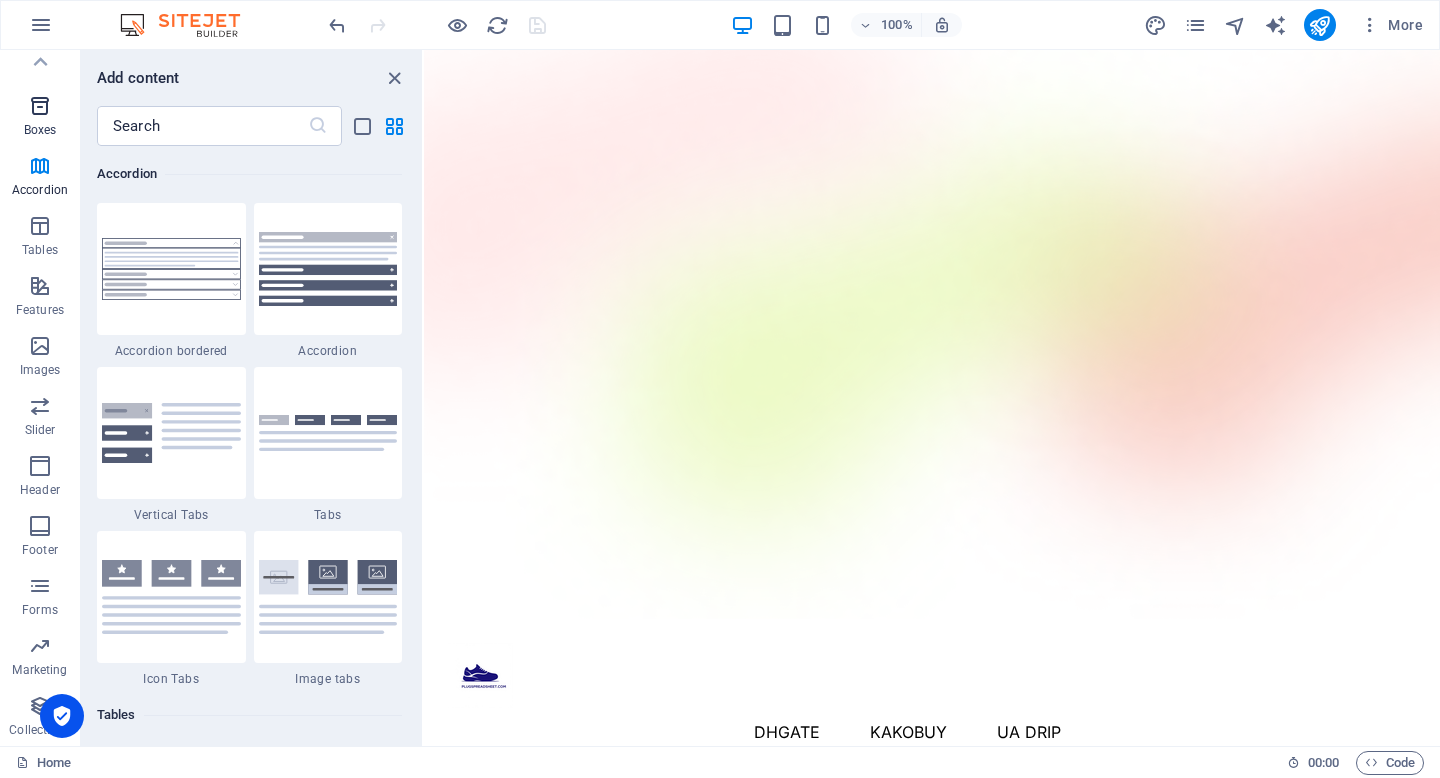 click at bounding box center [40, 106] 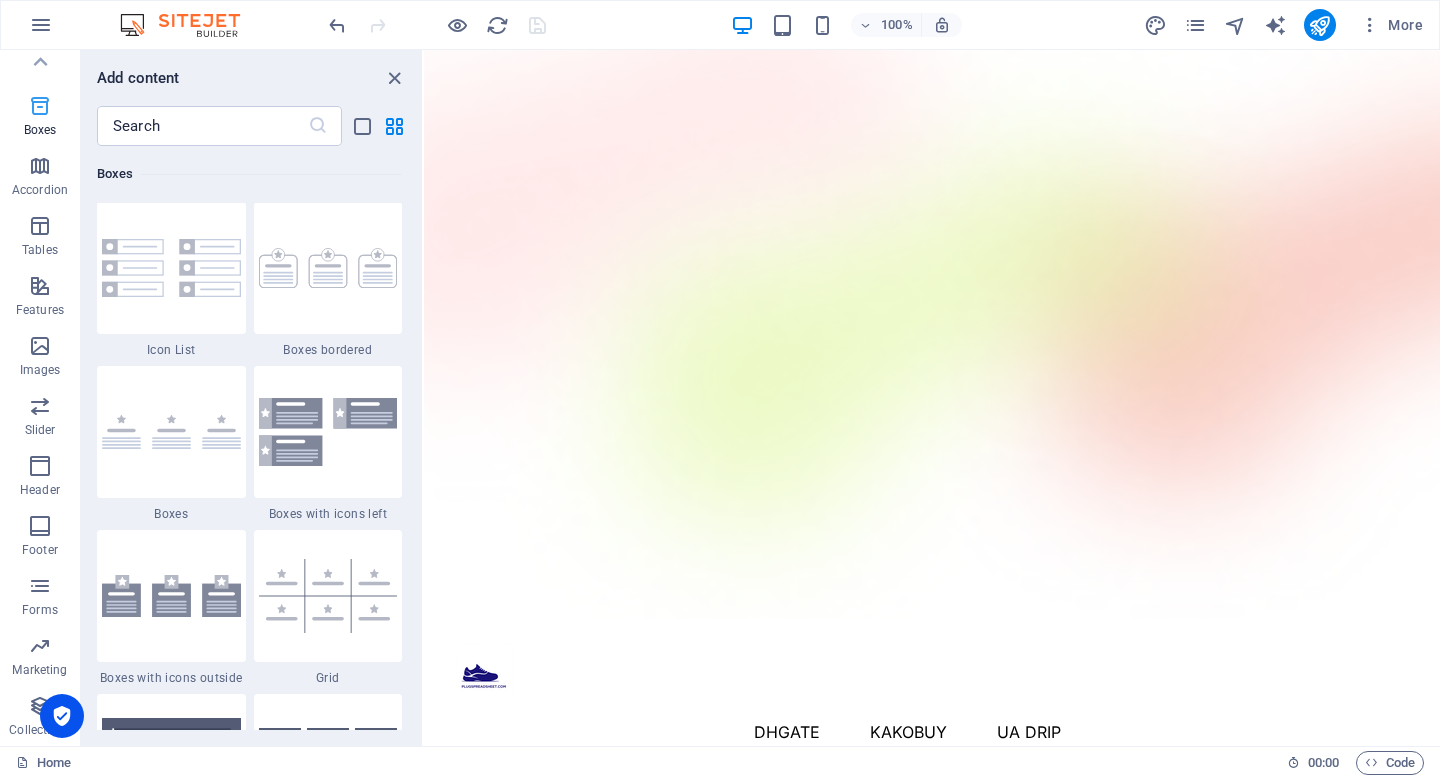 scroll, scrollTop: 5352, scrollLeft: 0, axis: vertical 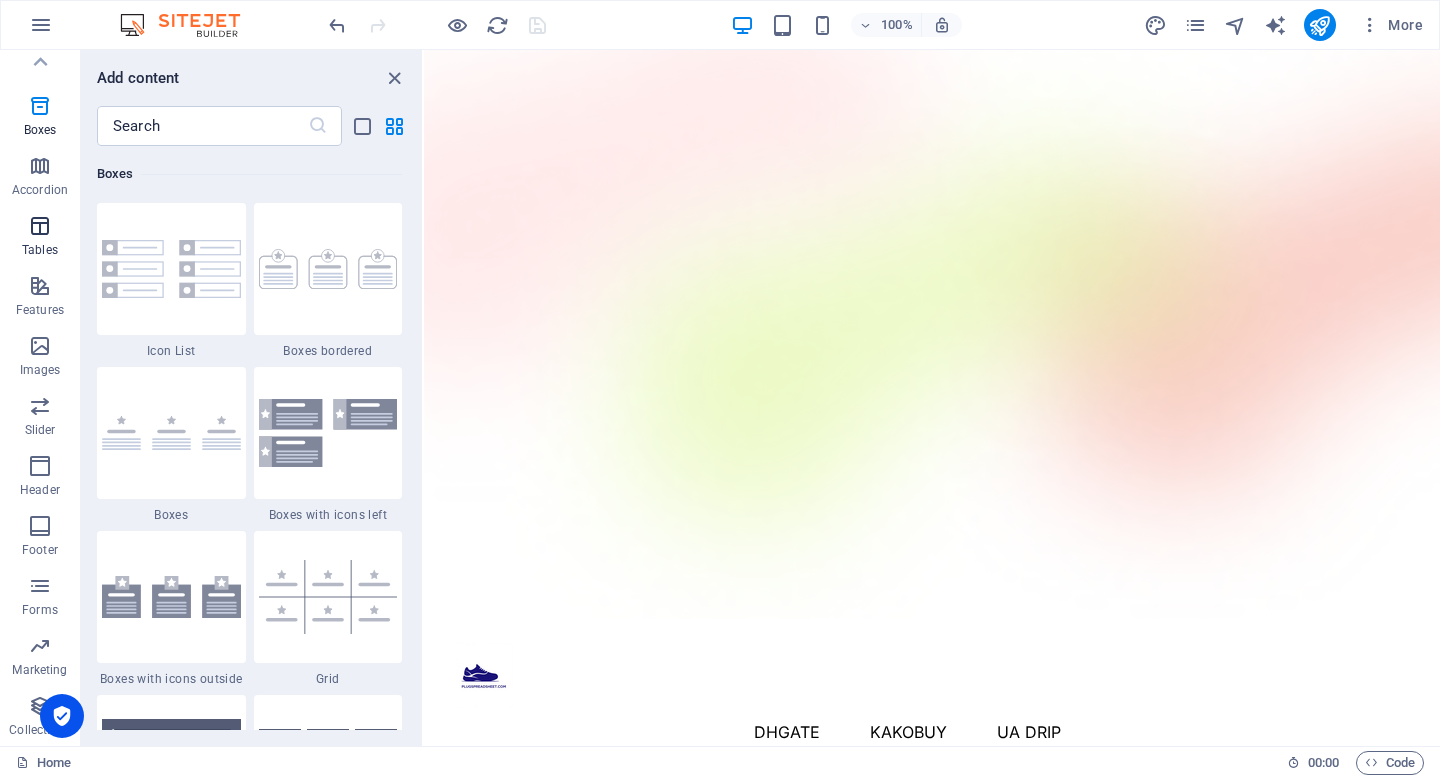 click on "Tables" at bounding box center (40, 250) 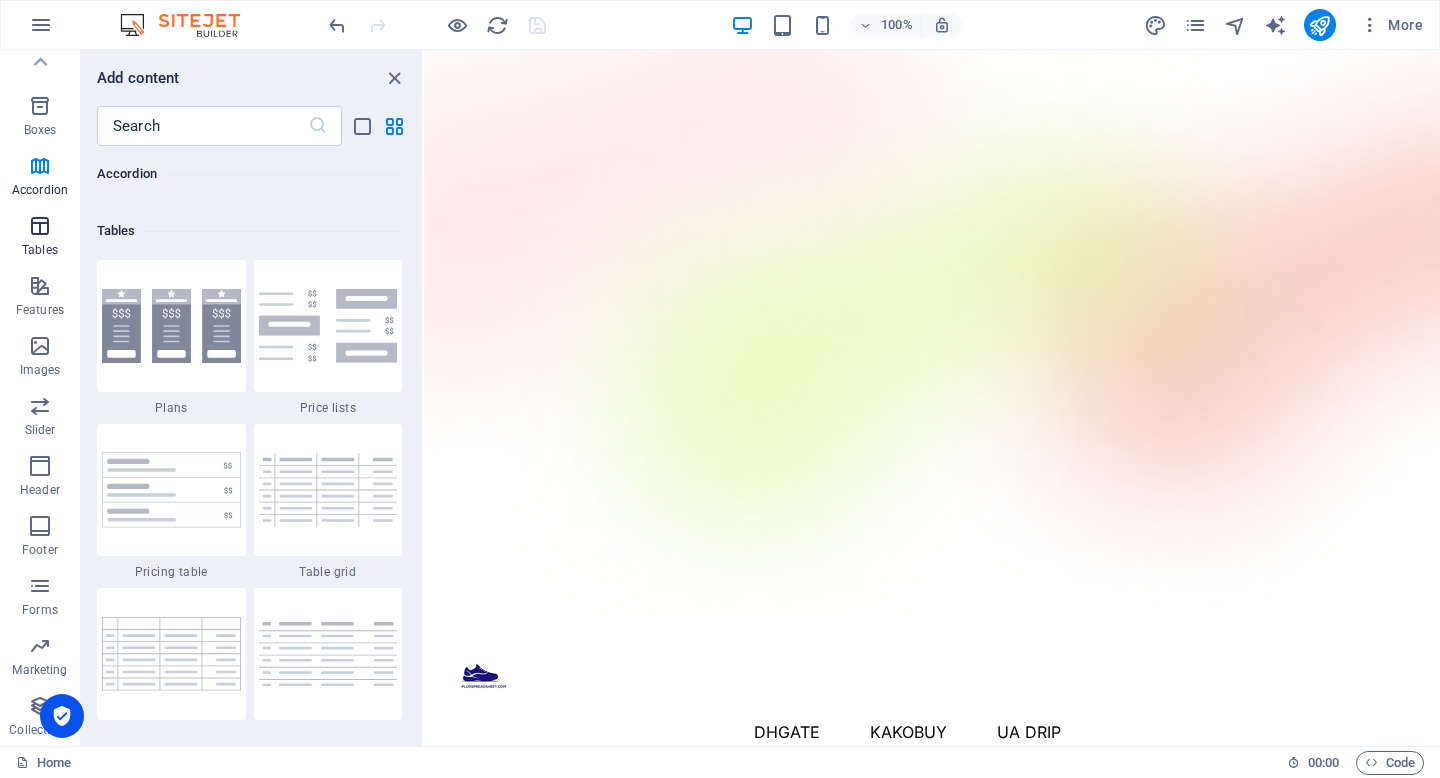 scroll, scrollTop: 6762, scrollLeft: 0, axis: vertical 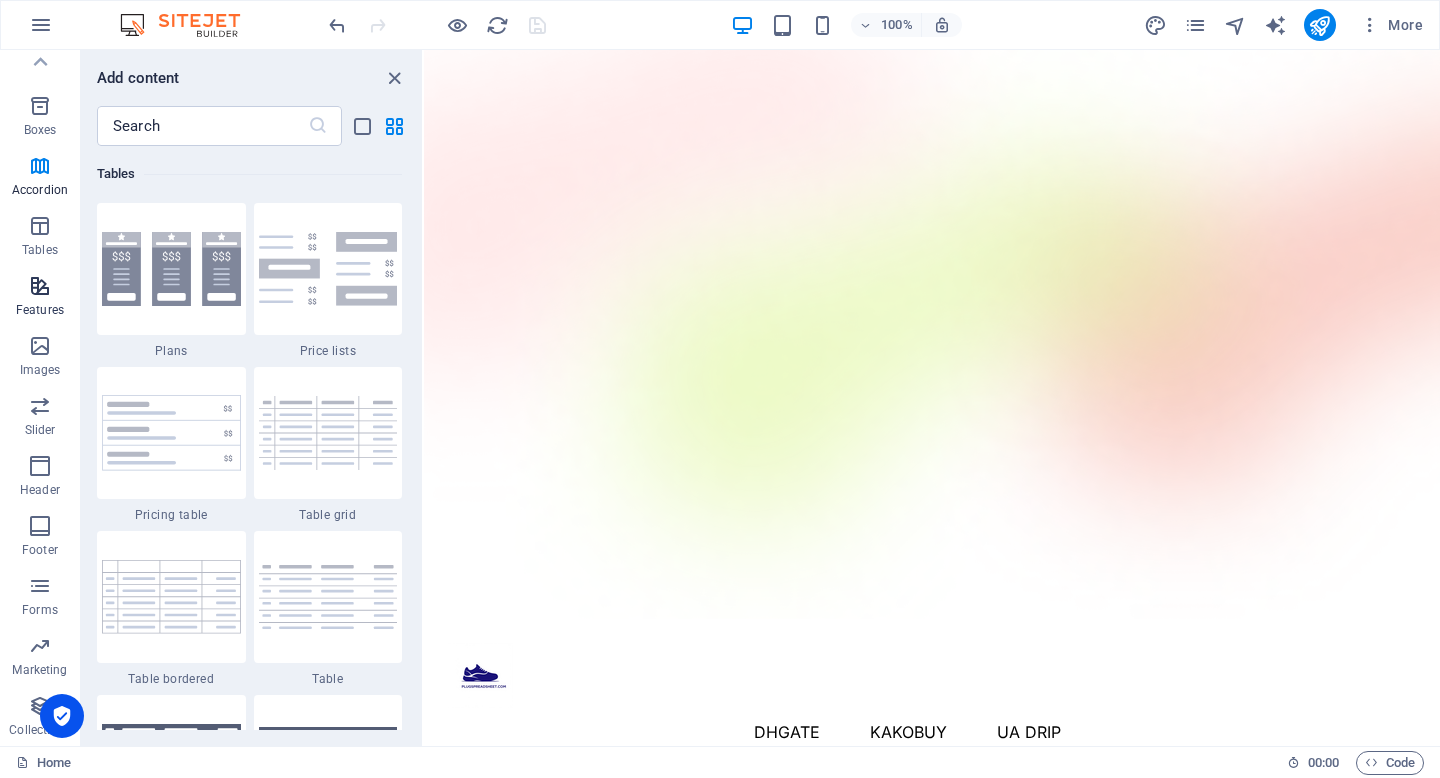 click at bounding box center (40, 286) 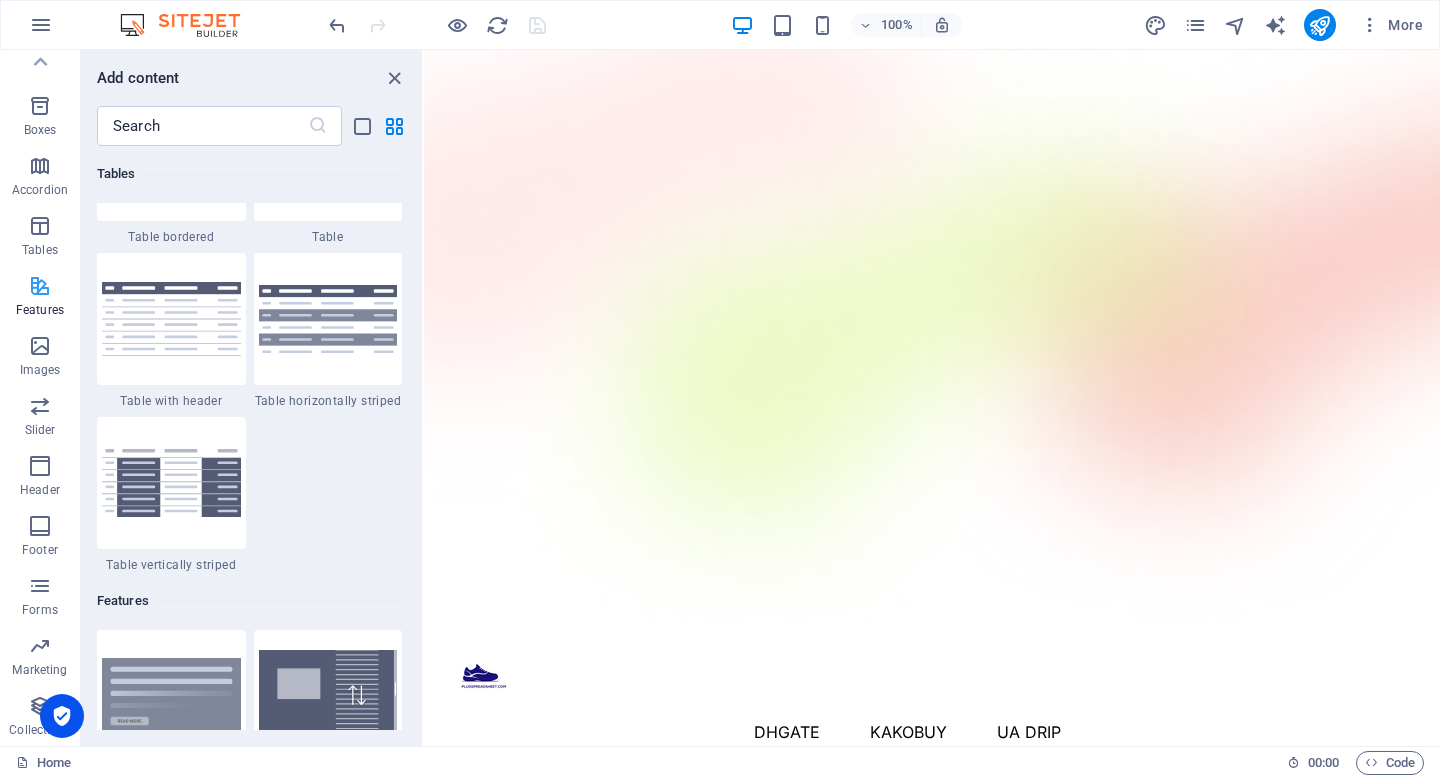 scroll, scrollTop: 7631, scrollLeft: 0, axis: vertical 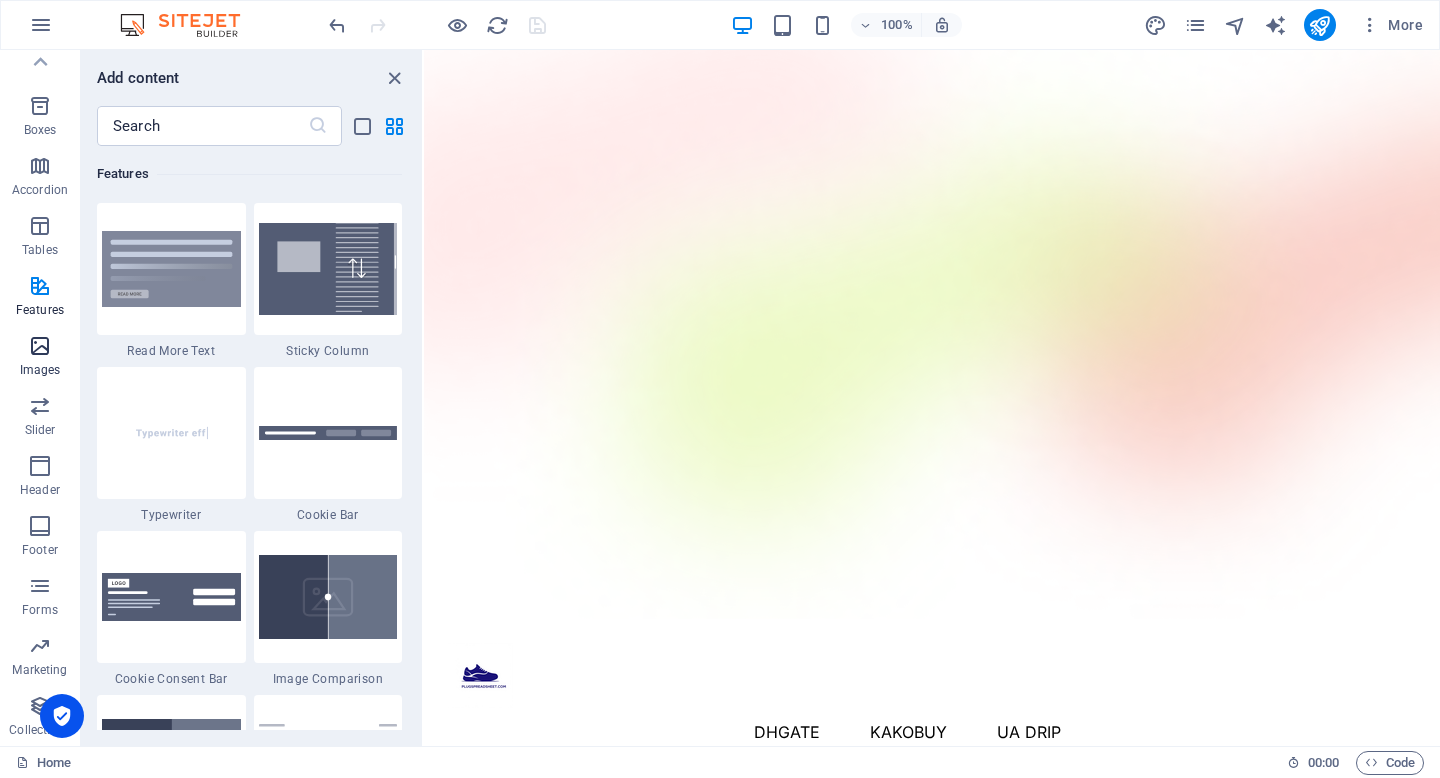 click at bounding box center (40, 346) 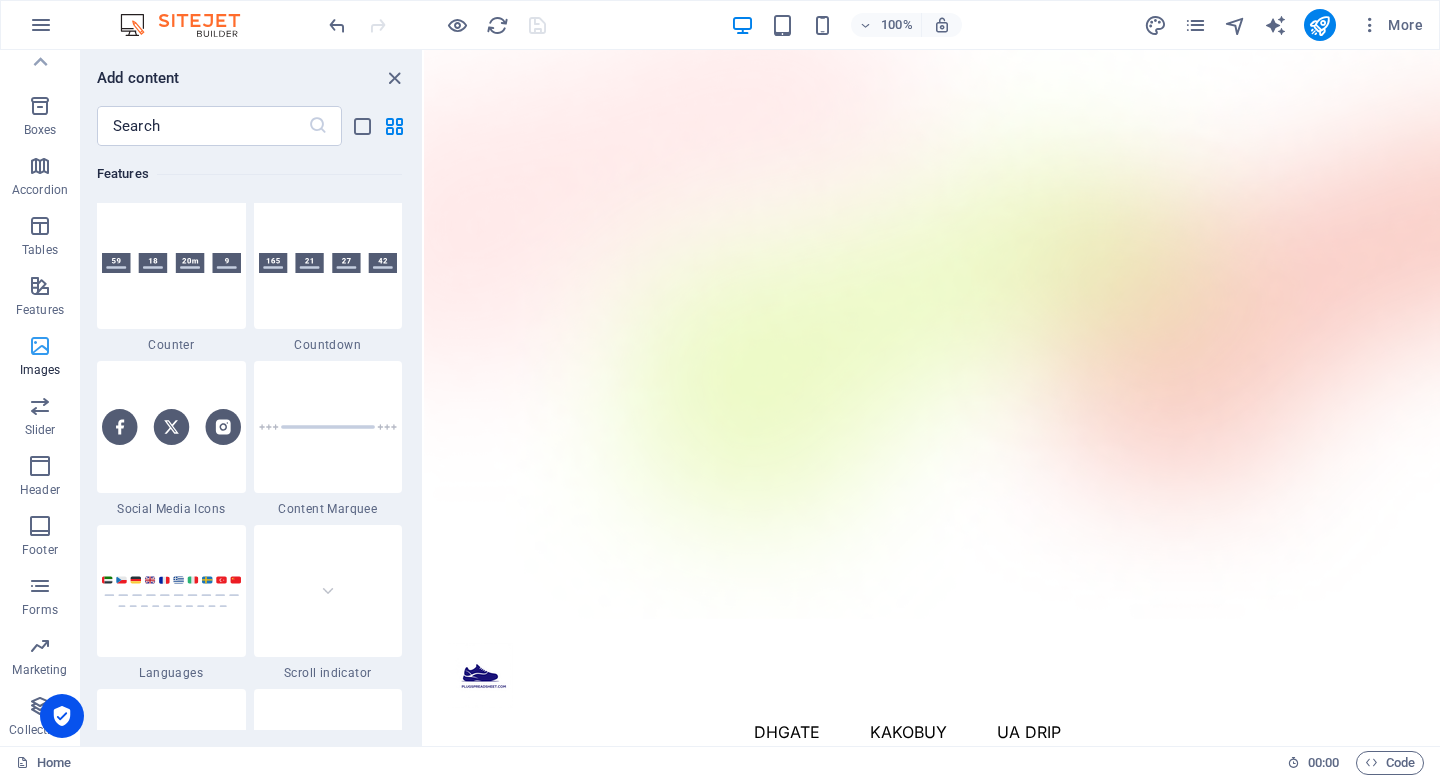 scroll, scrollTop: 9976, scrollLeft: 0, axis: vertical 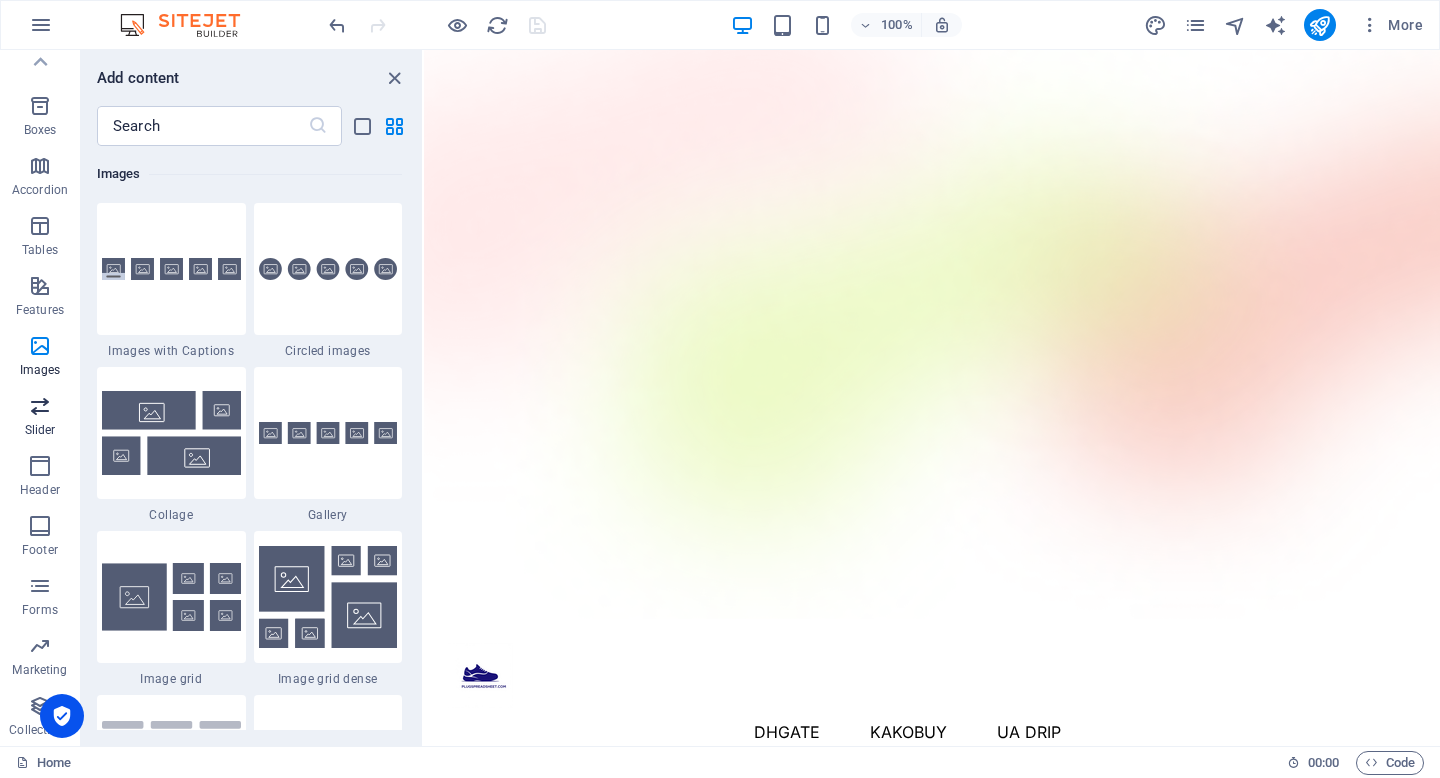 click on "Slider" at bounding box center (40, 418) 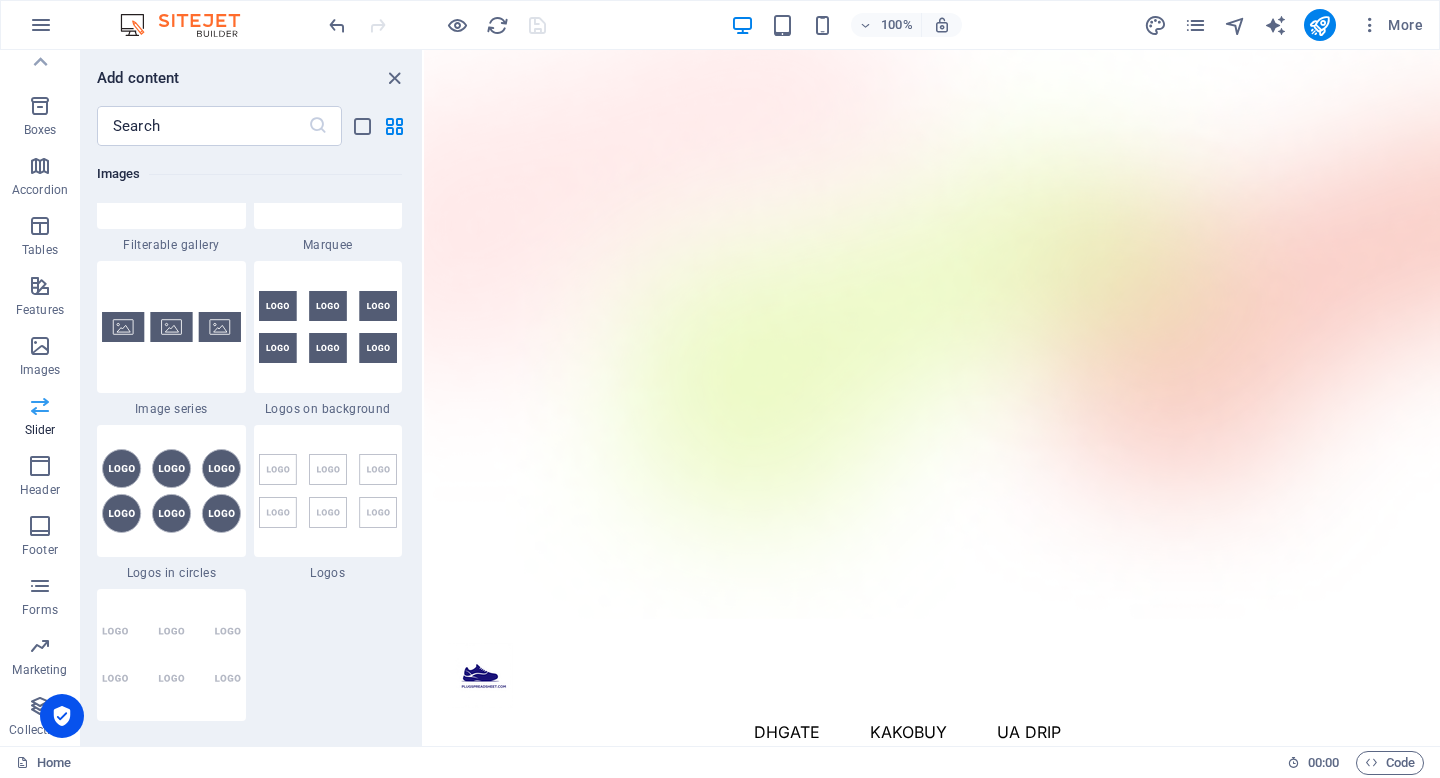 scroll, scrollTop: 11173, scrollLeft: 0, axis: vertical 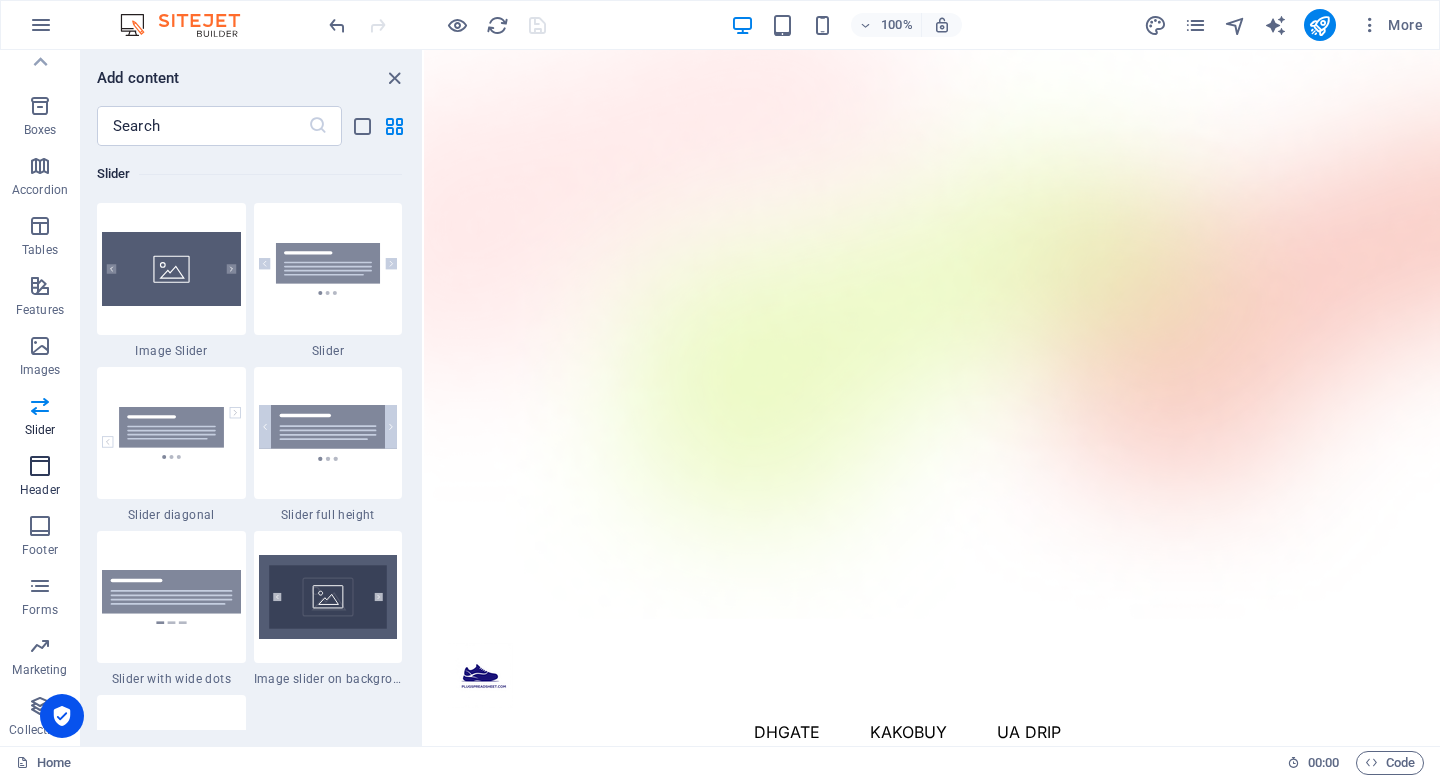 click at bounding box center (40, 466) 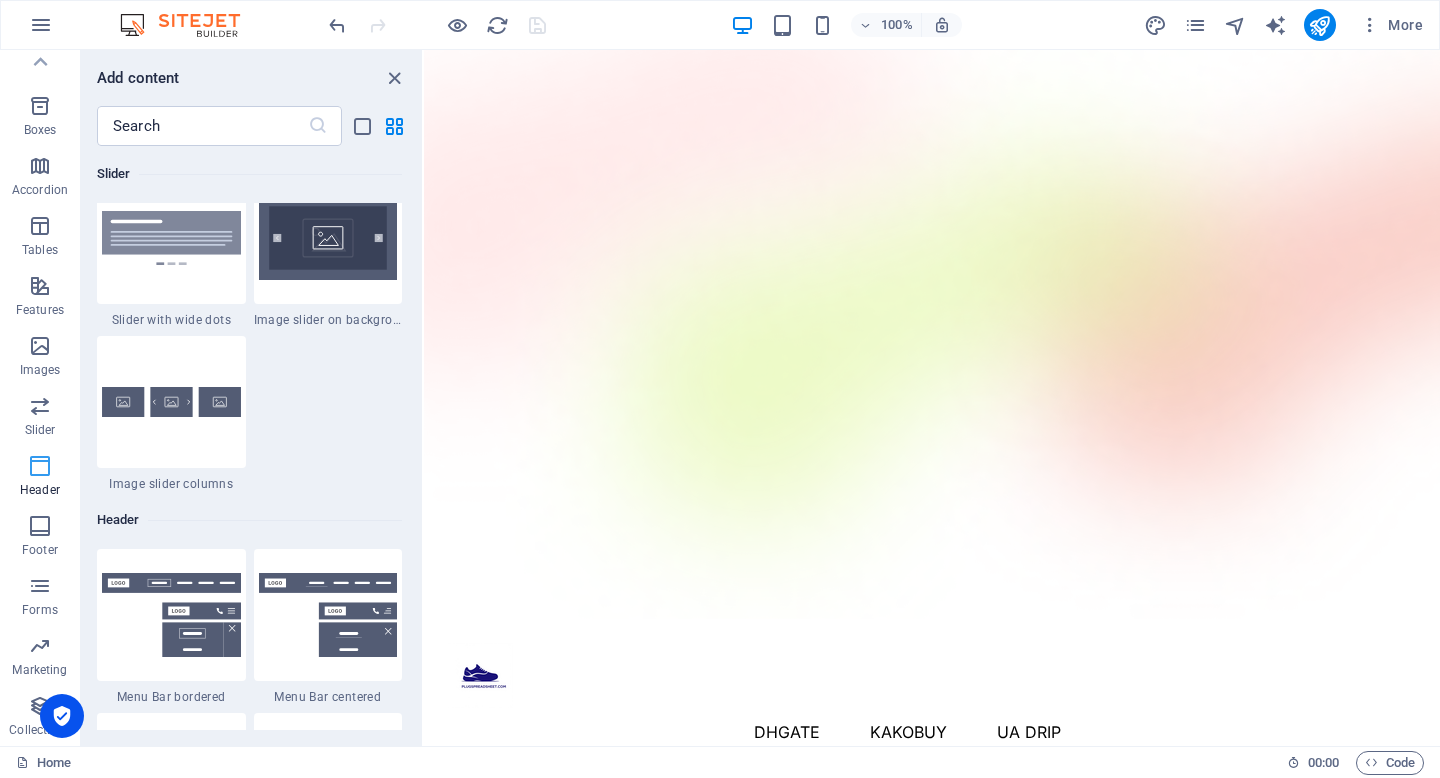 scroll, scrollTop: 11878, scrollLeft: 0, axis: vertical 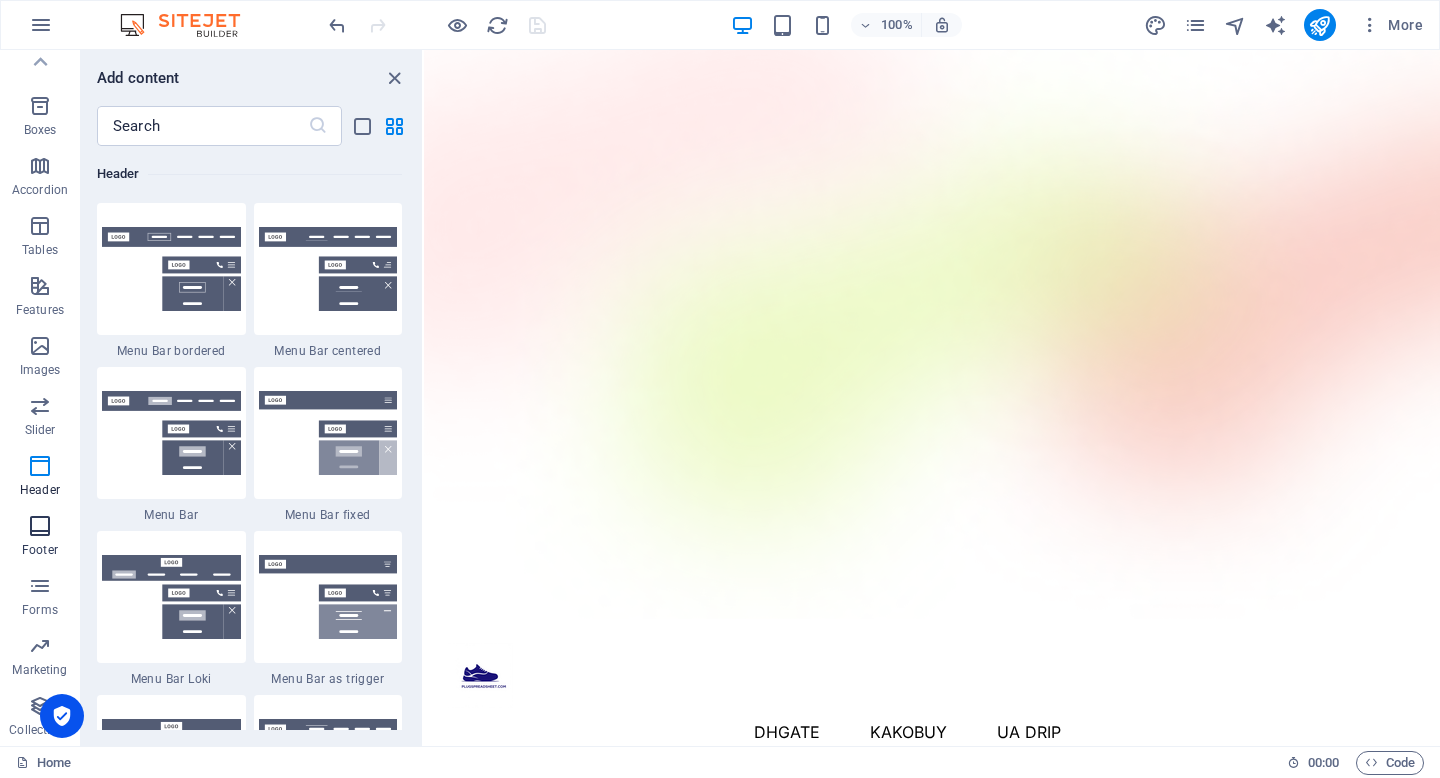 click on "Footer" at bounding box center [40, 538] 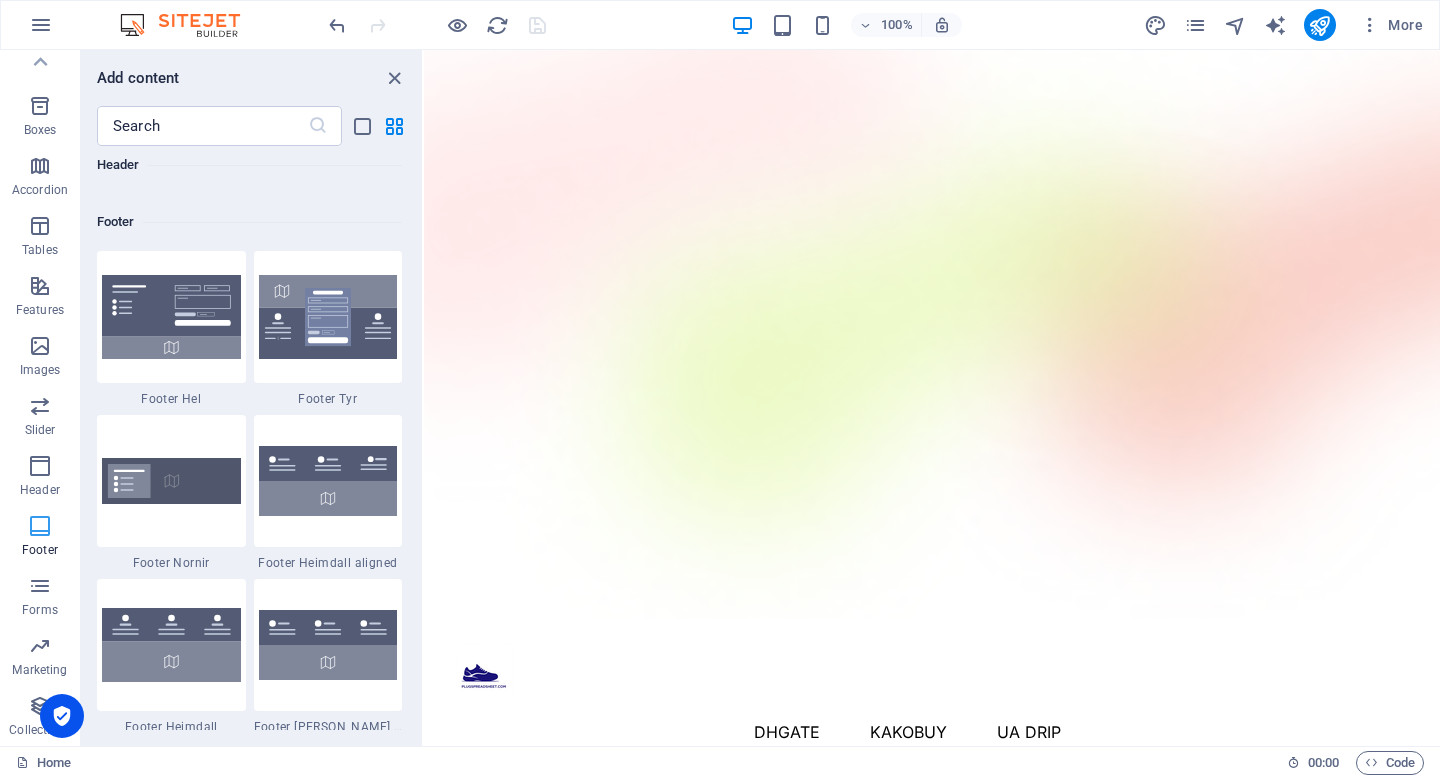 scroll, scrollTop: 13075, scrollLeft: 0, axis: vertical 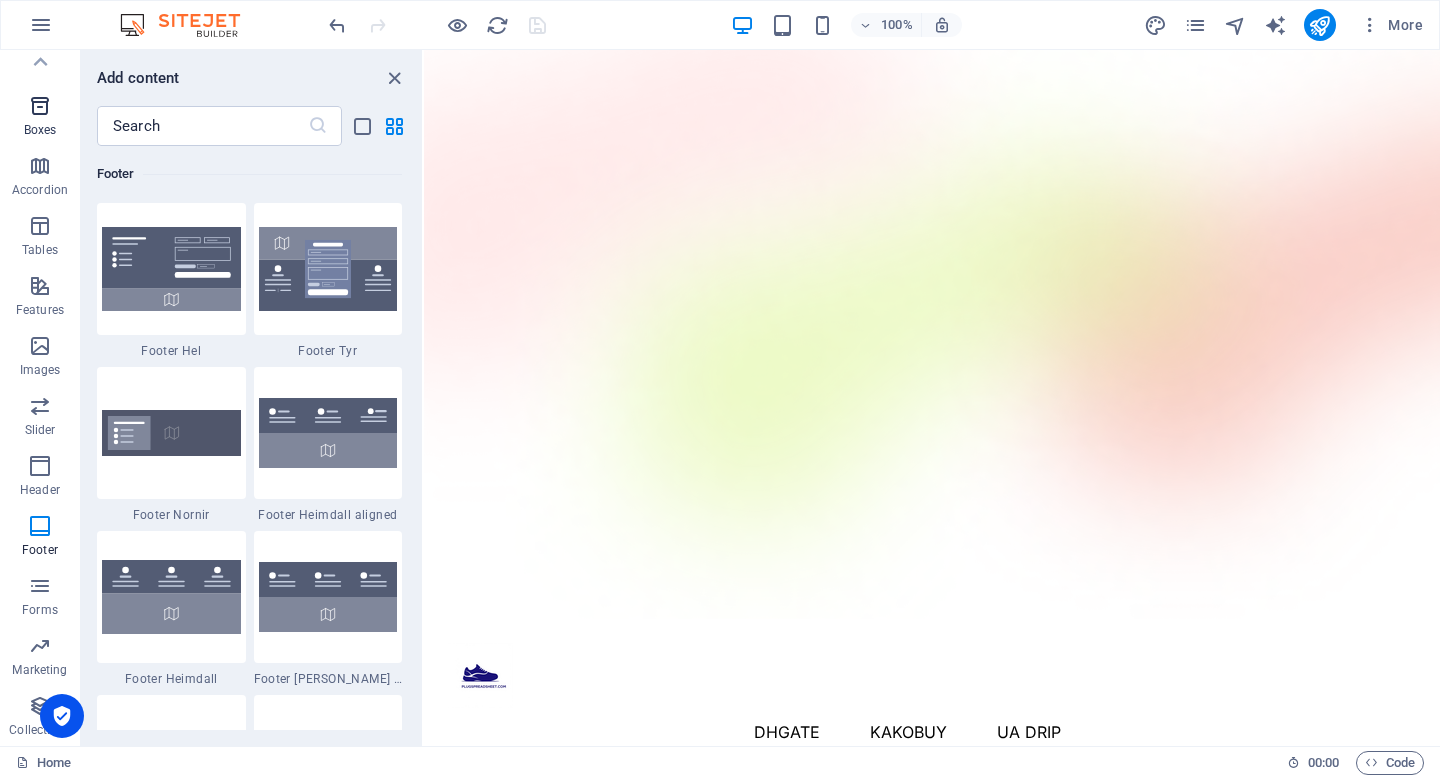 click at bounding box center [40, 106] 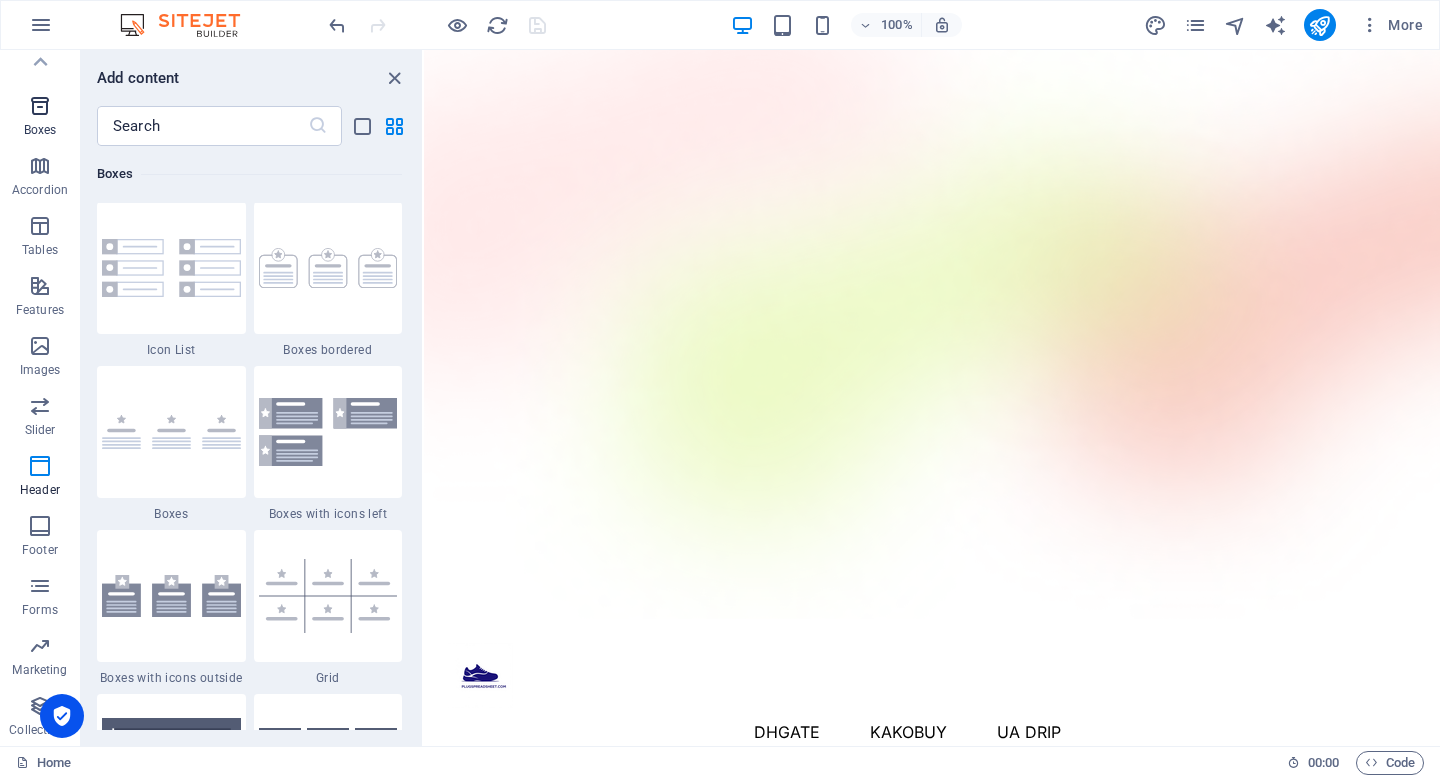 scroll, scrollTop: 5352, scrollLeft: 0, axis: vertical 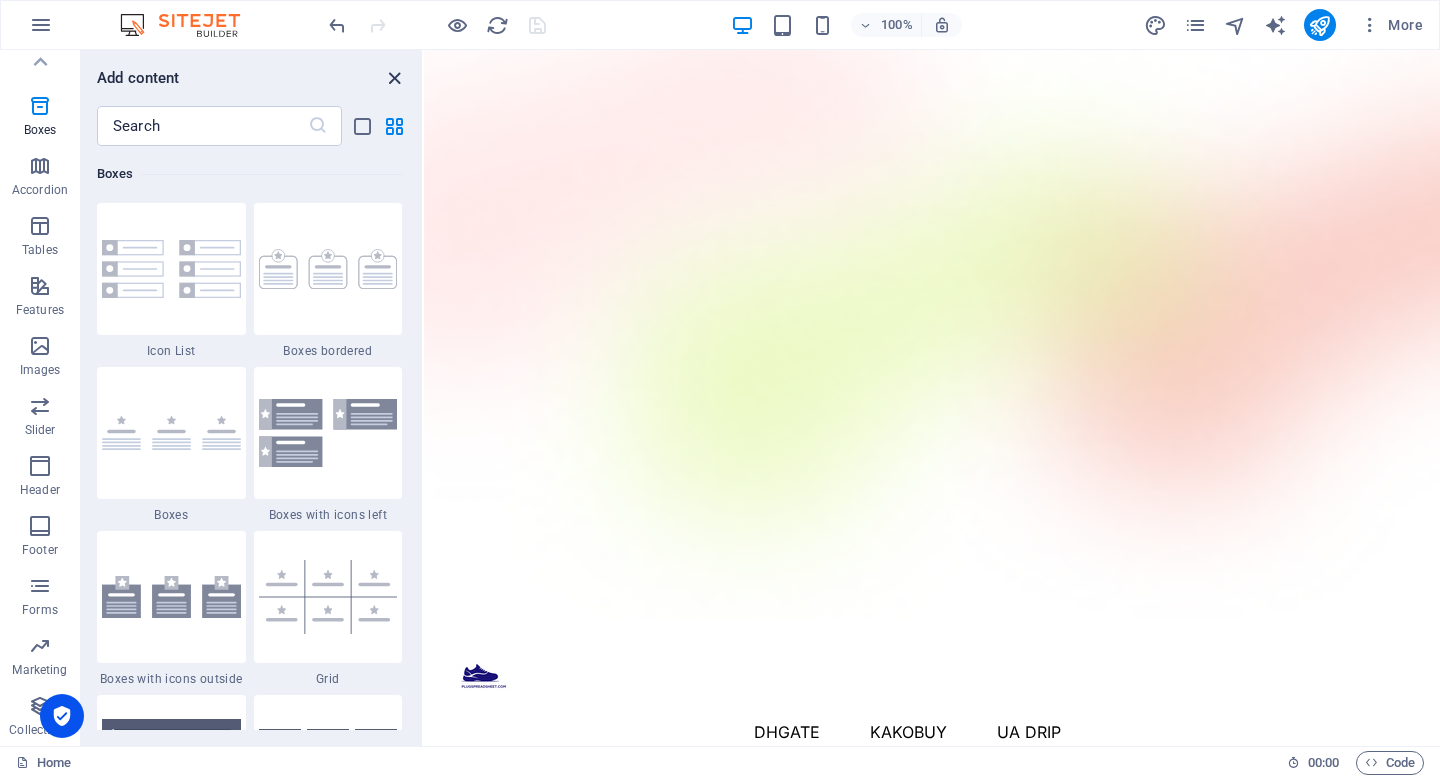 drag, startPoint x: 395, startPoint y: 71, endPoint x: 315, endPoint y: 21, distance: 94.33981 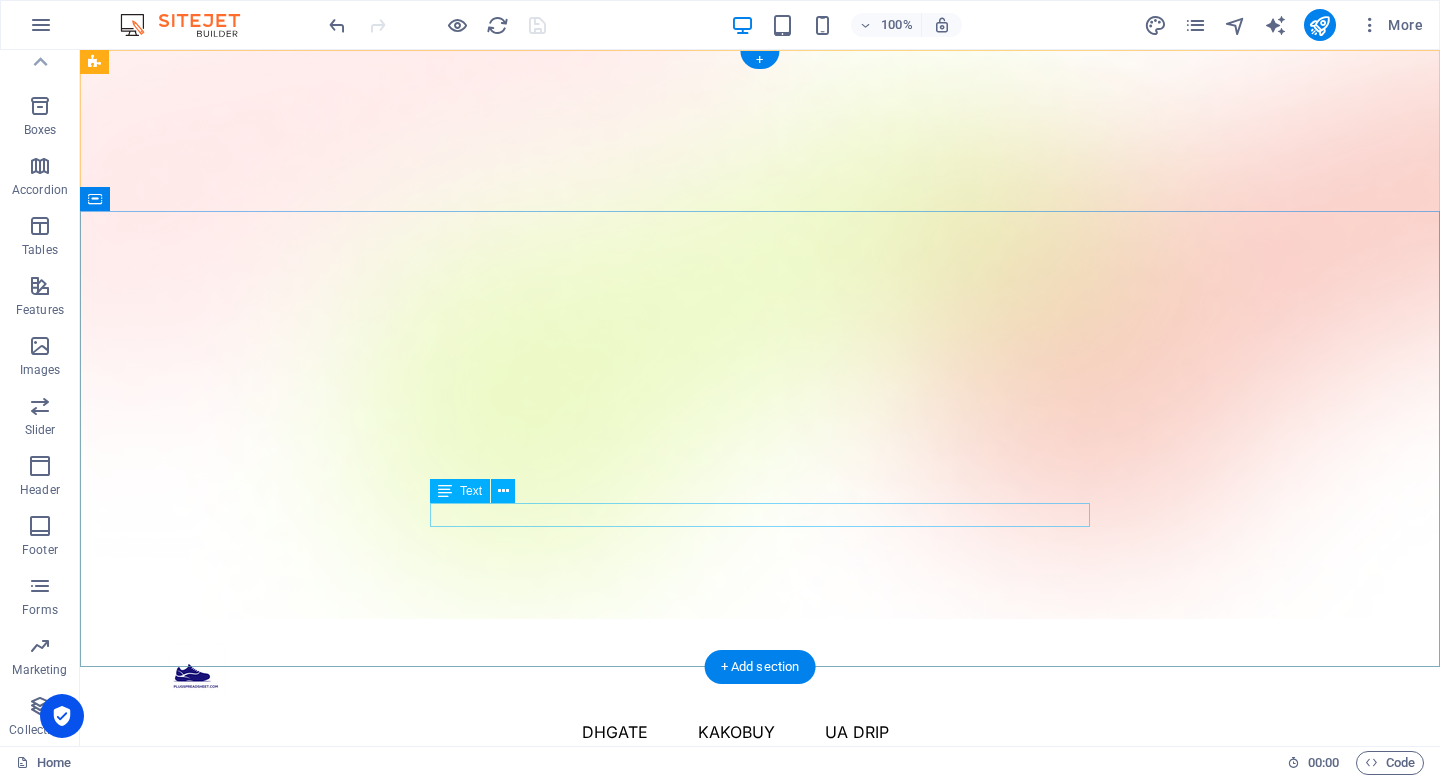 click on "Best Kakobuy, Dhgate, Alibaba, UA Drip Spreadsheet, and authentic  reps" at bounding box center (760, 1084) 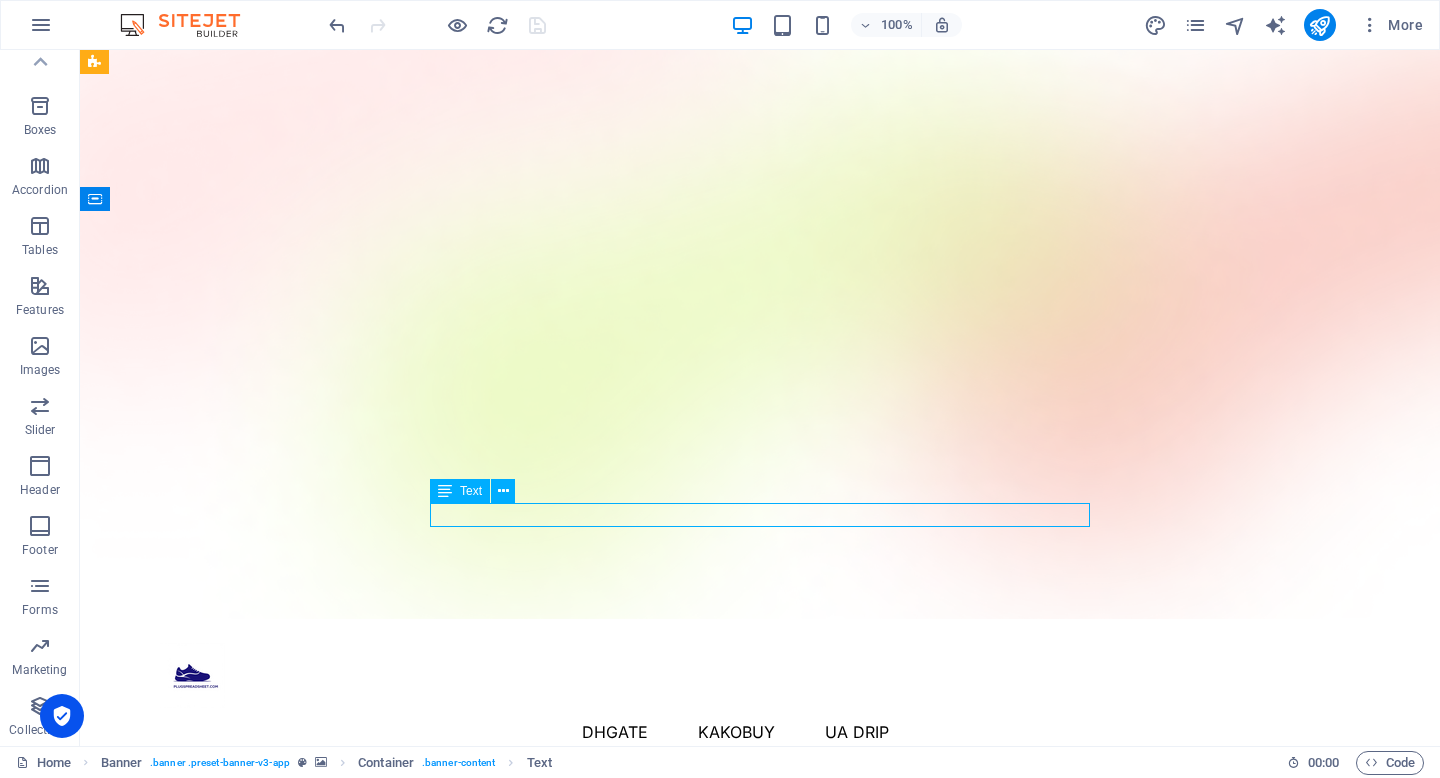 drag, startPoint x: 438, startPoint y: 486, endPoint x: 515, endPoint y: 492, distance: 77.23341 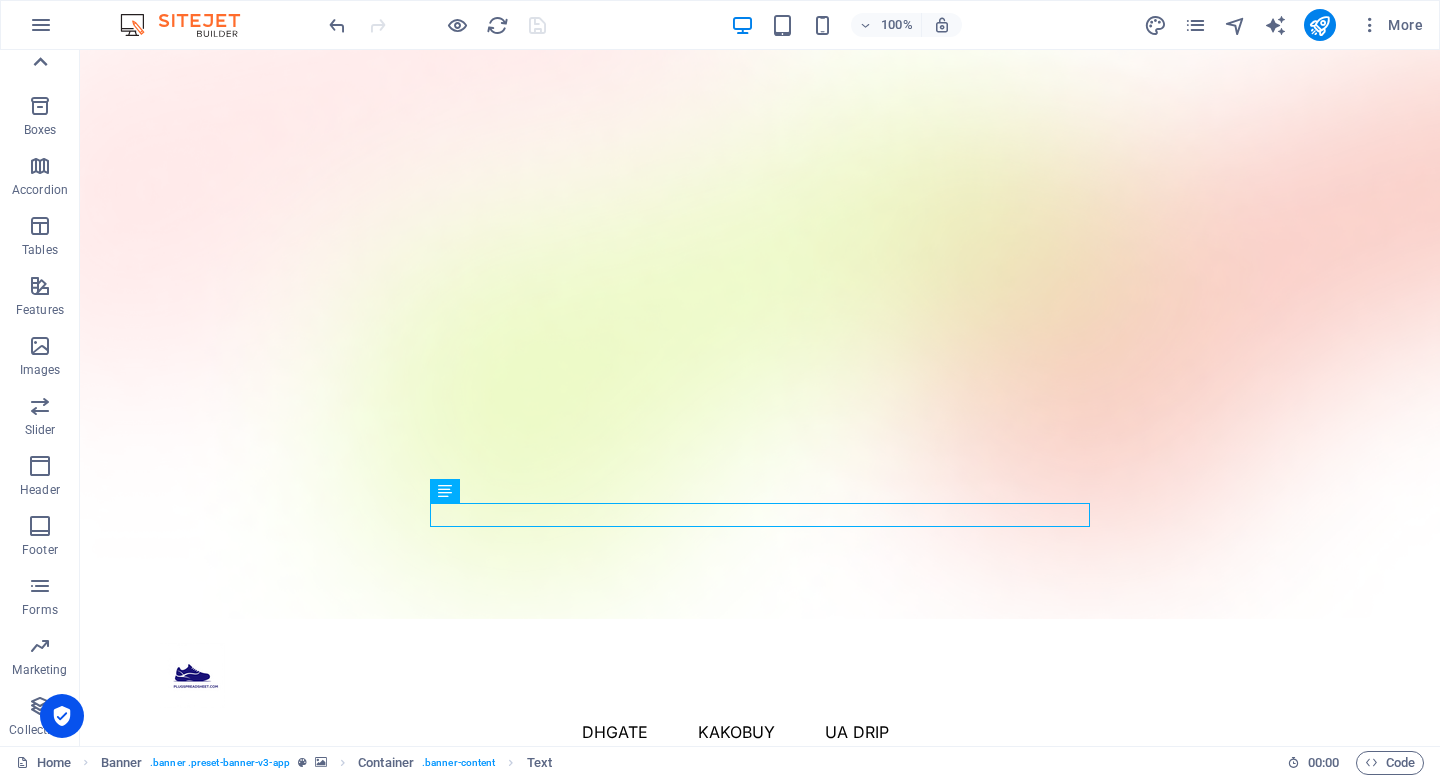click 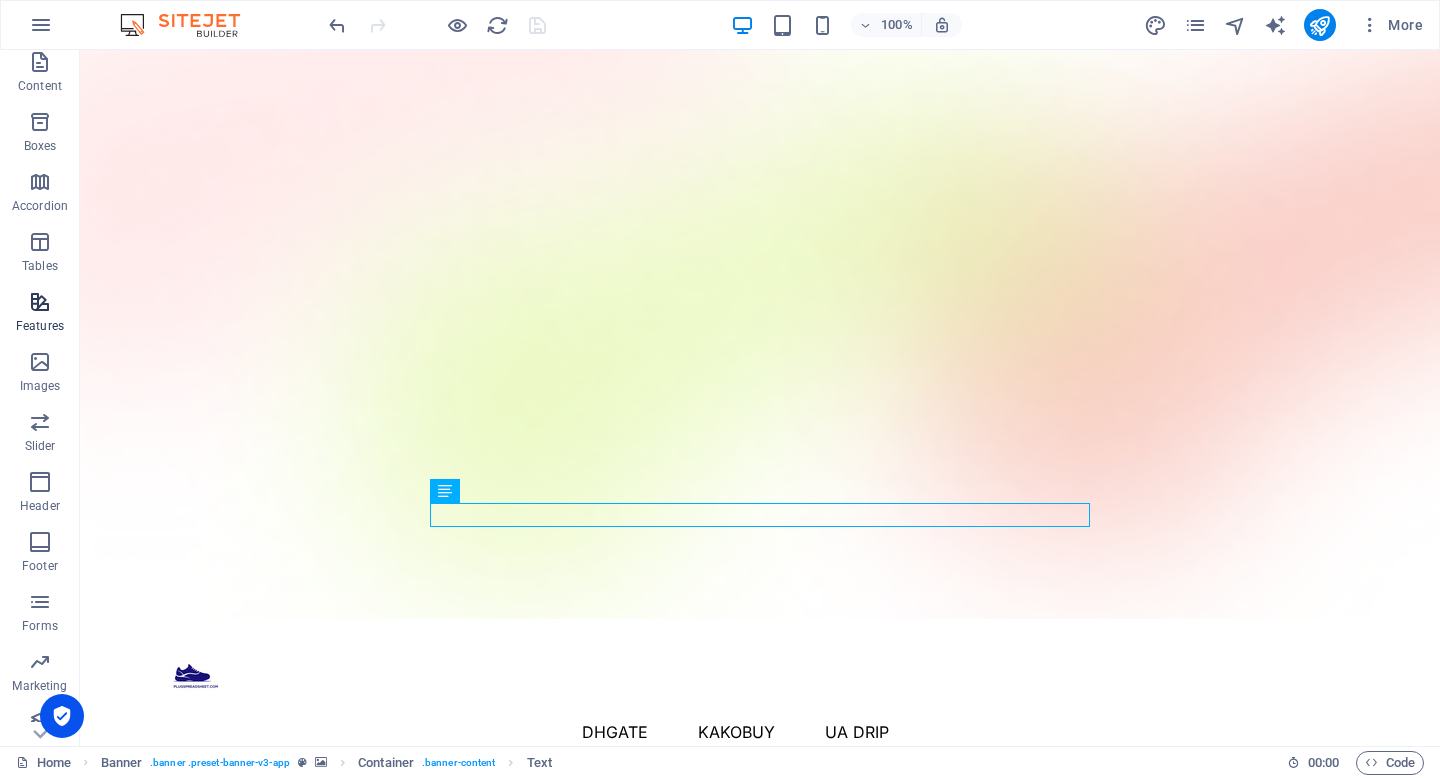 scroll, scrollTop: 204, scrollLeft: 0, axis: vertical 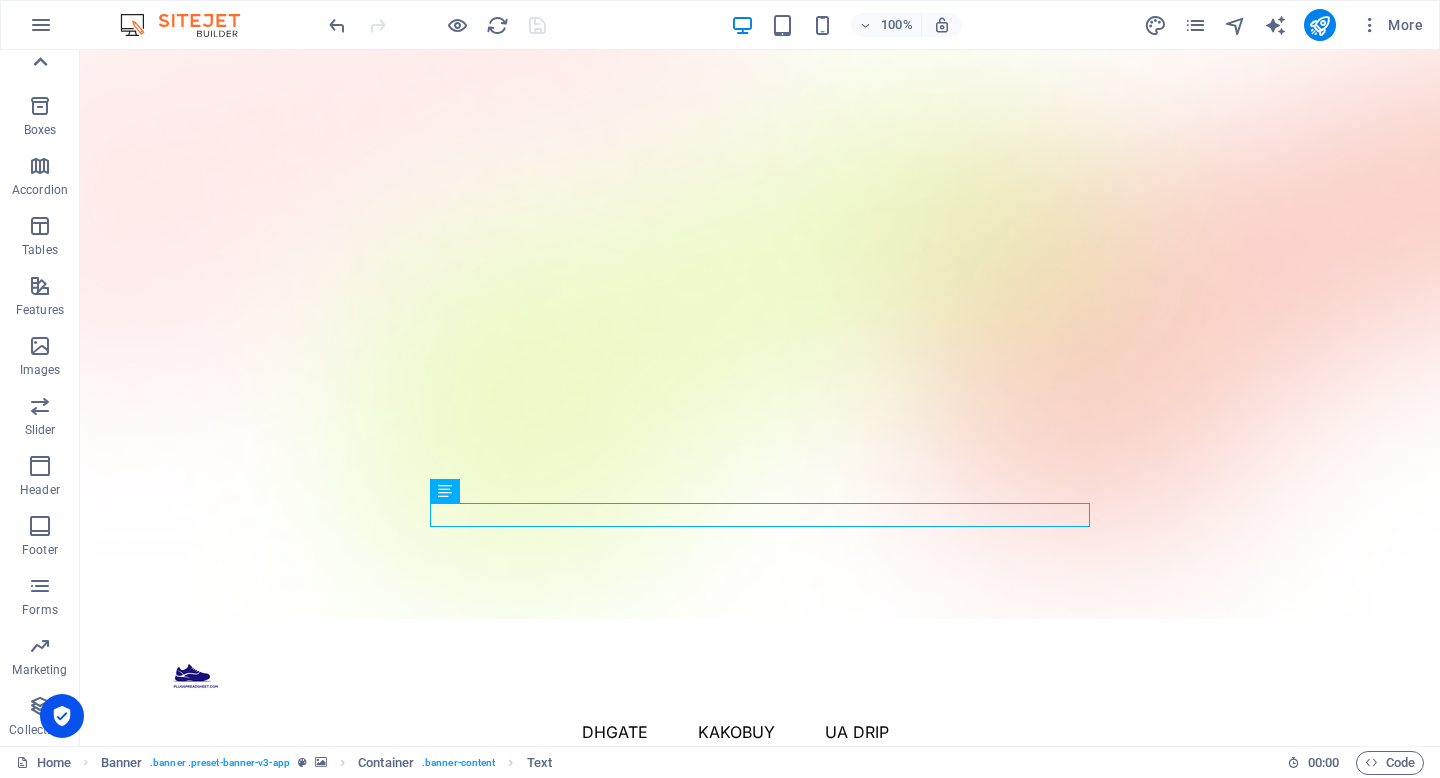 click 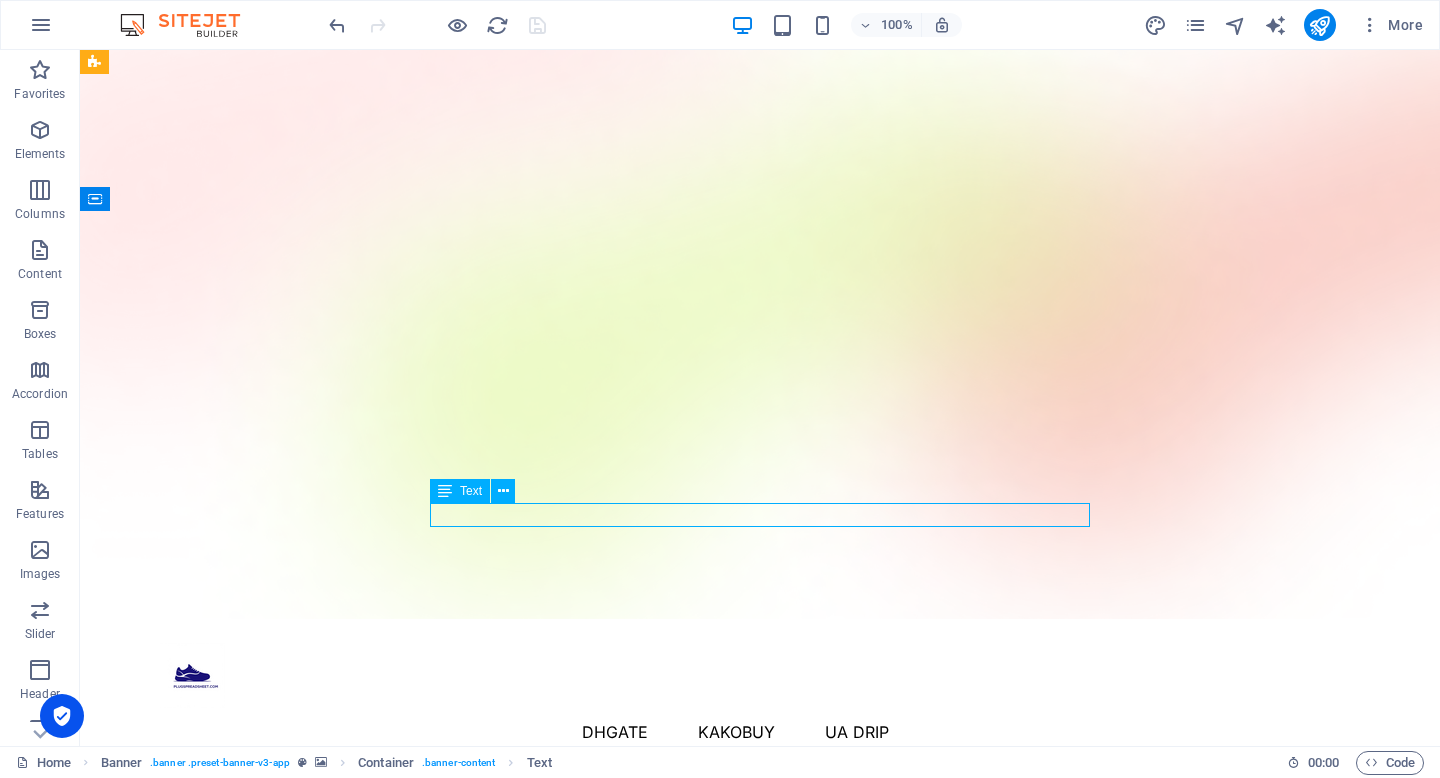 drag, startPoint x: 440, startPoint y: 490, endPoint x: 524, endPoint y: 490, distance: 84 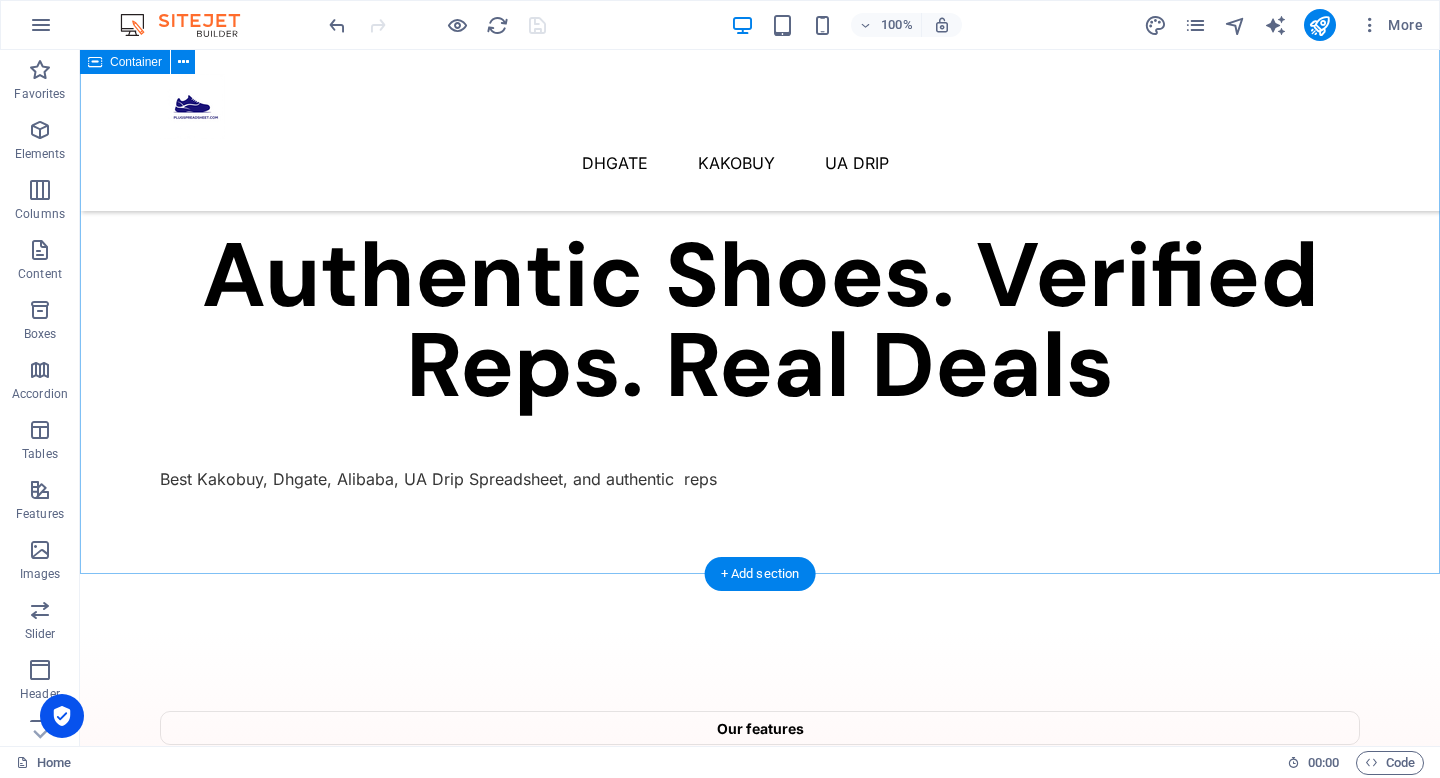 scroll, scrollTop: 455, scrollLeft: 0, axis: vertical 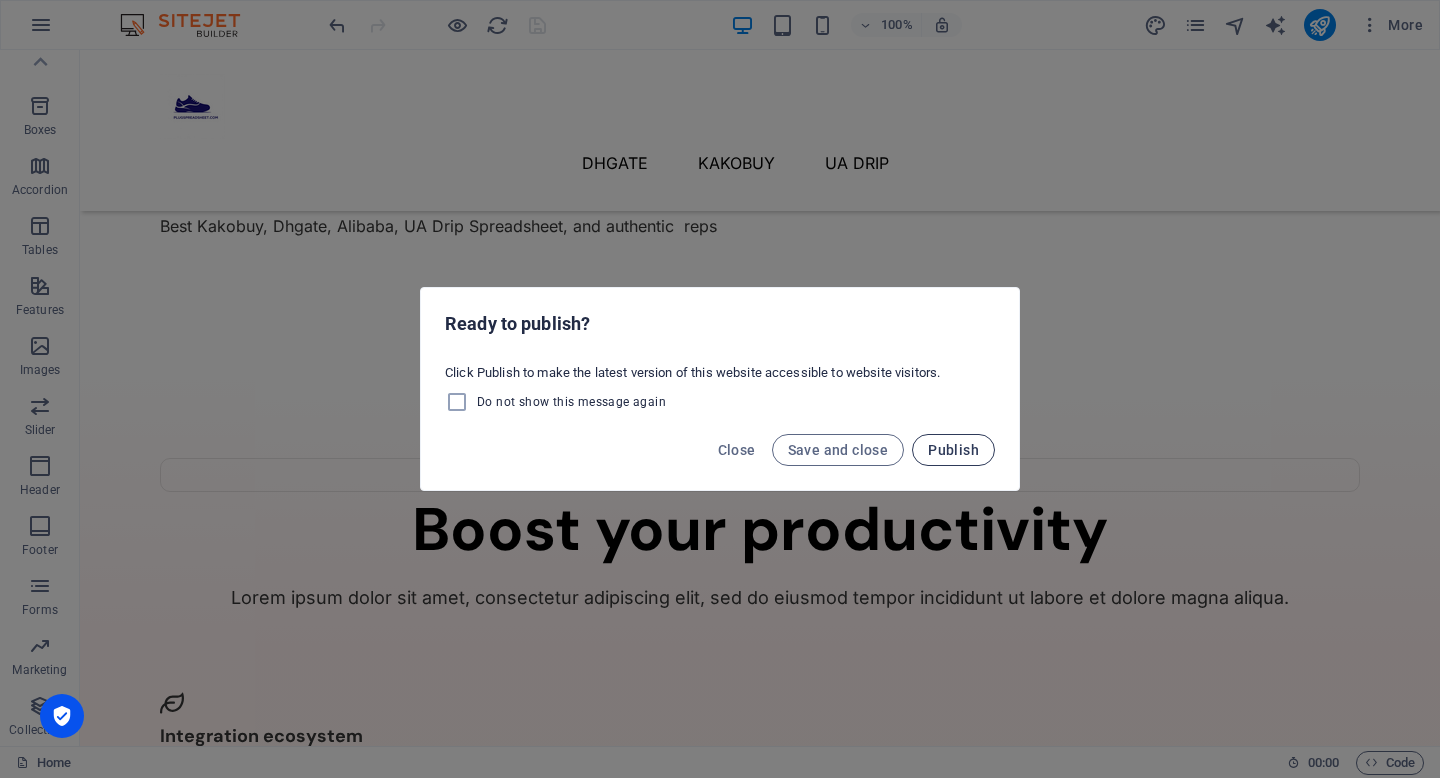 click on "Publish" at bounding box center (953, 450) 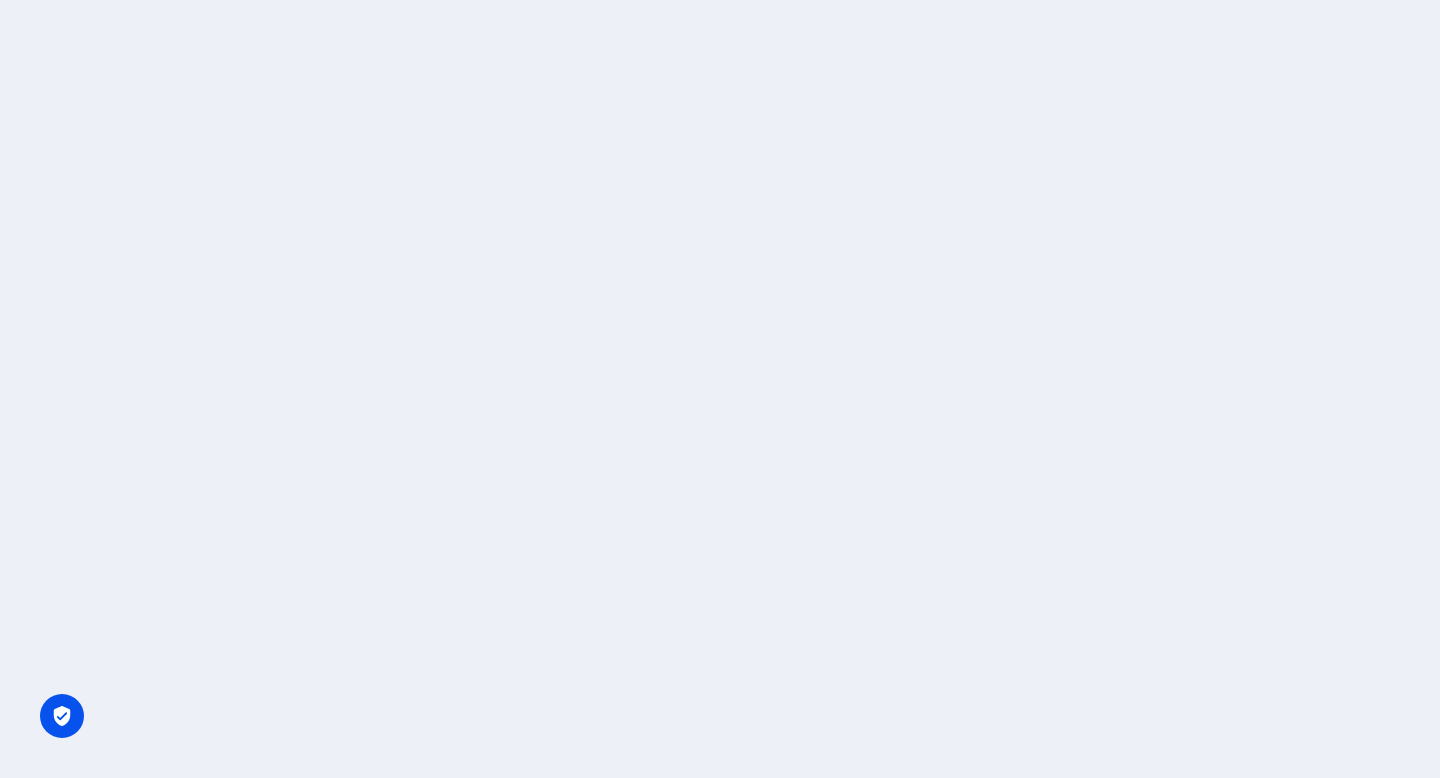 scroll, scrollTop: 0, scrollLeft: 0, axis: both 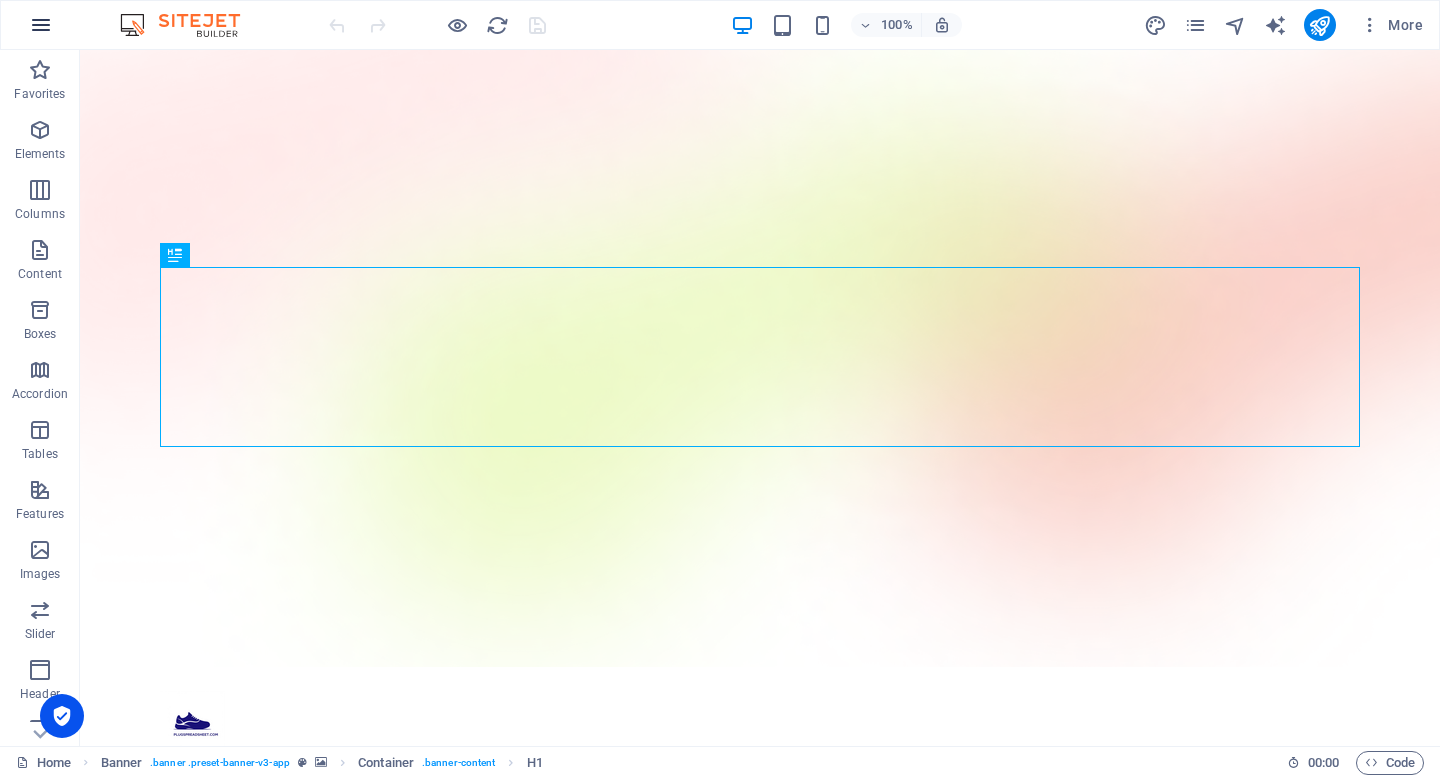 click at bounding box center [41, 25] 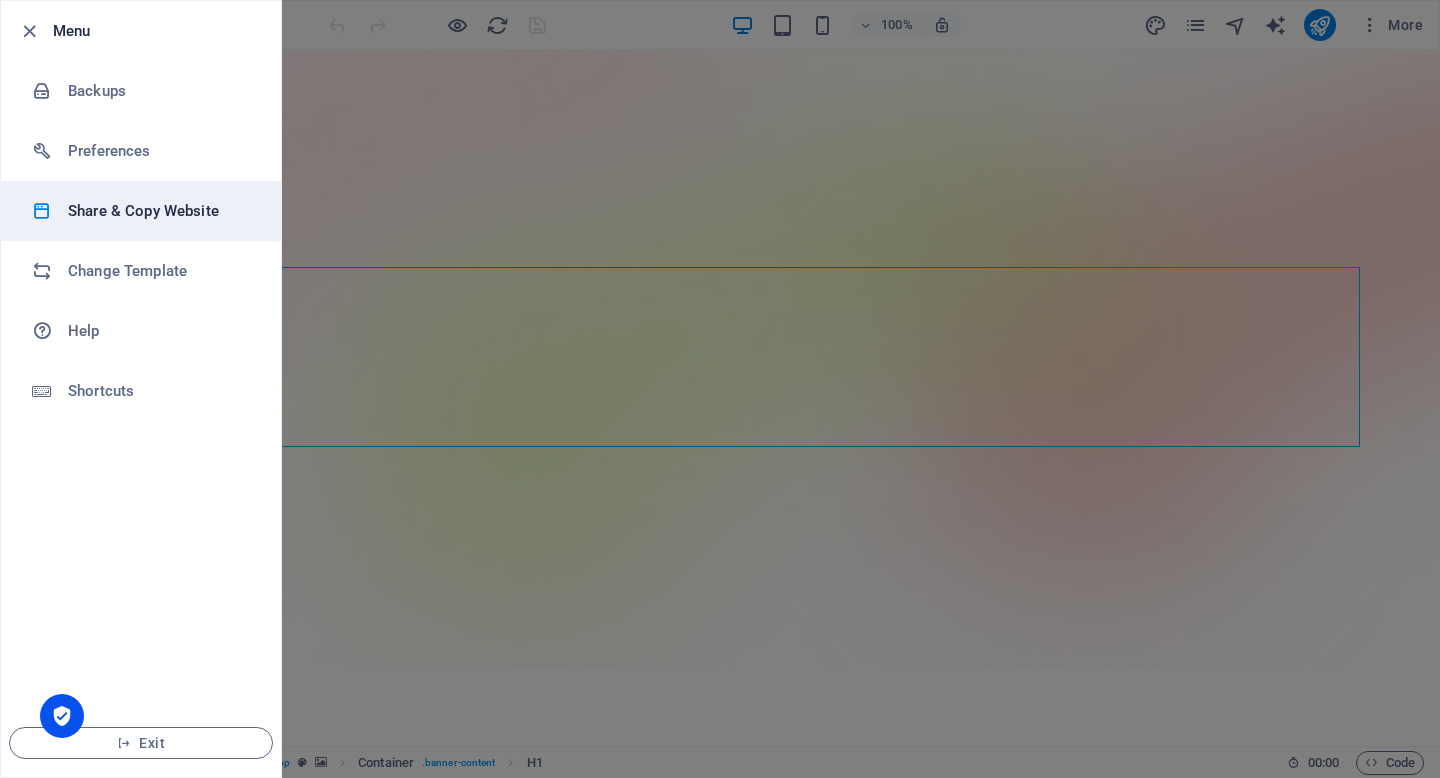 click on "Share & Copy Website" at bounding box center (160, 211) 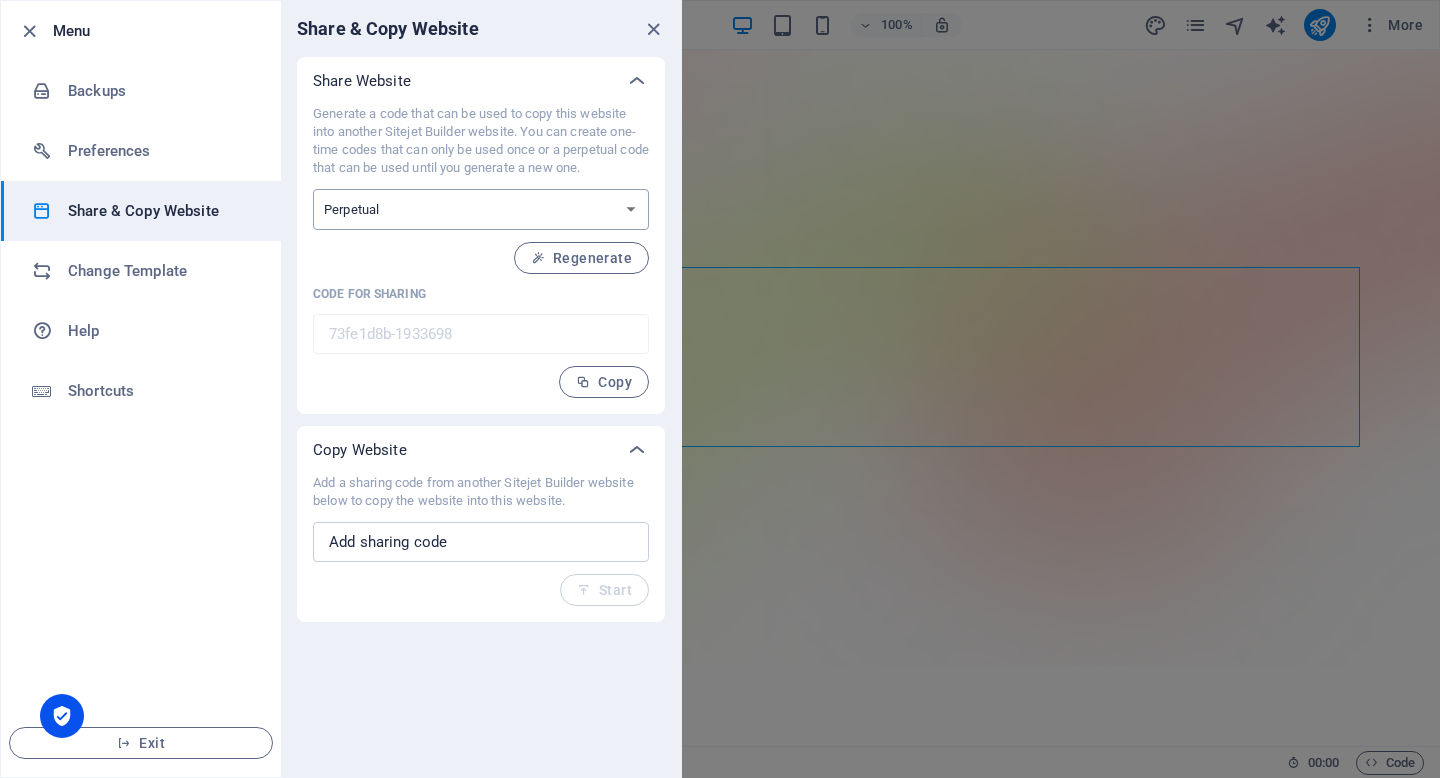 click on "One-time Perpetual" at bounding box center (481, 209) 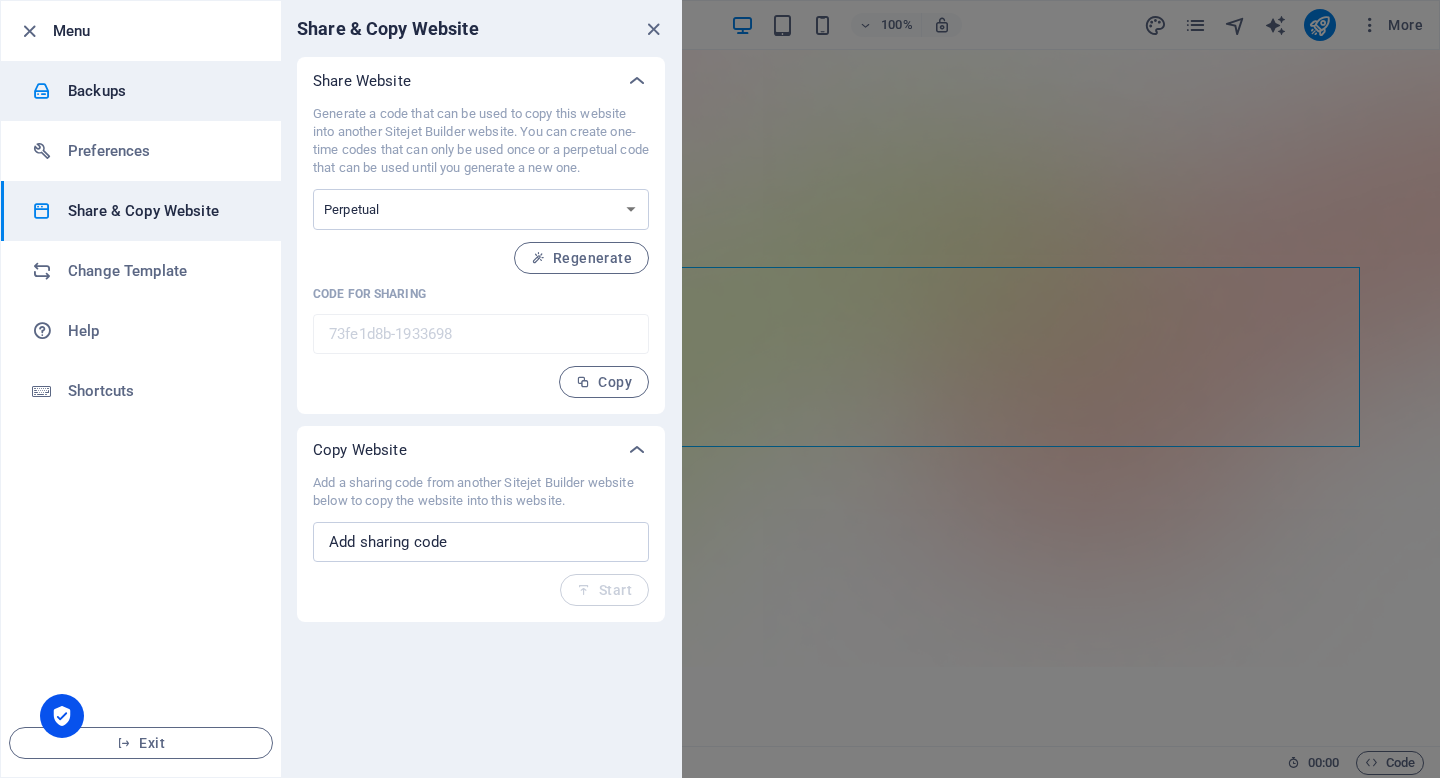 click on "Backups" at bounding box center [160, 91] 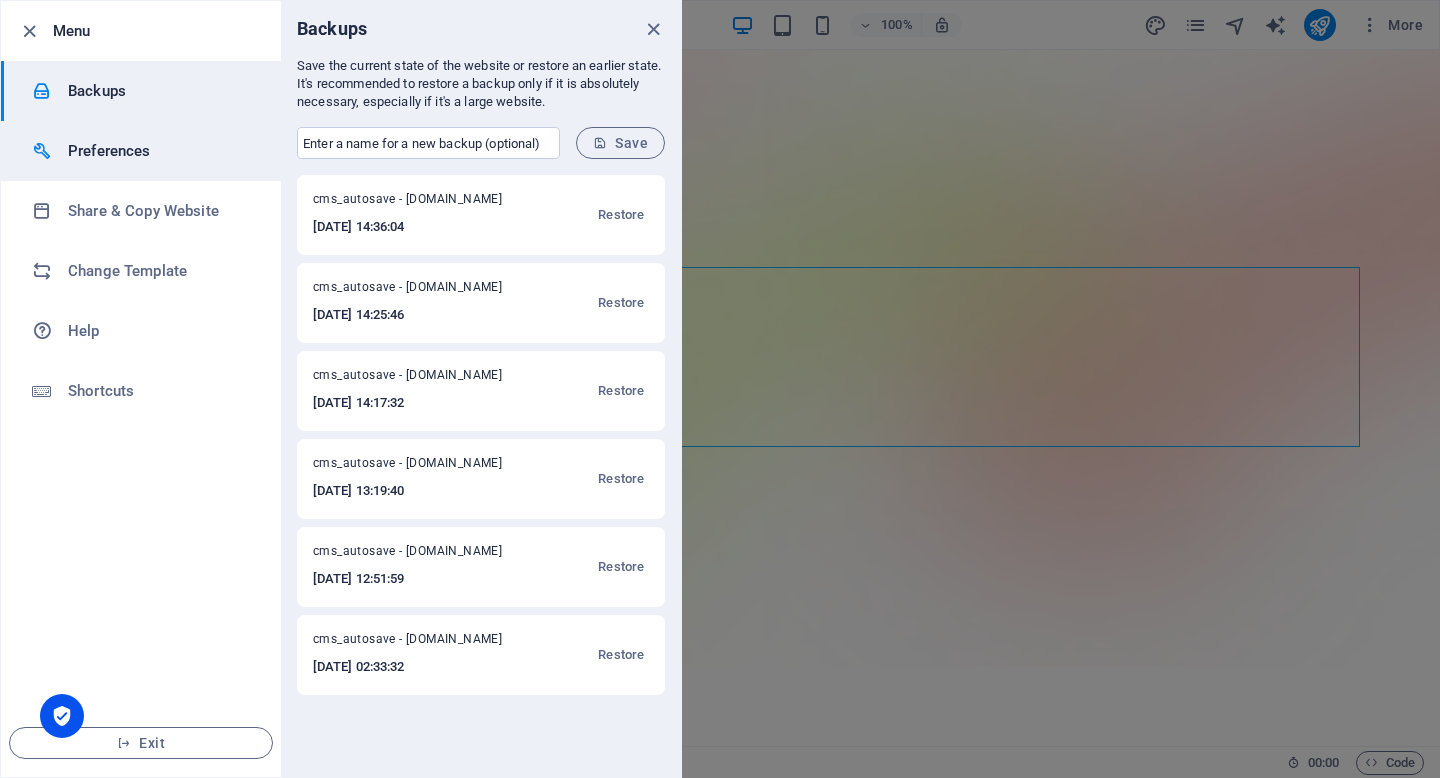 click on "Preferences" at bounding box center [160, 151] 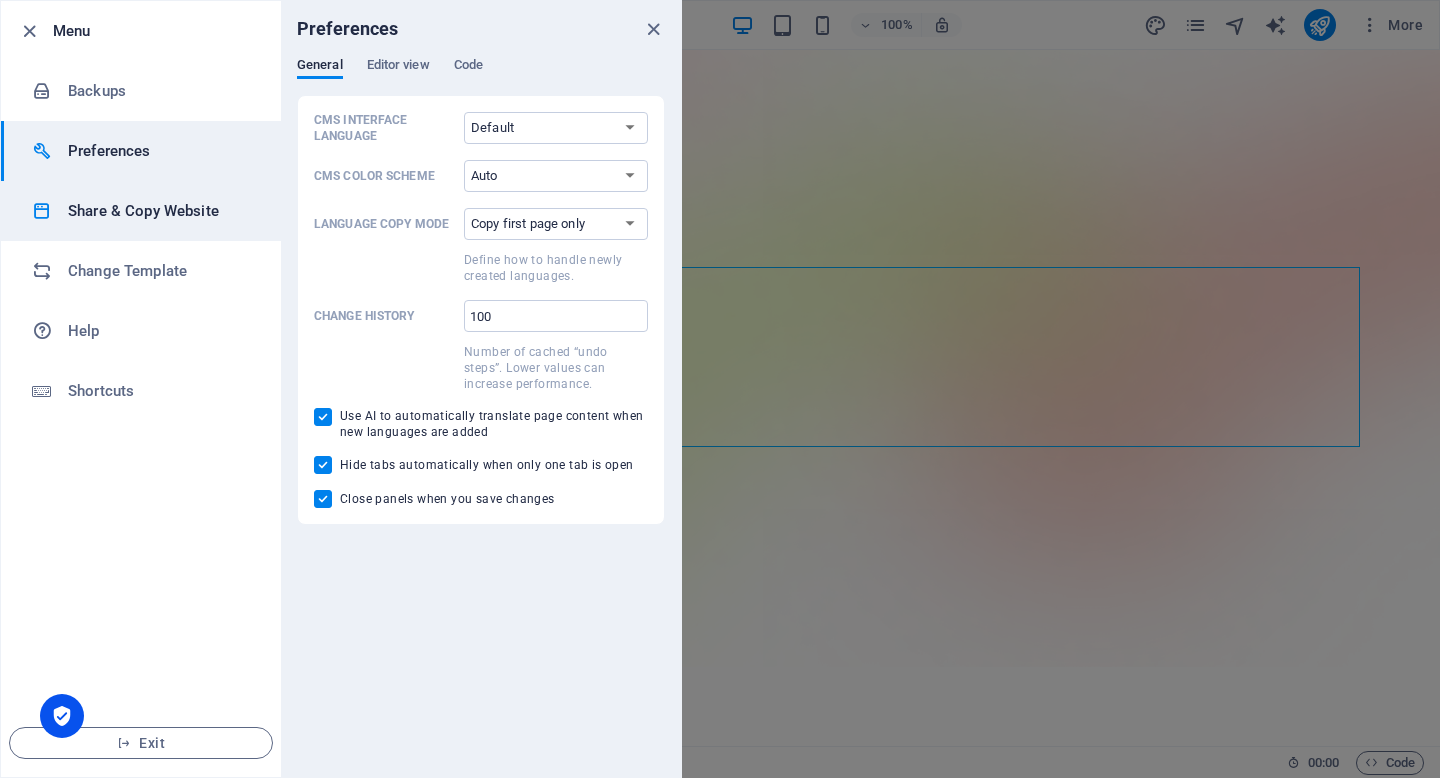 click on "Share & Copy Website" at bounding box center (160, 211) 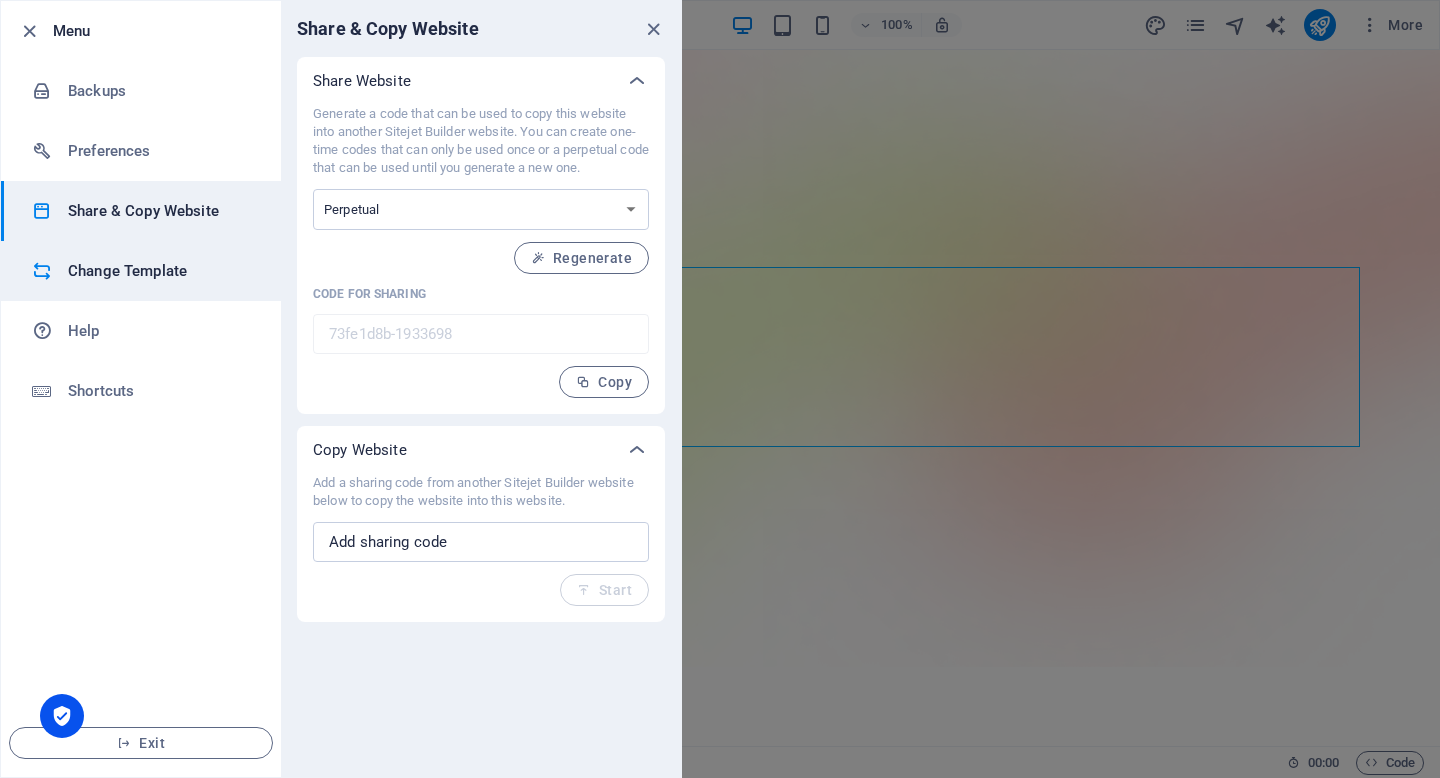 click on "Change Template" at bounding box center (160, 271) 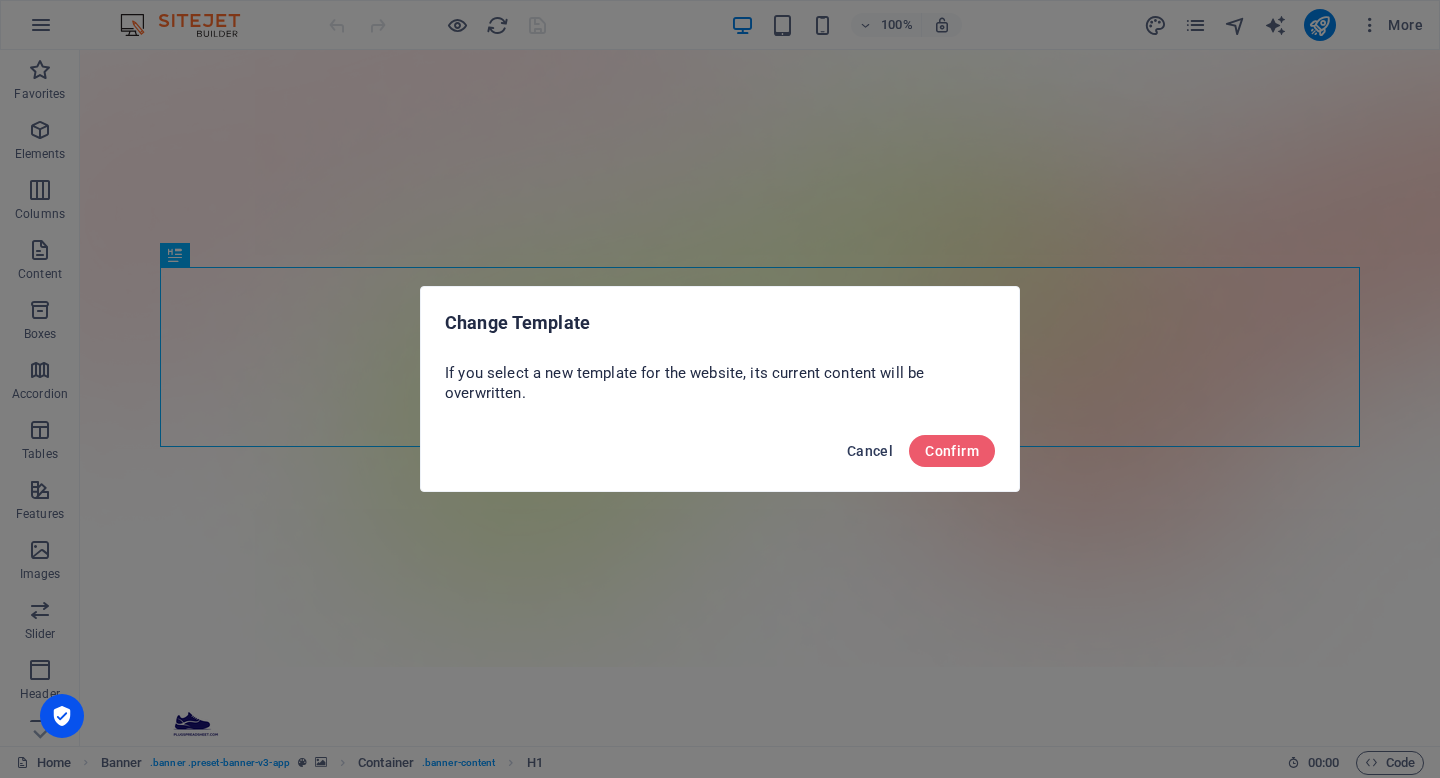 click on "Cancel" at bounding box center (870, 451) 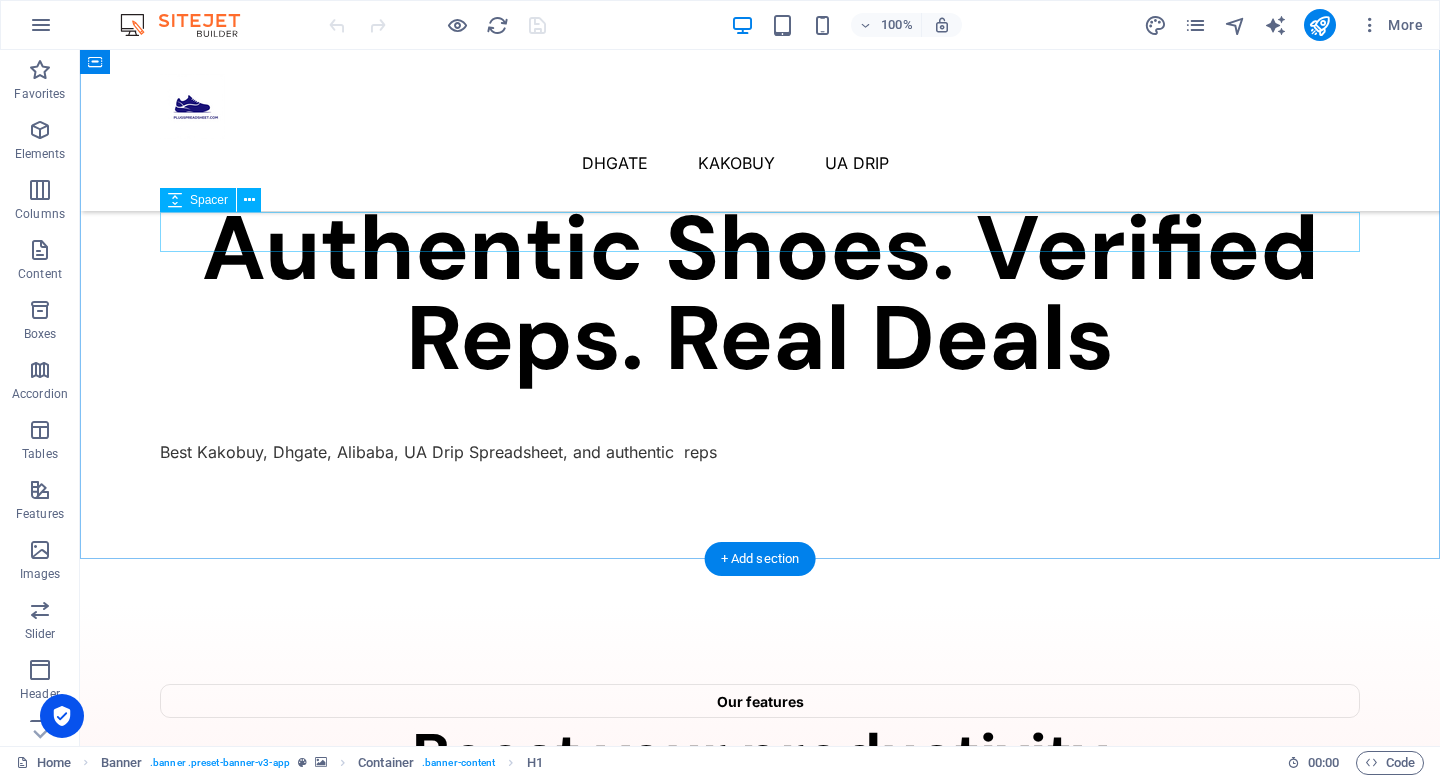 scroll, scrollTop: 810, scrollLeft: 0, axis: vertical 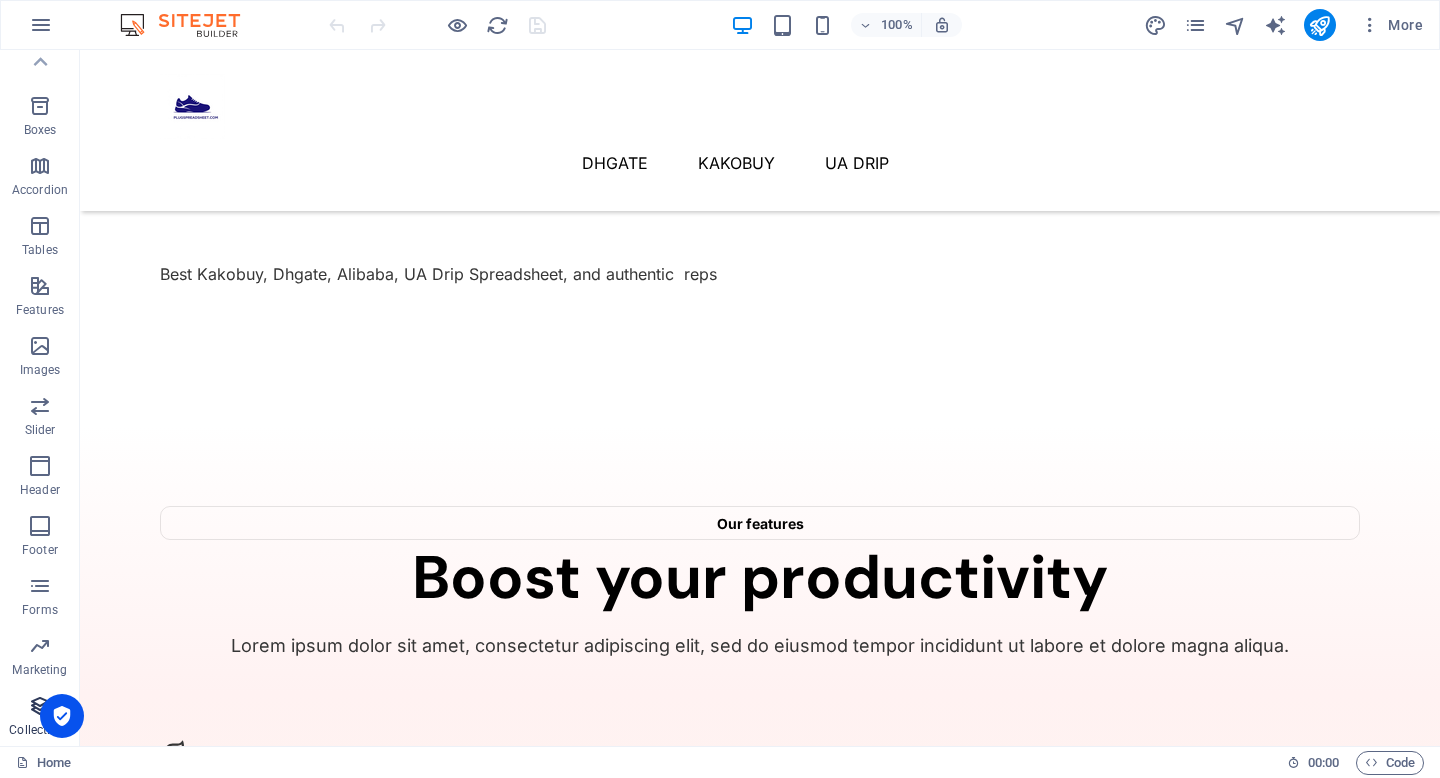 click on "Collections" at bounding box center [40, 718] 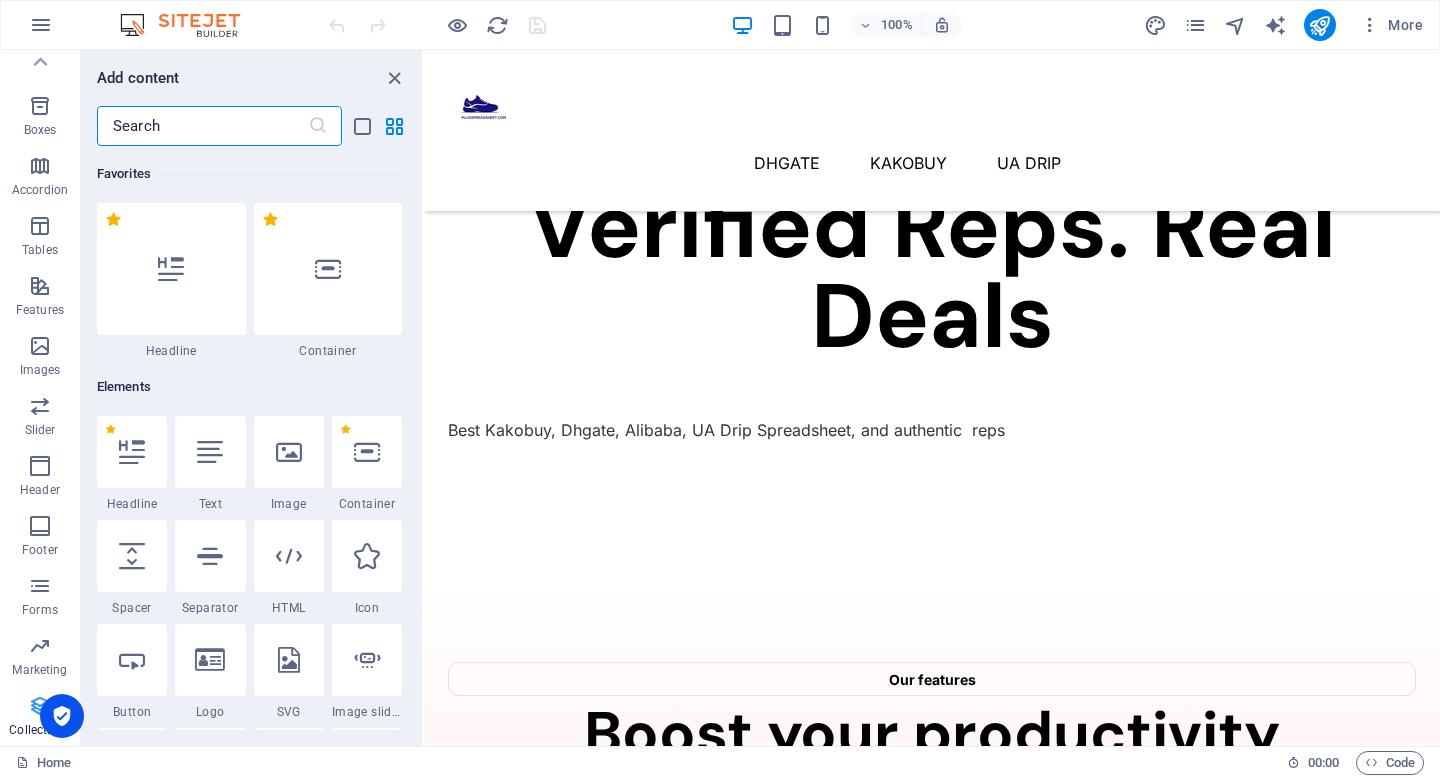 scroll, scrollTop: 924, scrollLeft: 0, axis: vertical 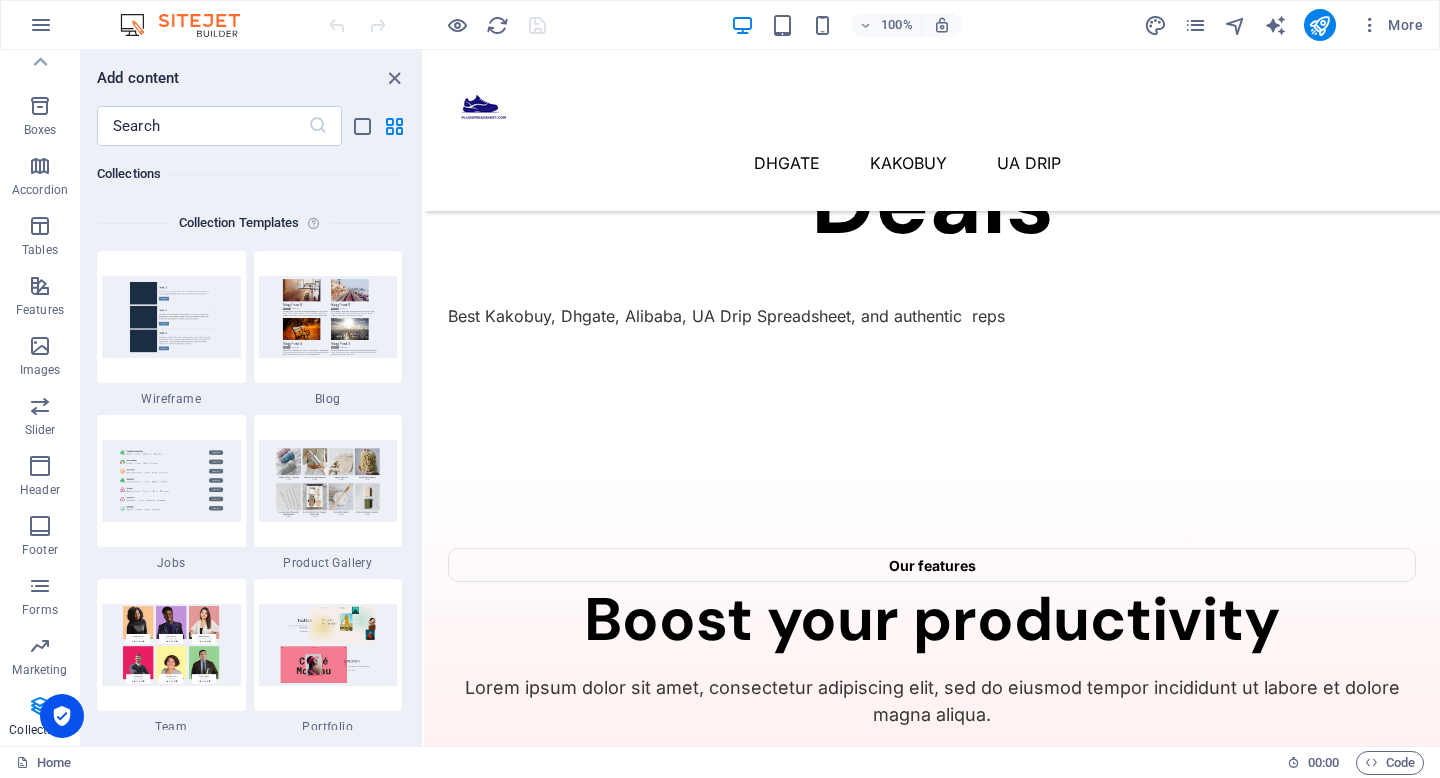 click on "Add content" at bounding box center [251, 78] 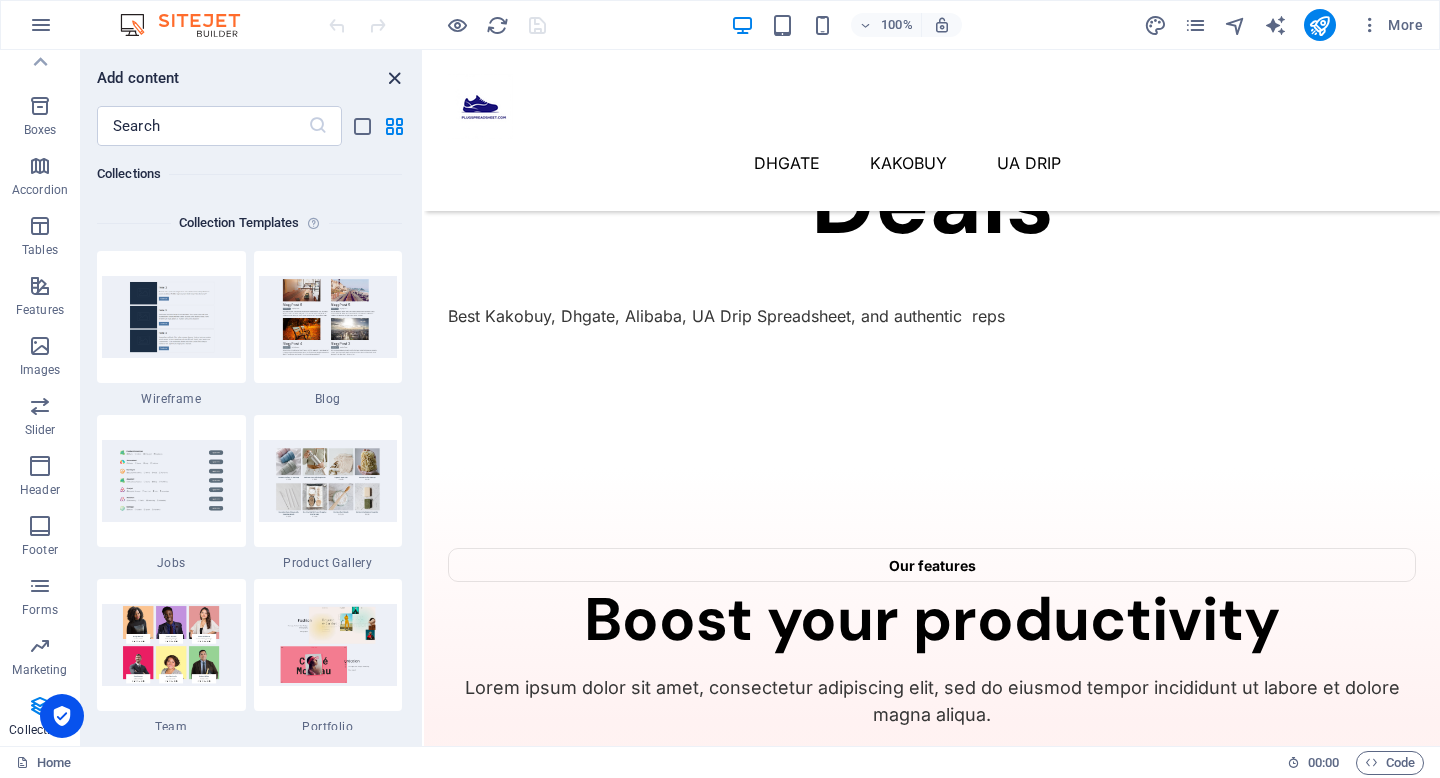 click at bounding box center (394, 78) 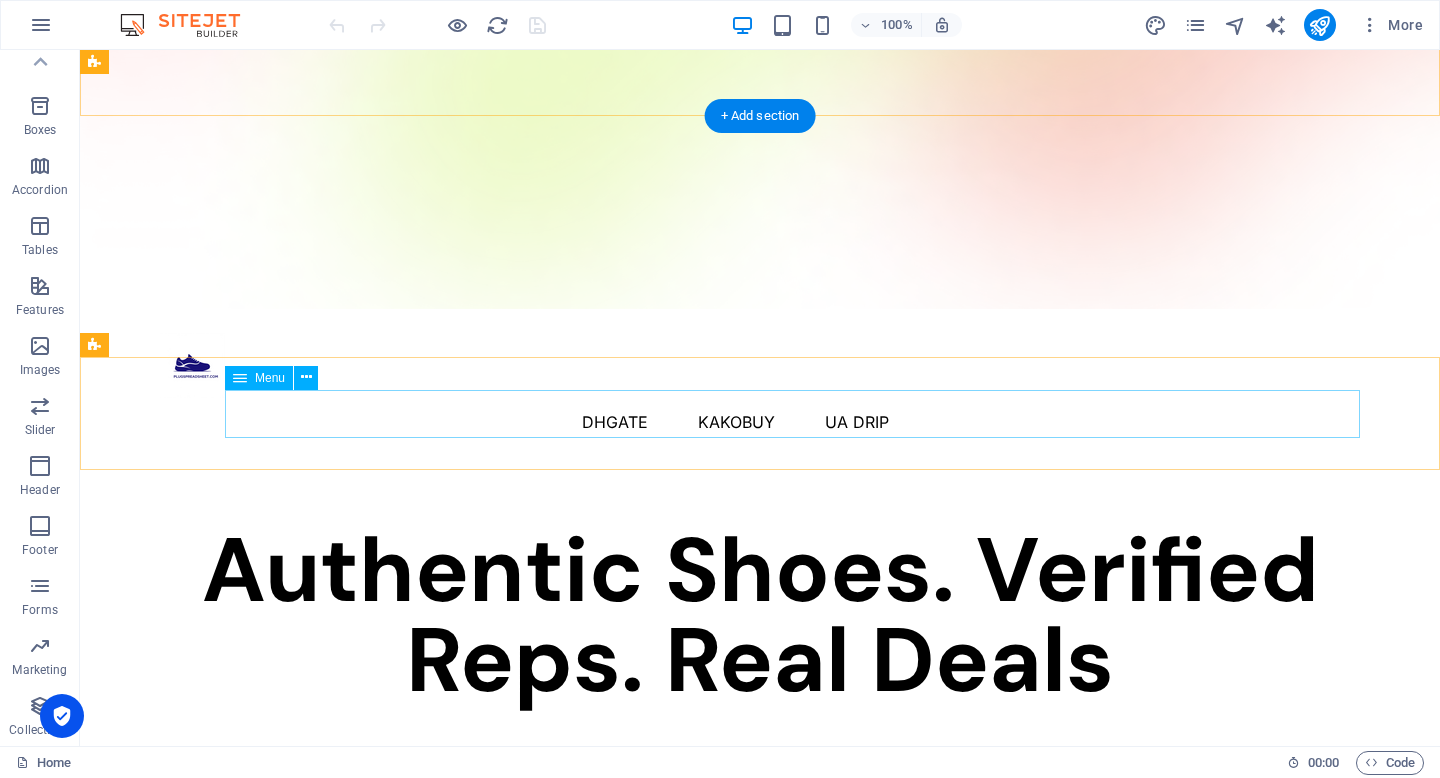 scroll, scrollTop: 0, scrollLeft: 0, axis: both 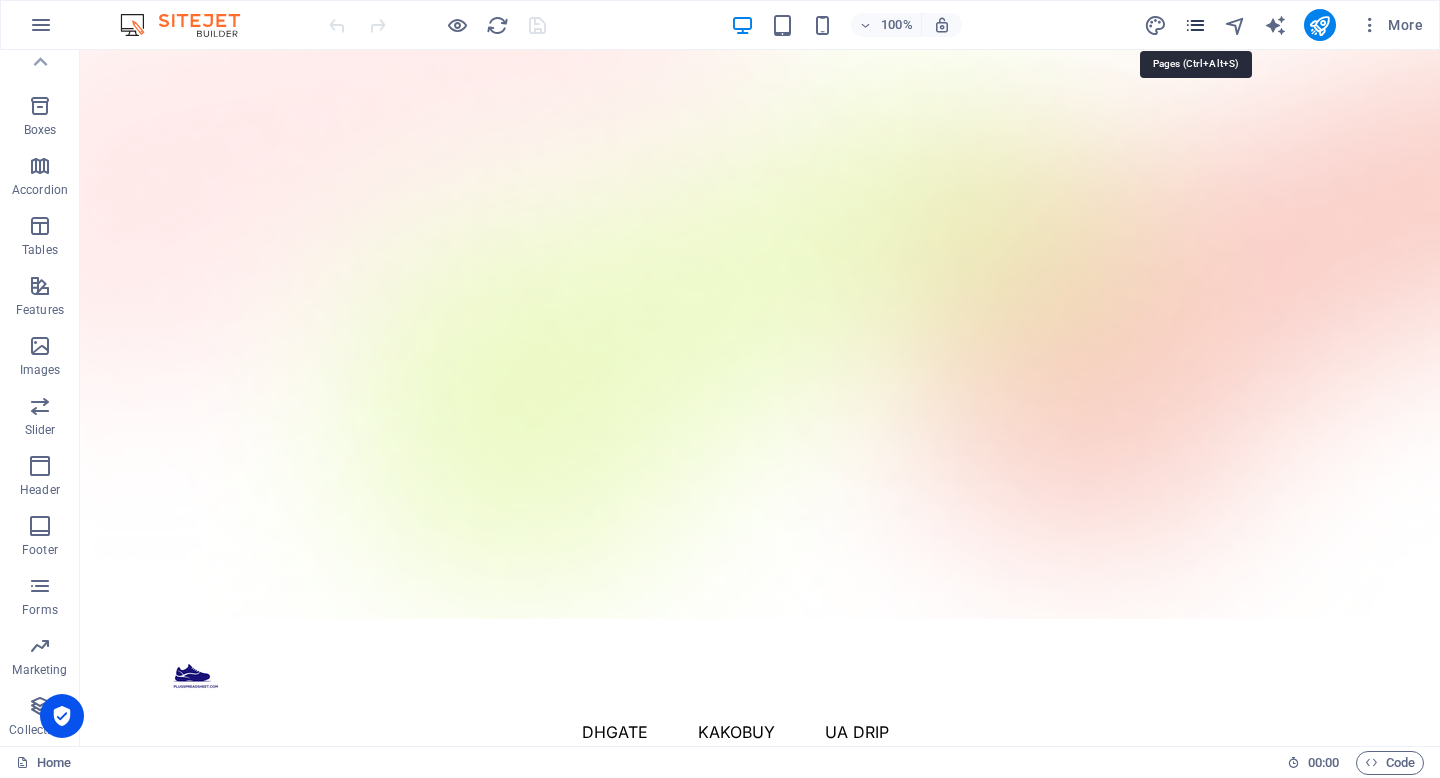 click at bounding box center (1195, 25) 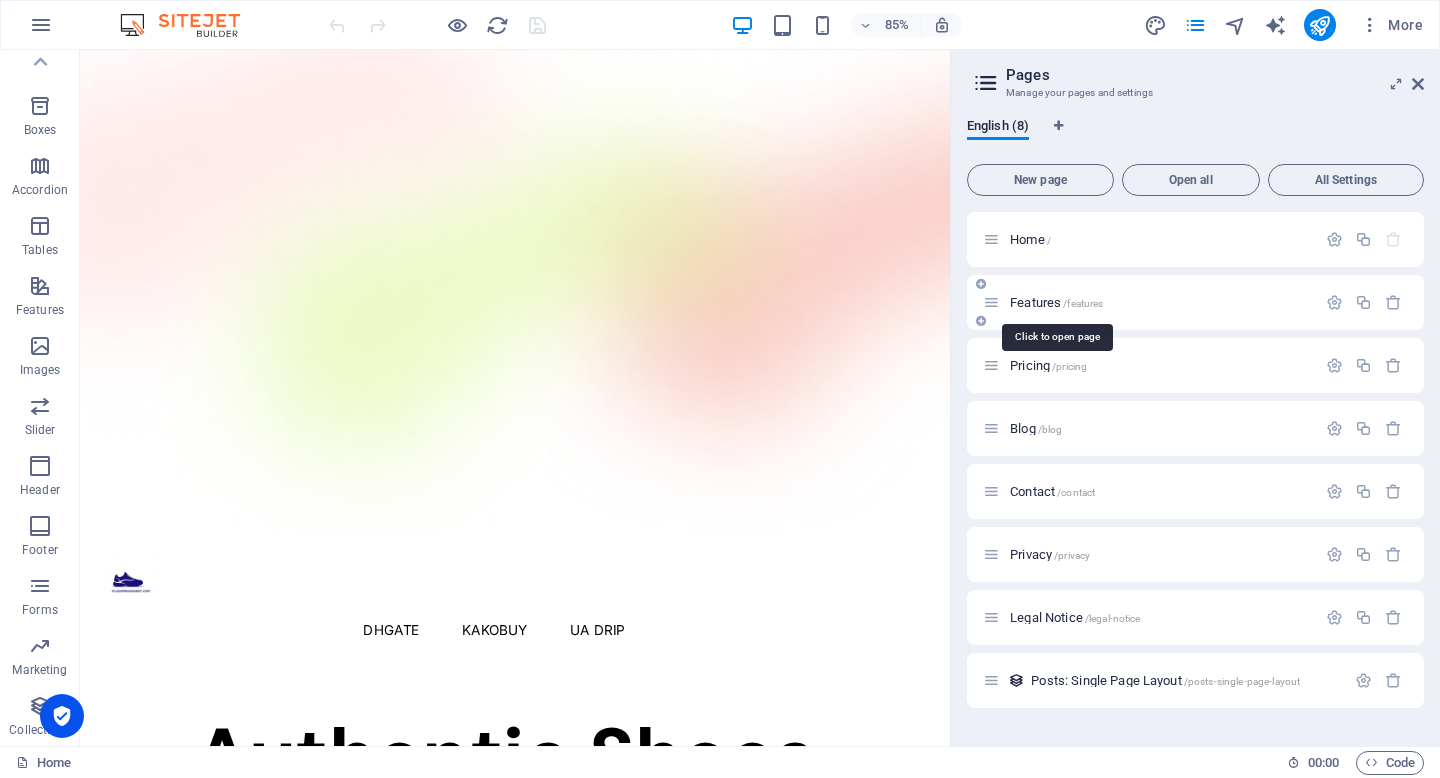 click on "Features /features" at bounding box center (1056, 302) 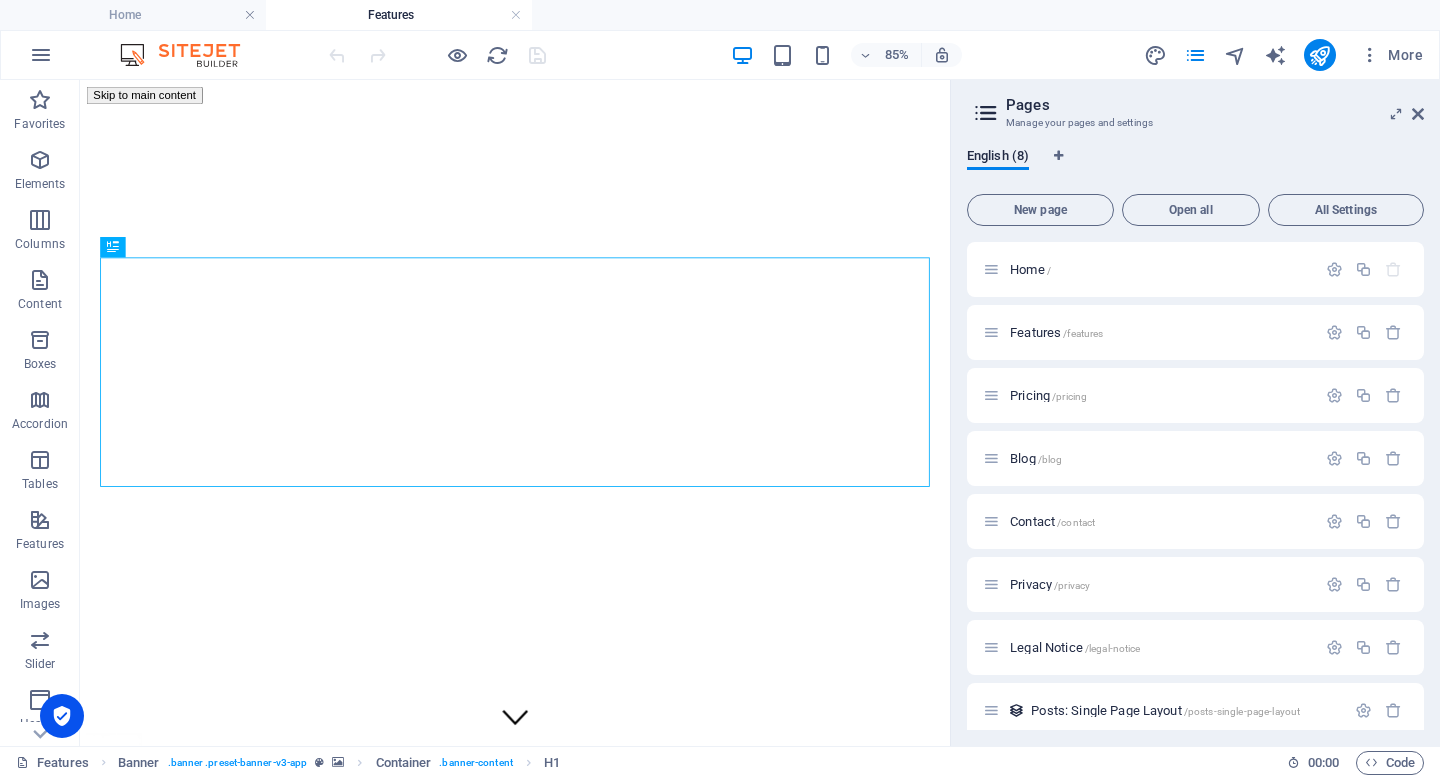 scroll, scrollTop: 0, scrollLeft: 0, axis: both 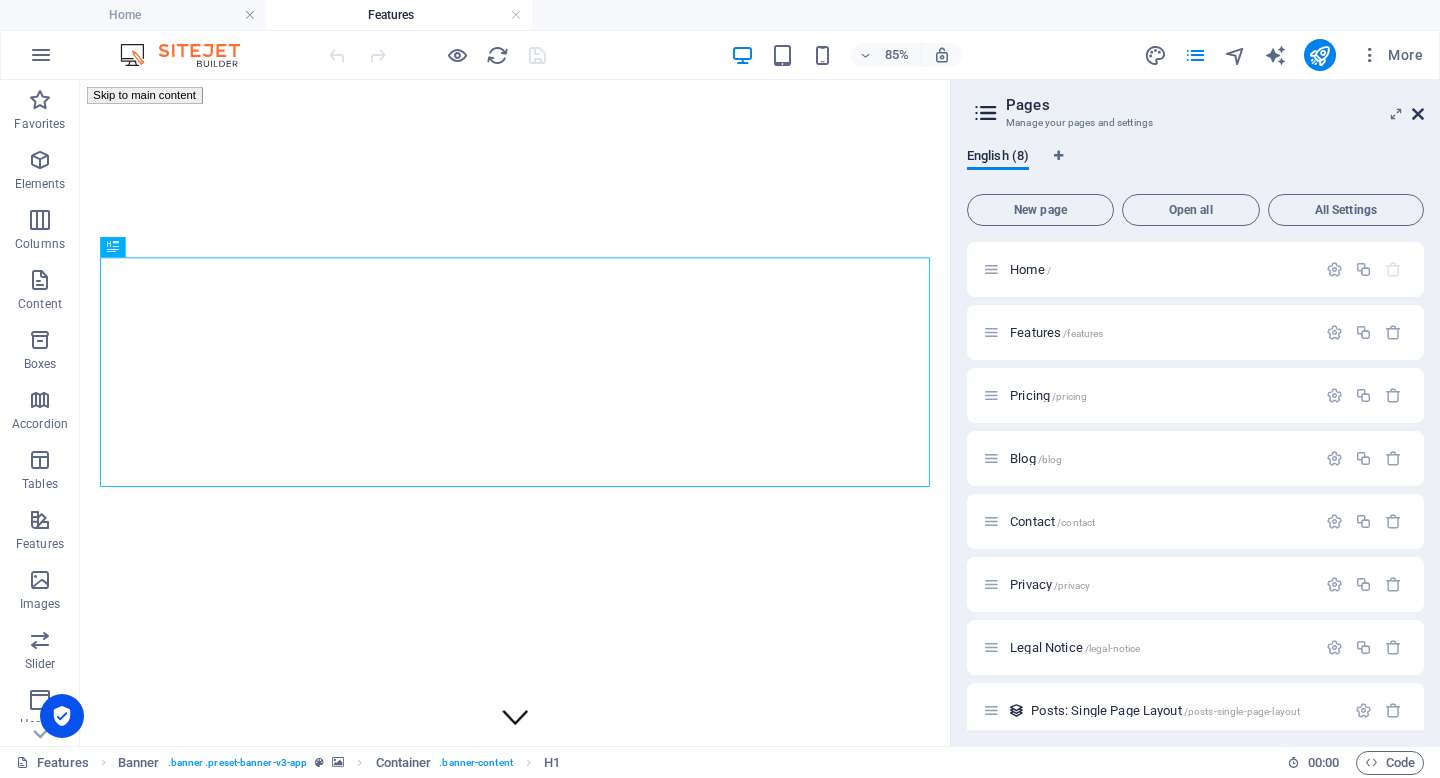 click at bounding box center [1418, 114] 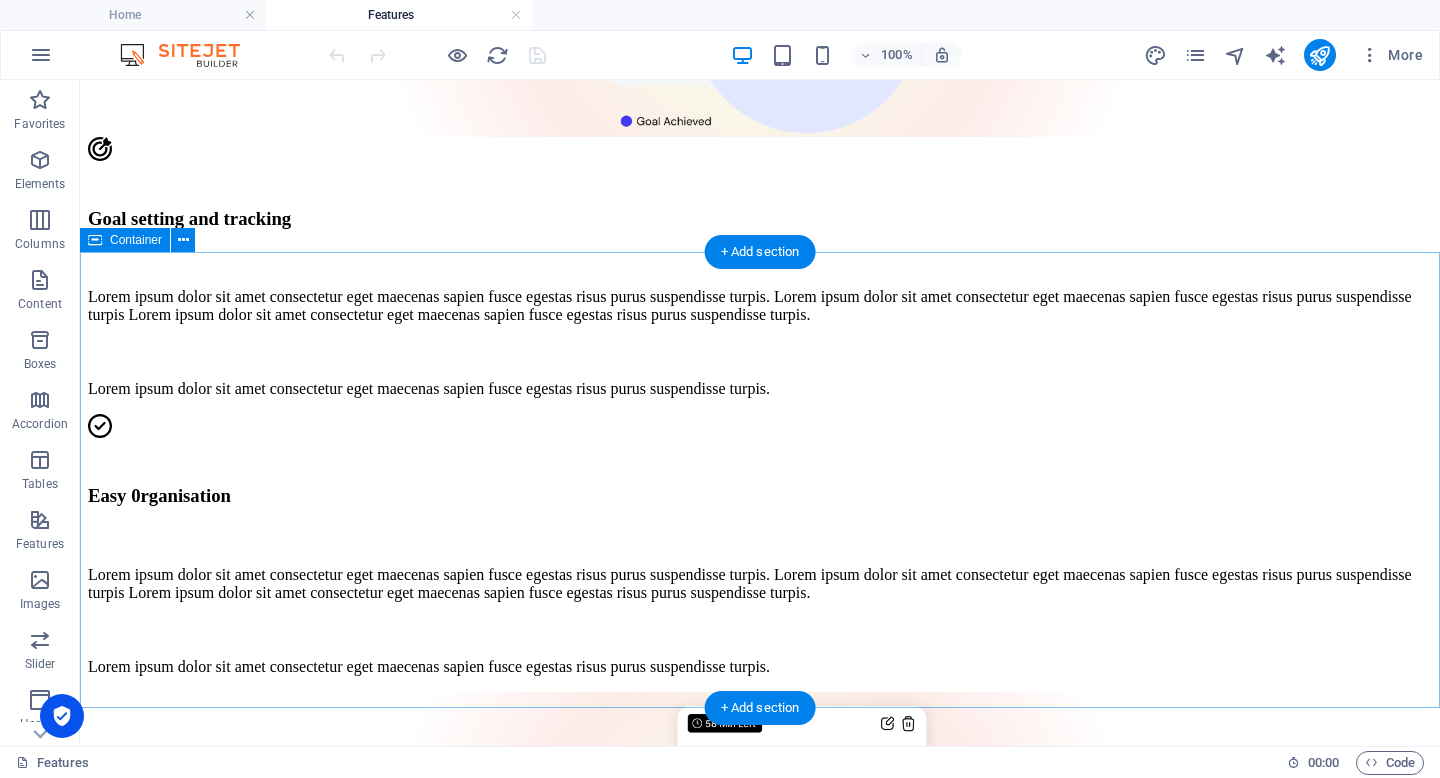 scroll, scrollTop: 2748, scrollLeft: 0, axis: vertical 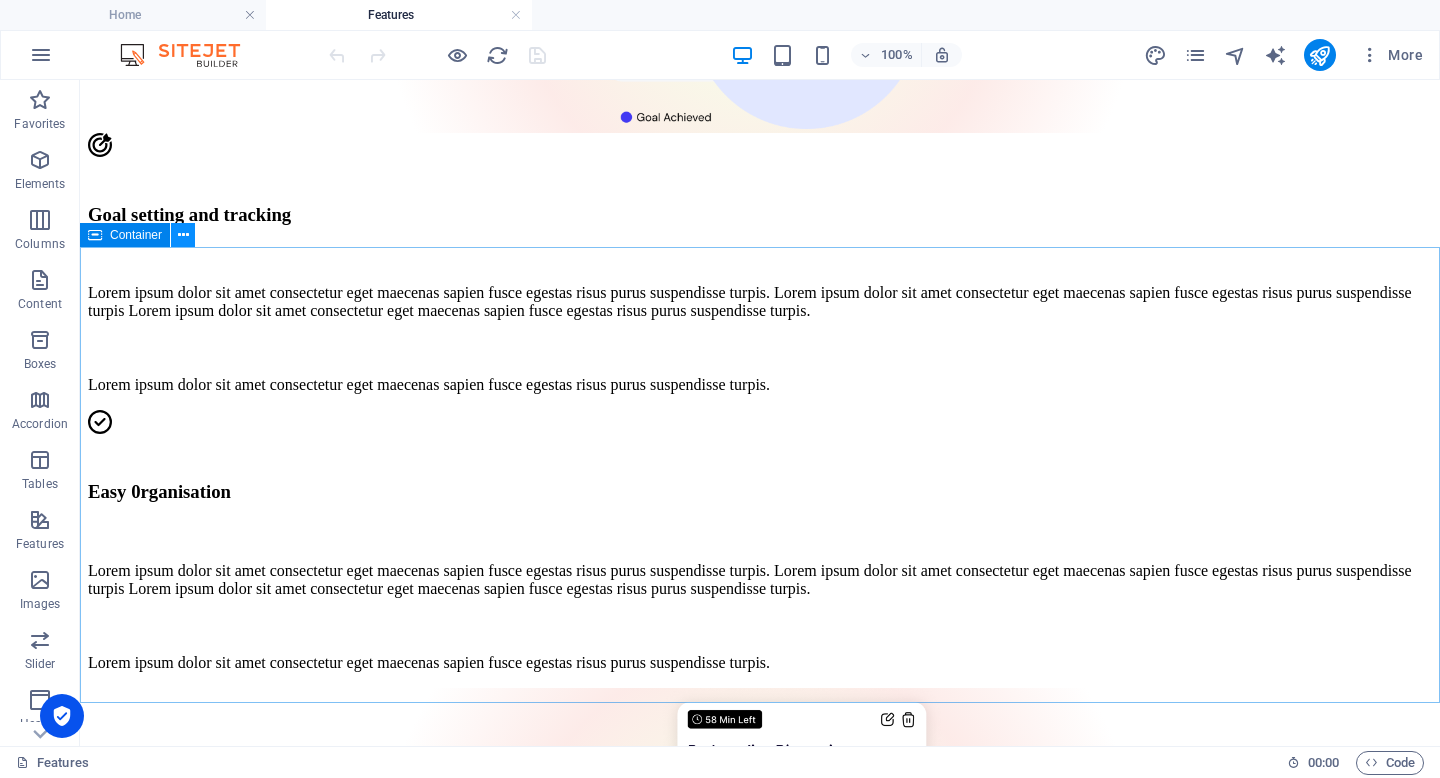 click at bounding box center [183, 235] 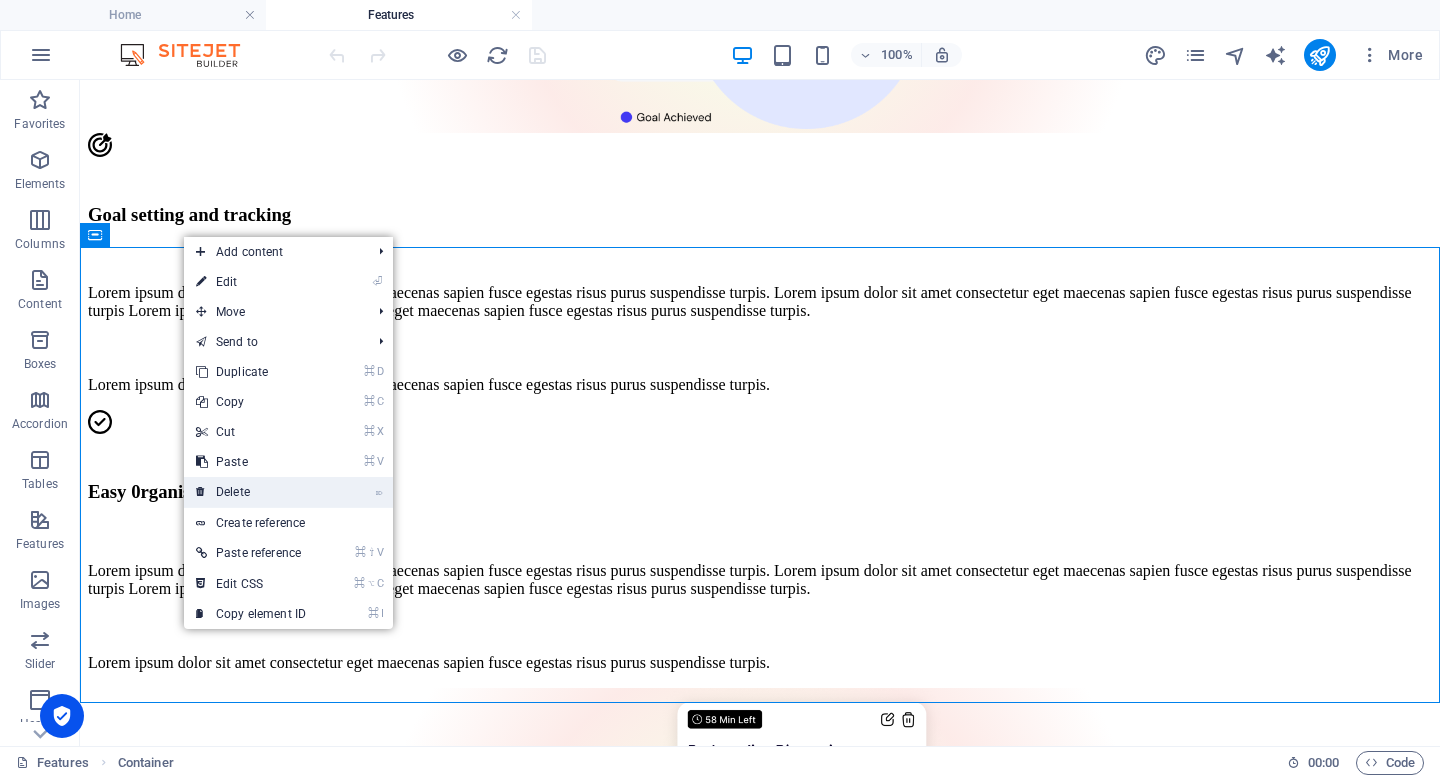 click on "⌦  Delete" at bounding box center [251, 492] 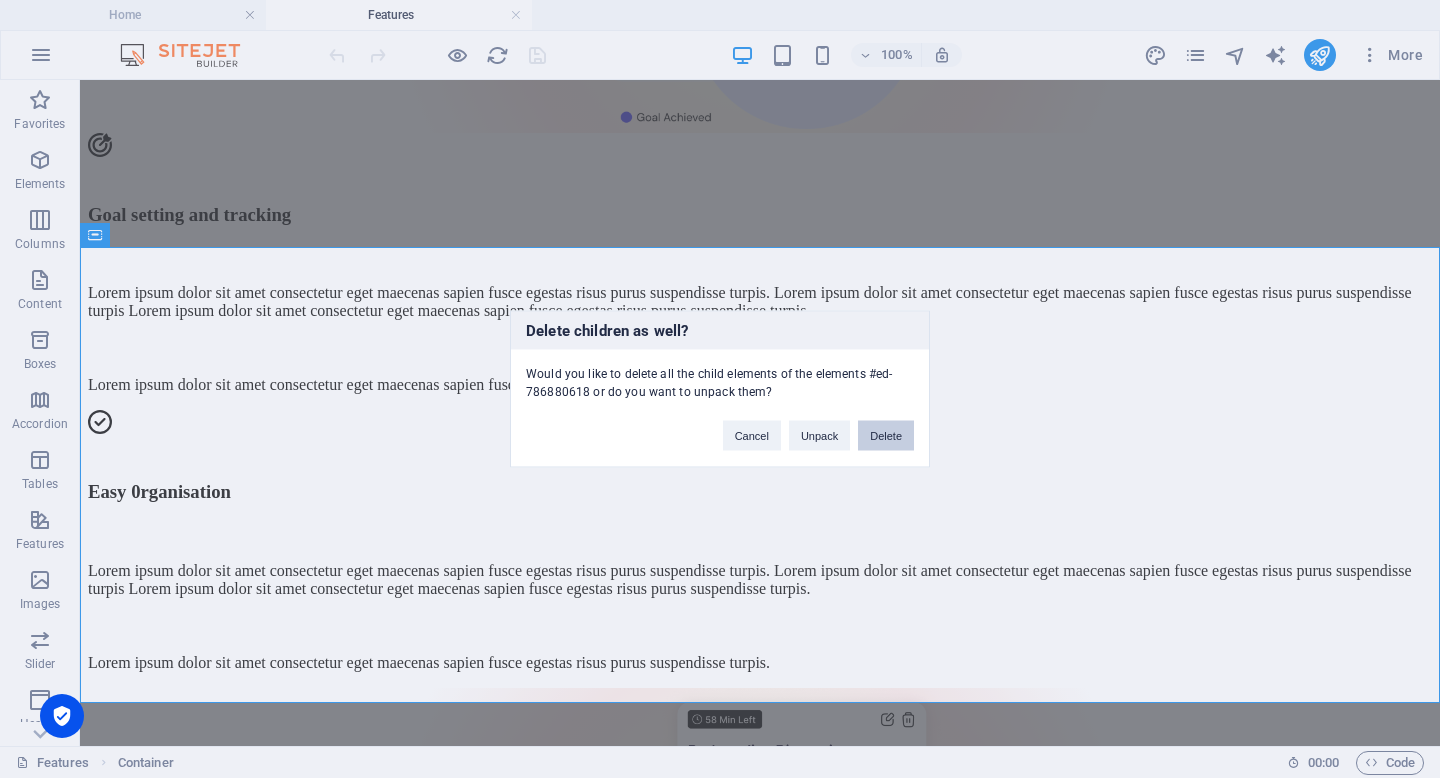 click on "Delete" at bounding box center (886, 436) 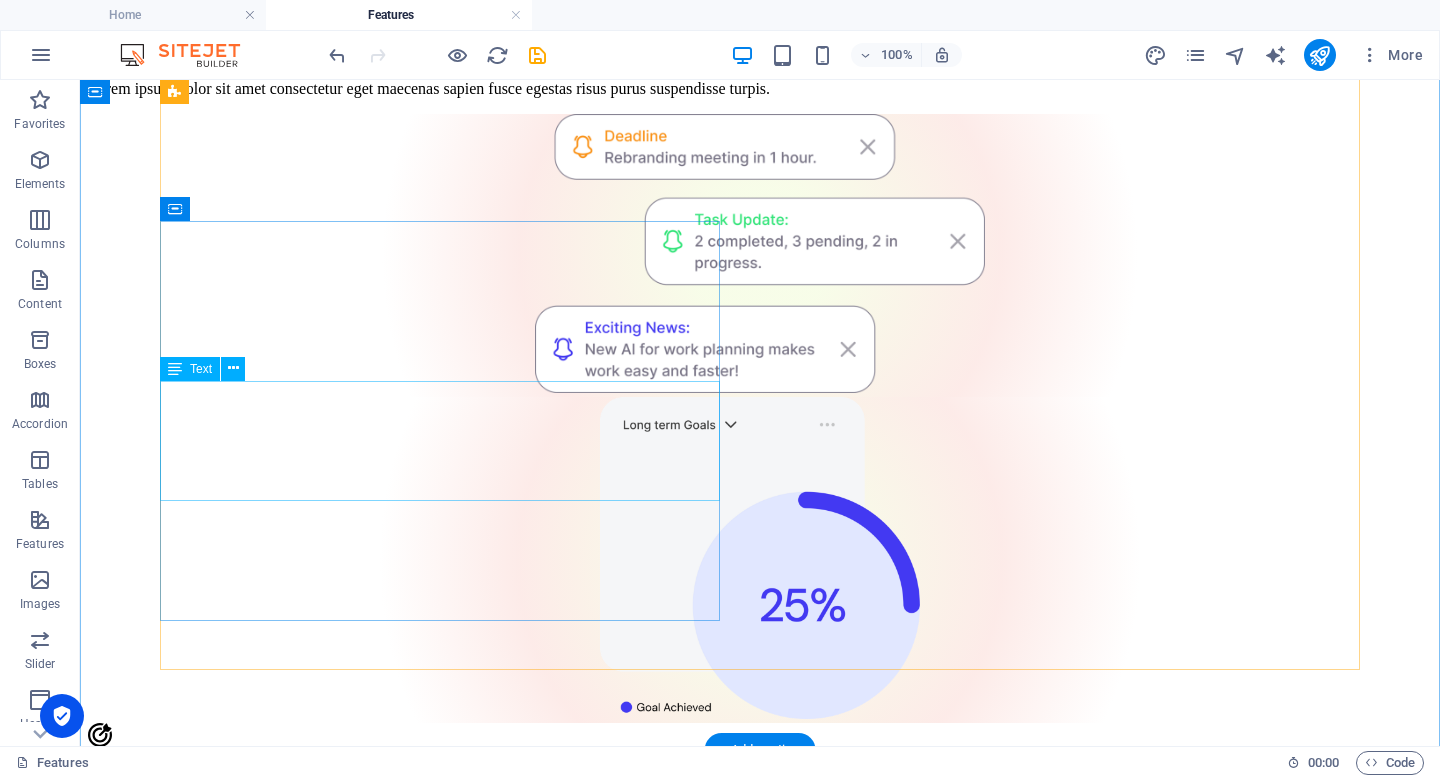 scroll, scrollTop: 2111, scrollLeft: 0, axis: vertical 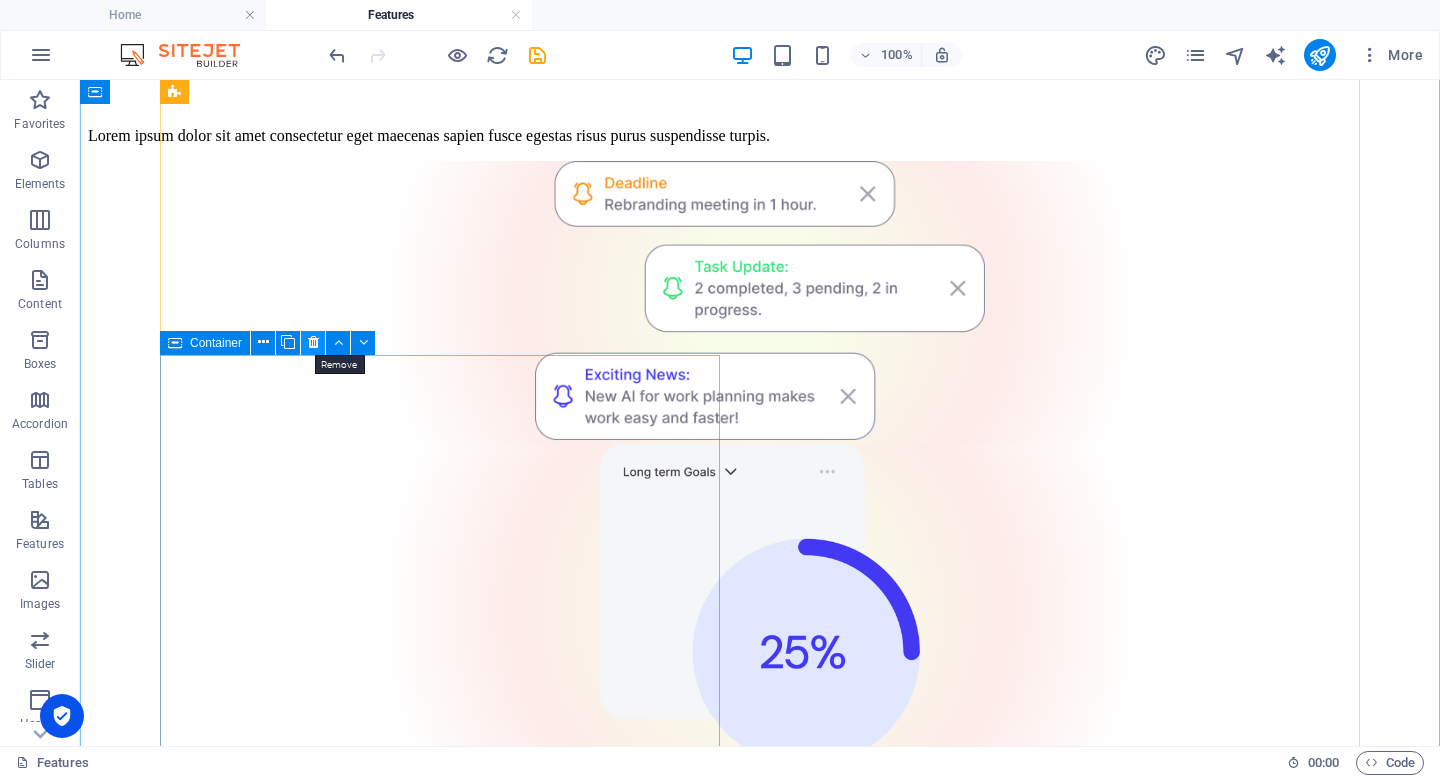 click at bounding box center [313, 342] 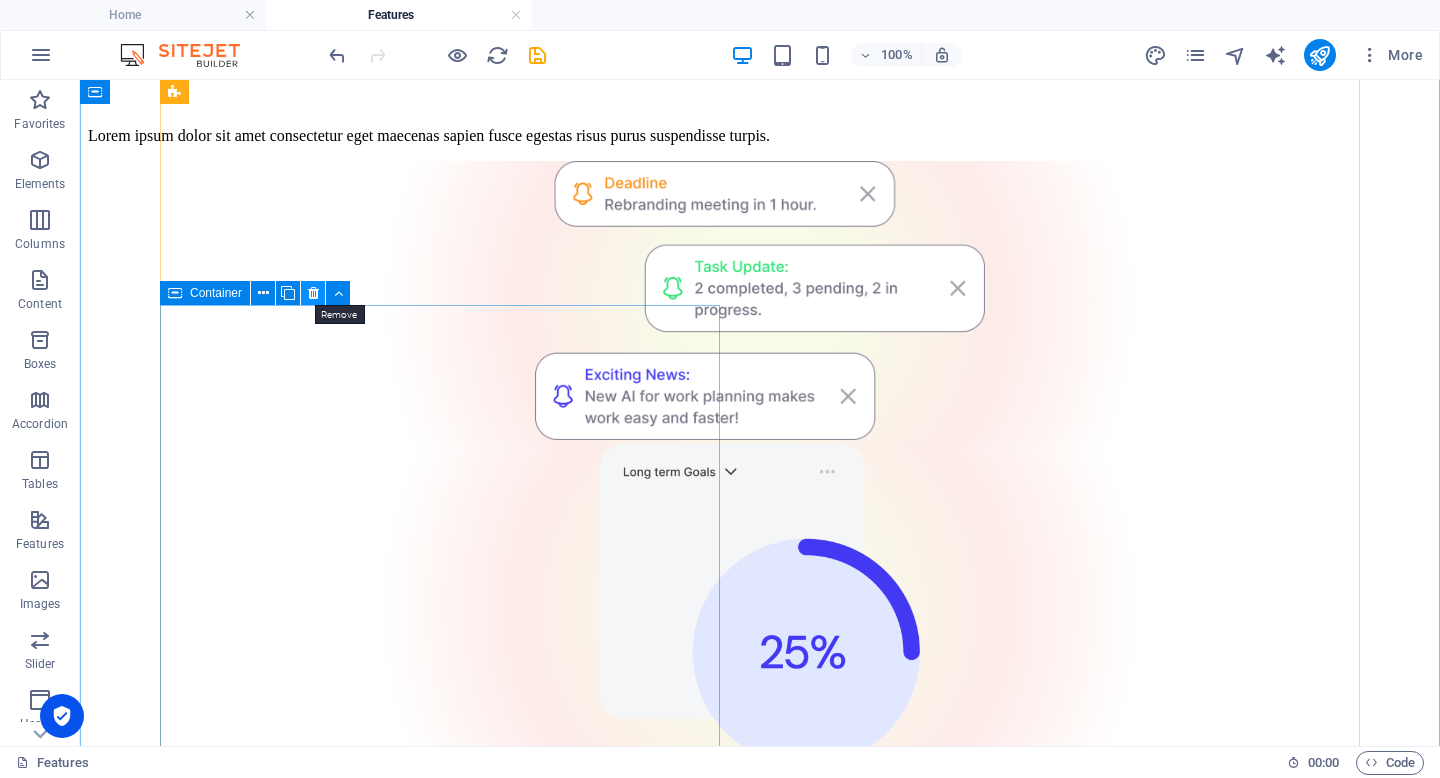 click at bounding box center (313, 293) 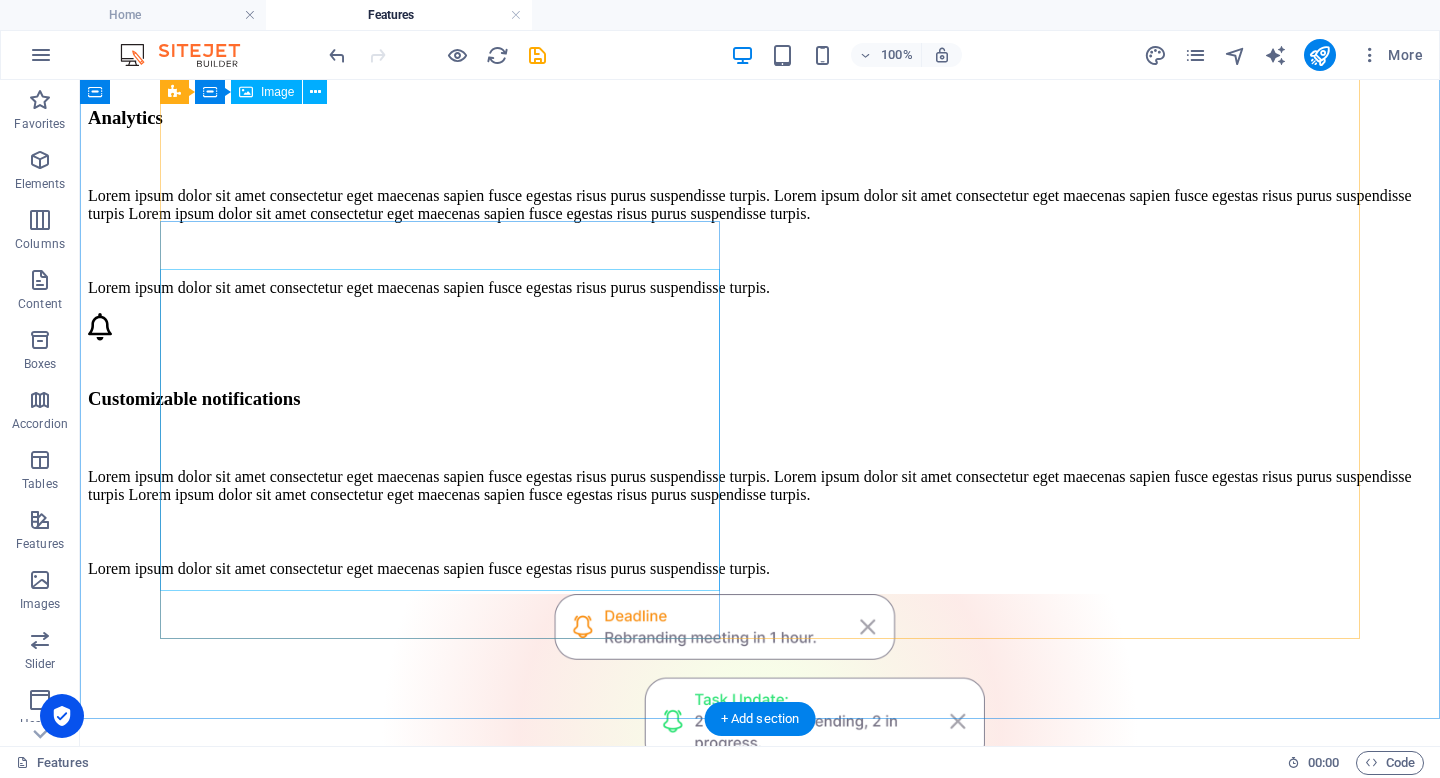 scroll, scrollTop: 1674, scrollLeft: 0, axis: vertical 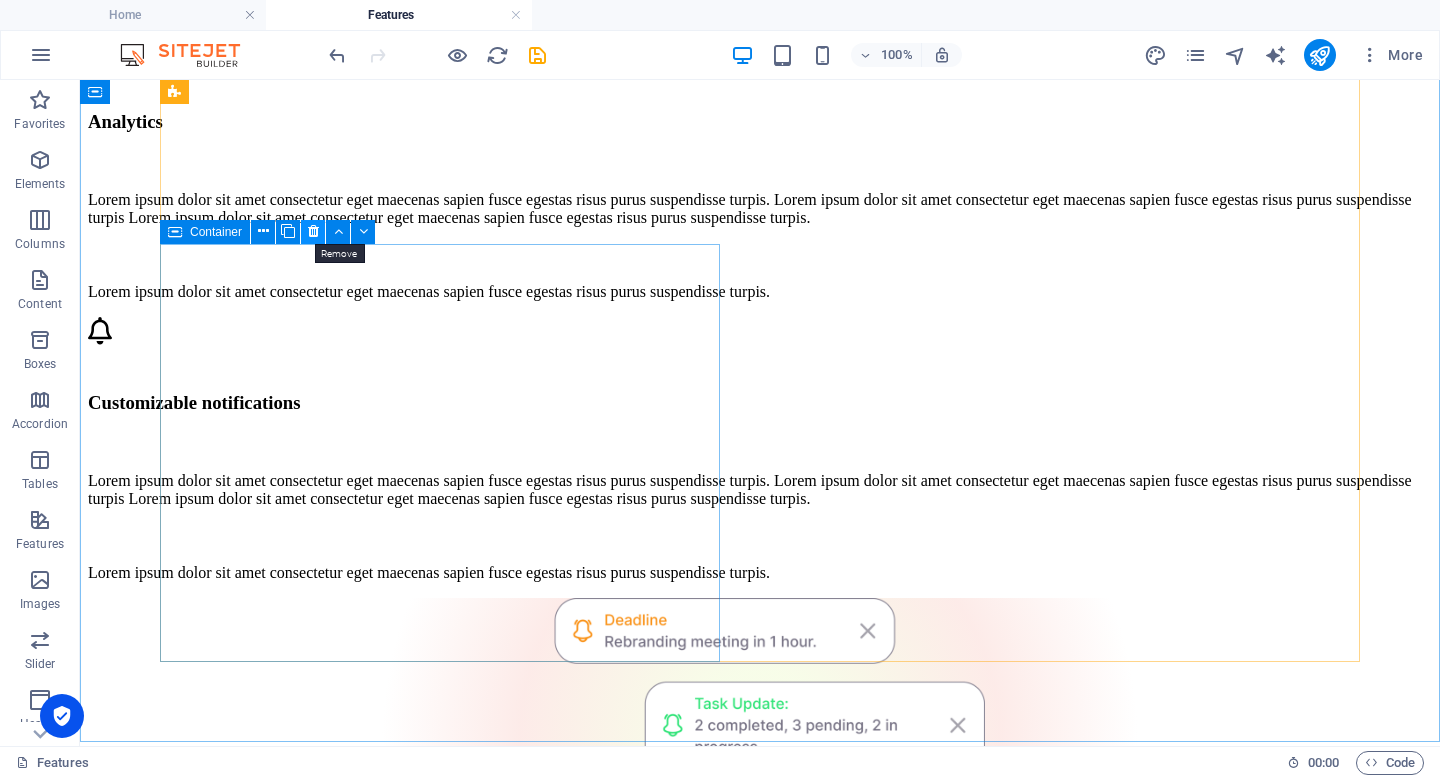 click at bounding box center [313, 231] 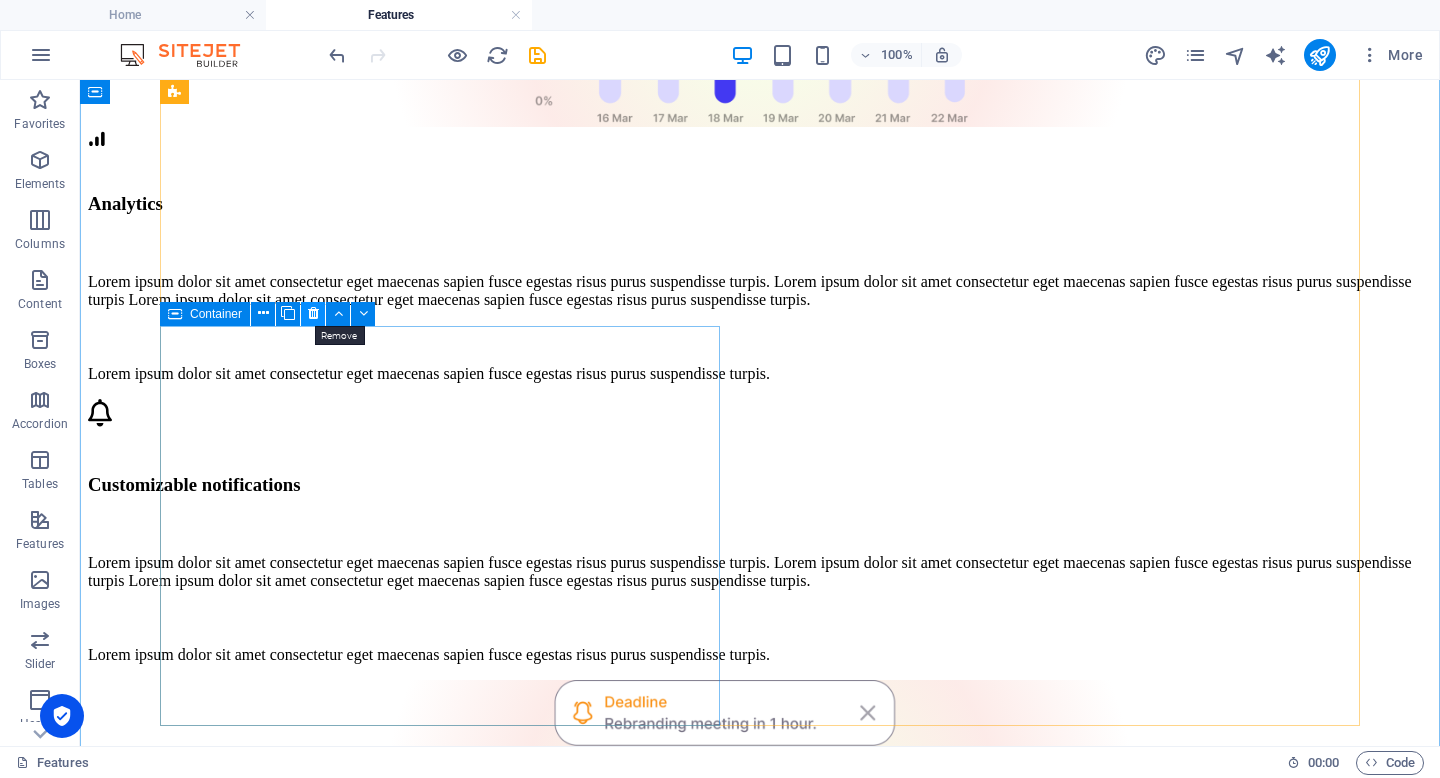 click at bounding box center (313, 313) 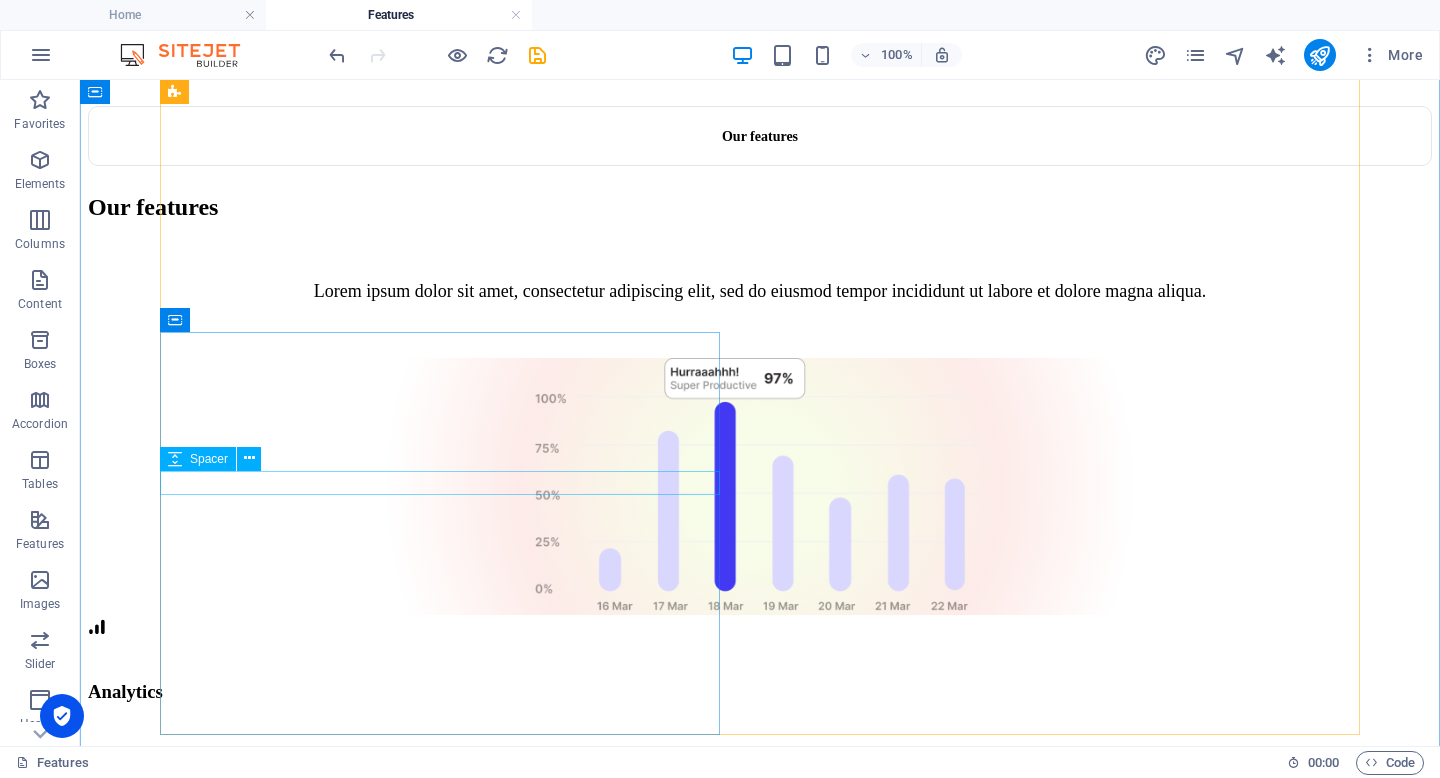 scroll, scrollTop: 1103, scrollLeft: 0, axis: vertical 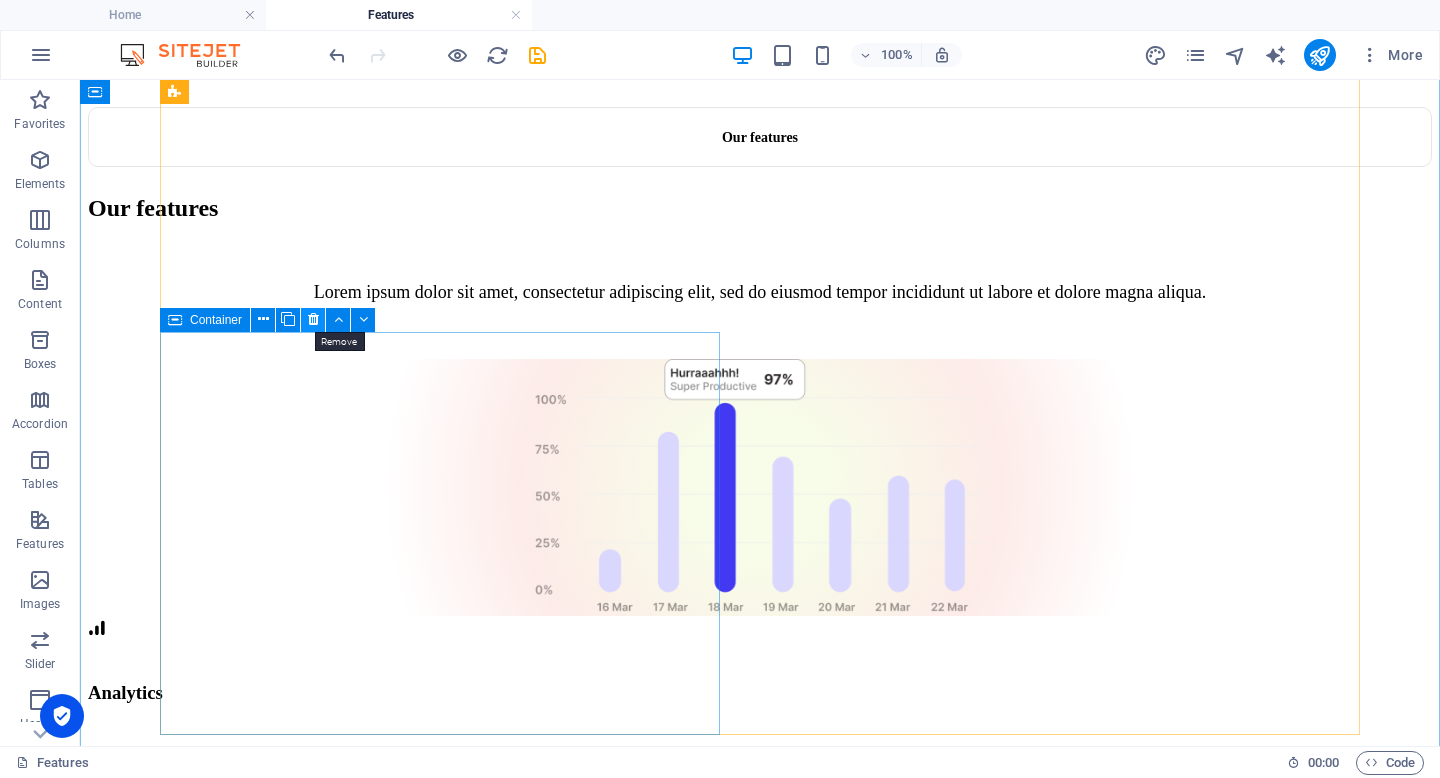 click at bounding box center (313, 319) 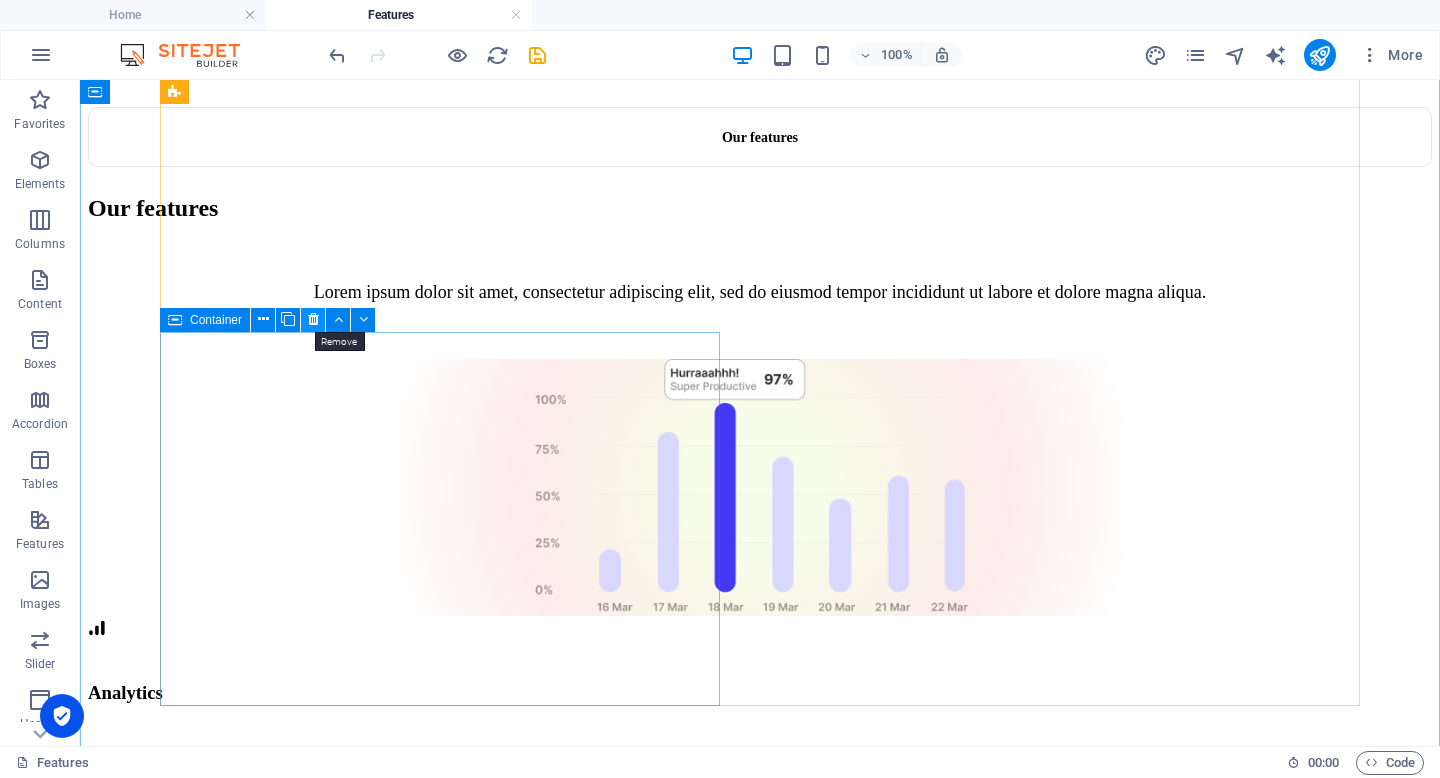 click at bounding box center (313, 319) 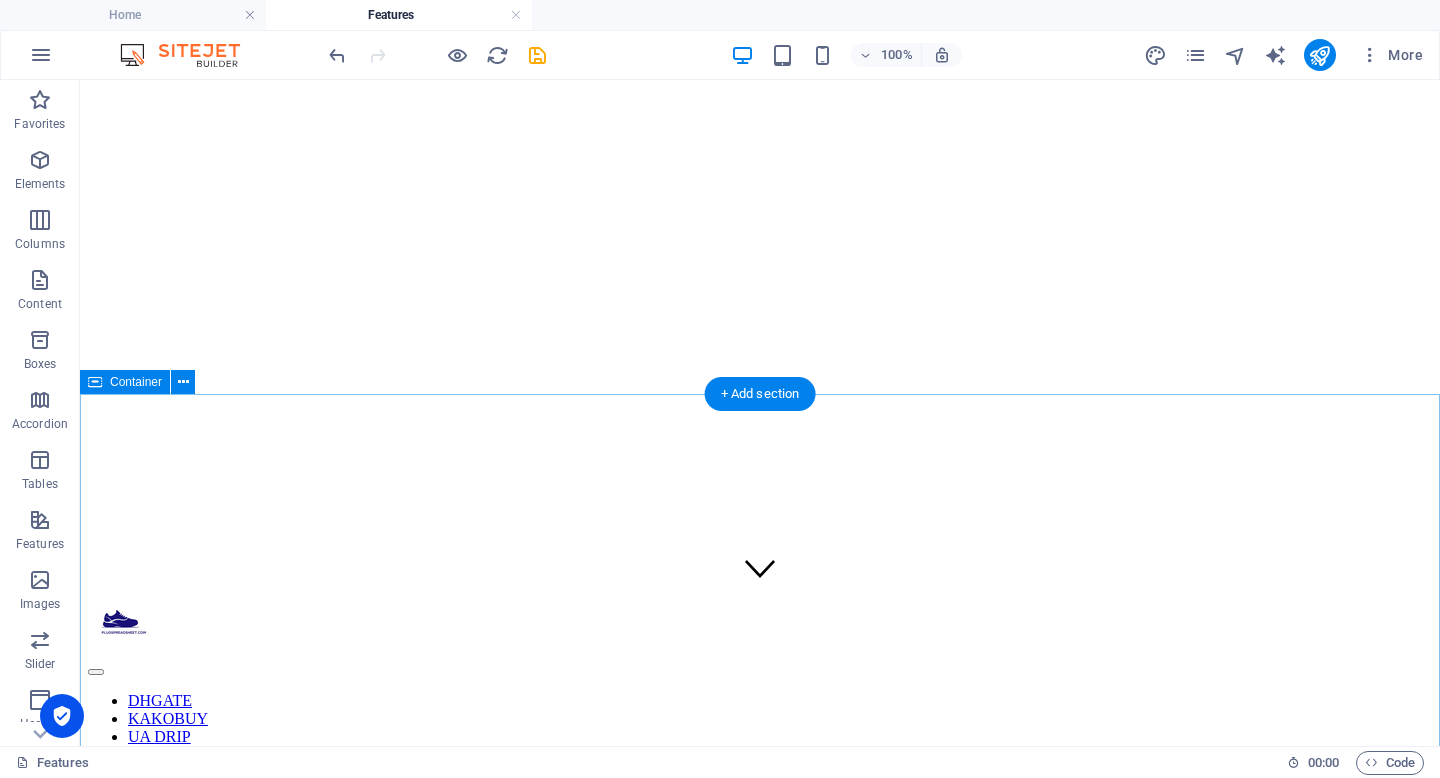 scroll, scrollTop: 0, scrollLeft: 0, axis: both 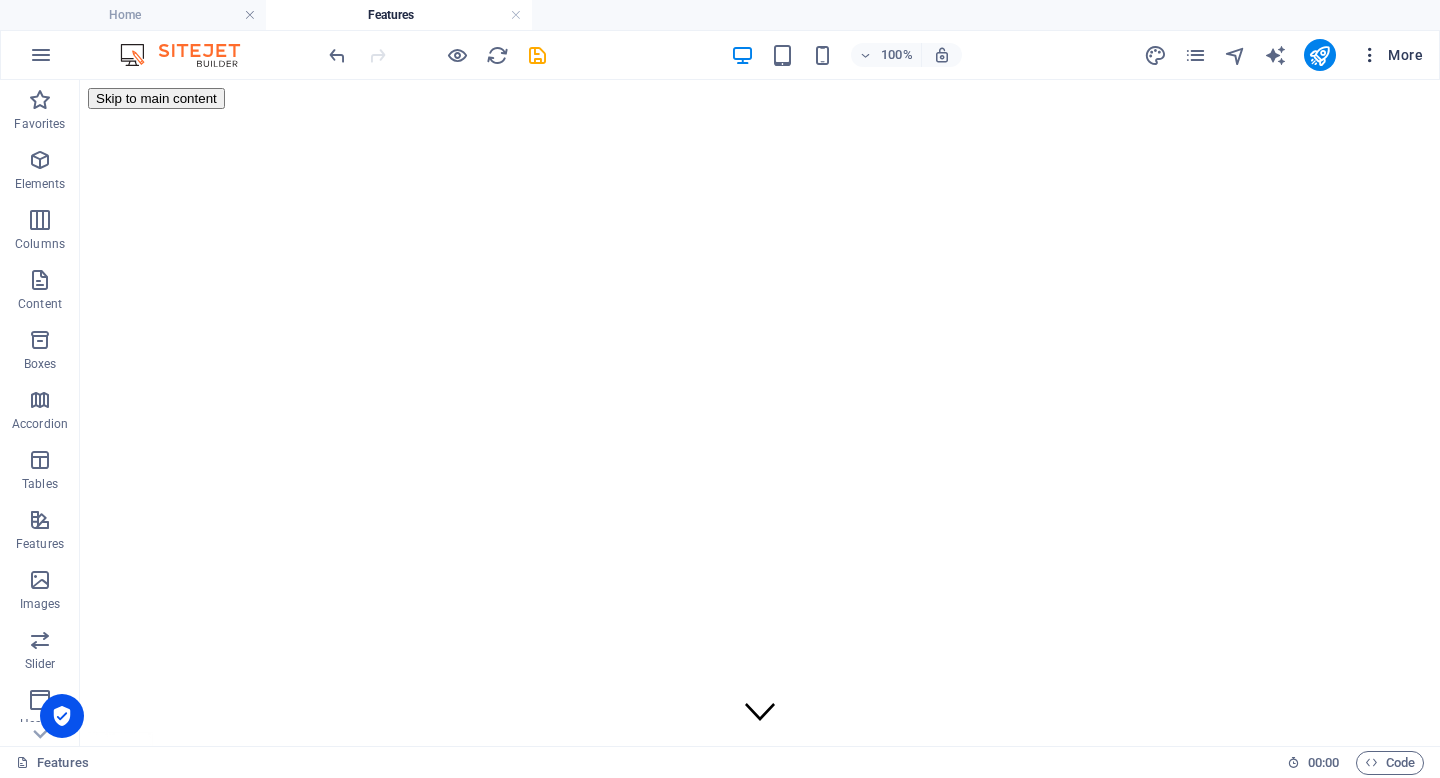 click at bounding box center (1370, 55) 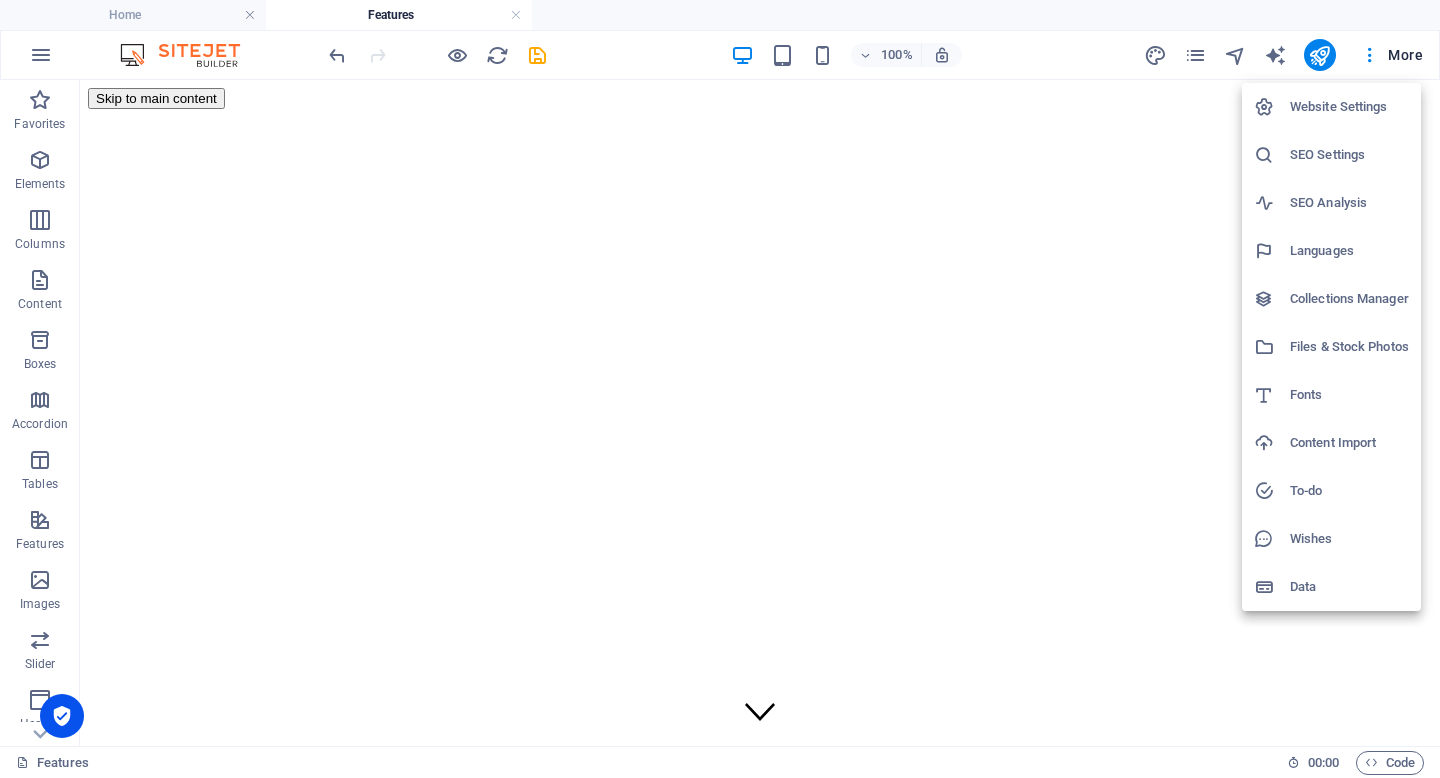 click at bounding box center (720, 389) 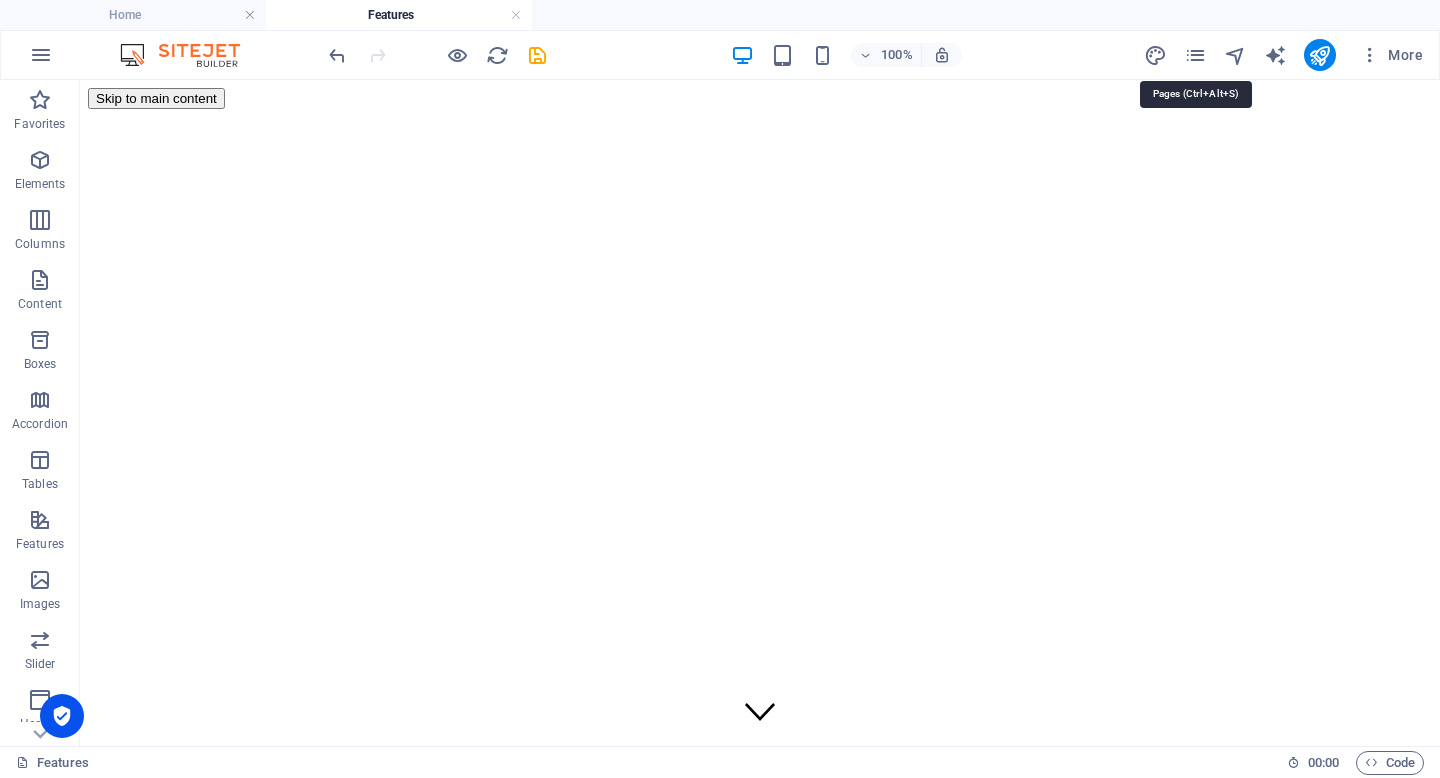 click at bounding box center [1195, 55] 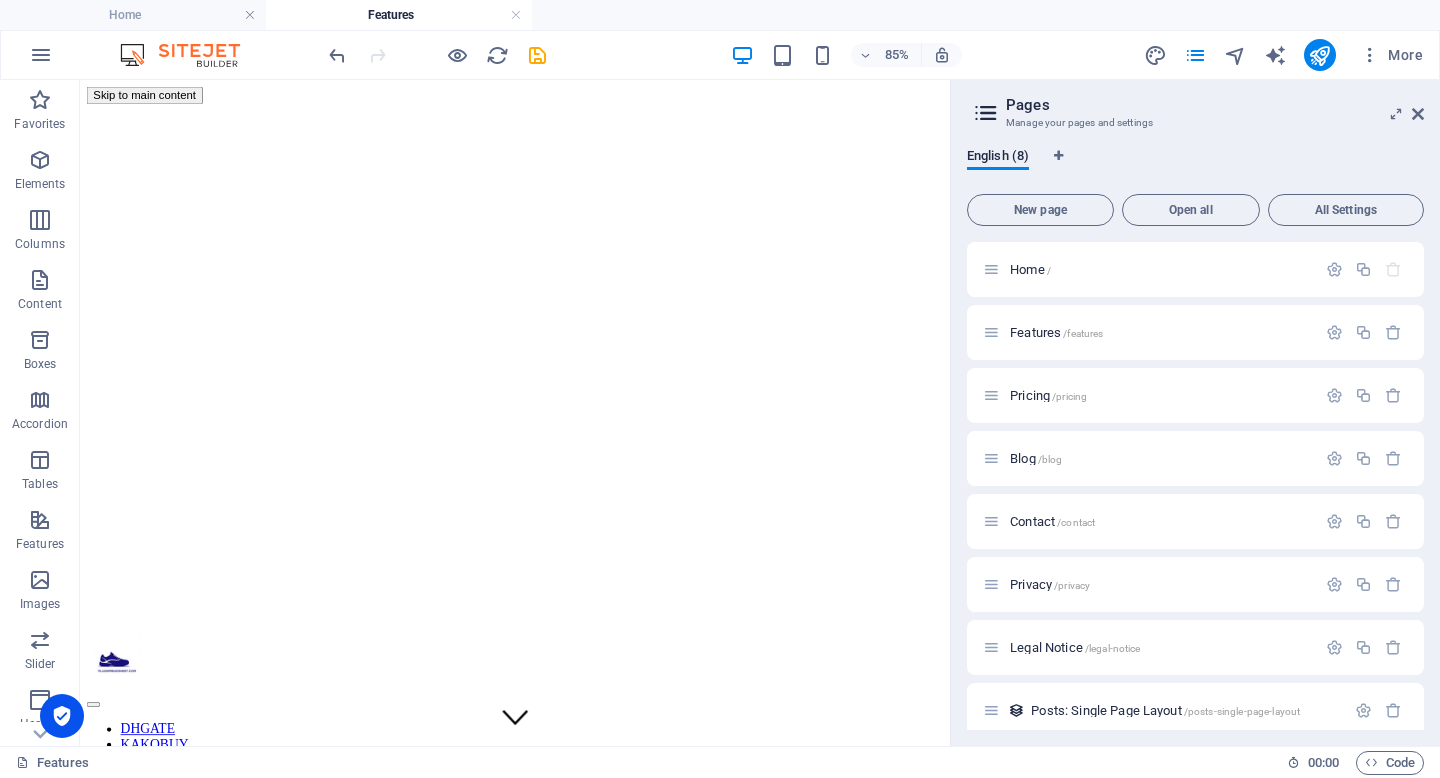 scroll, scrollTop: 16, scrollLeft: 0, axis: vertical 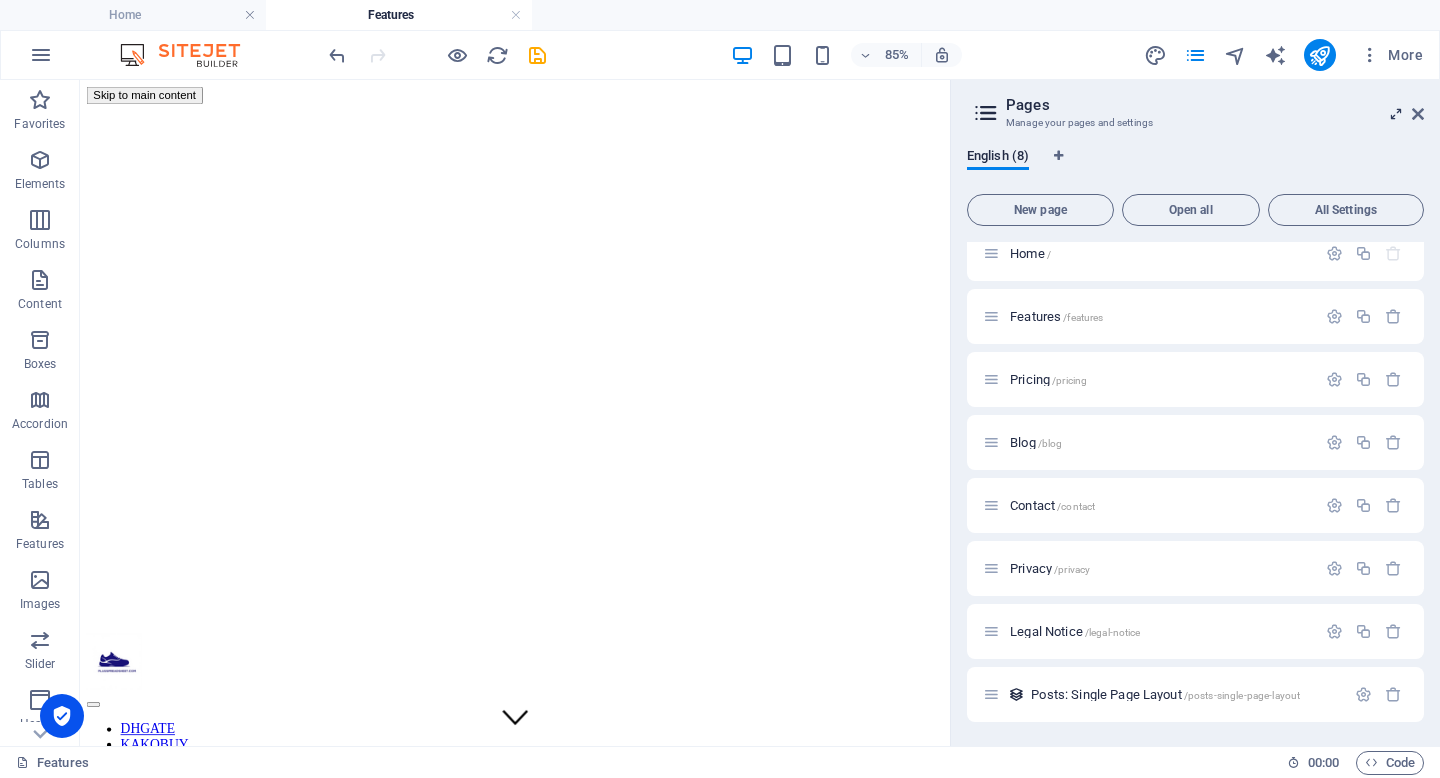 click at bounding box center (1396, 114) 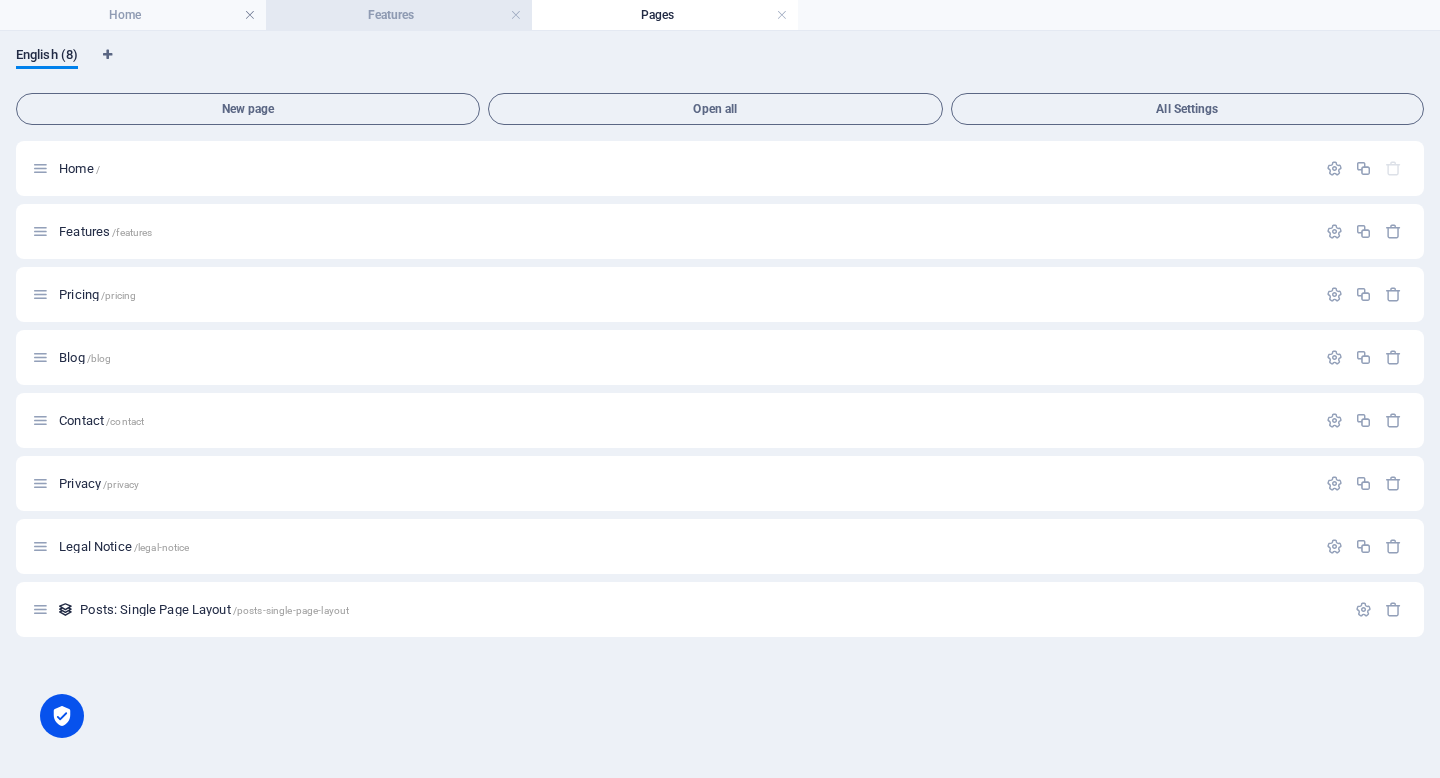 click on "Features" at bounding box center [399, 15] 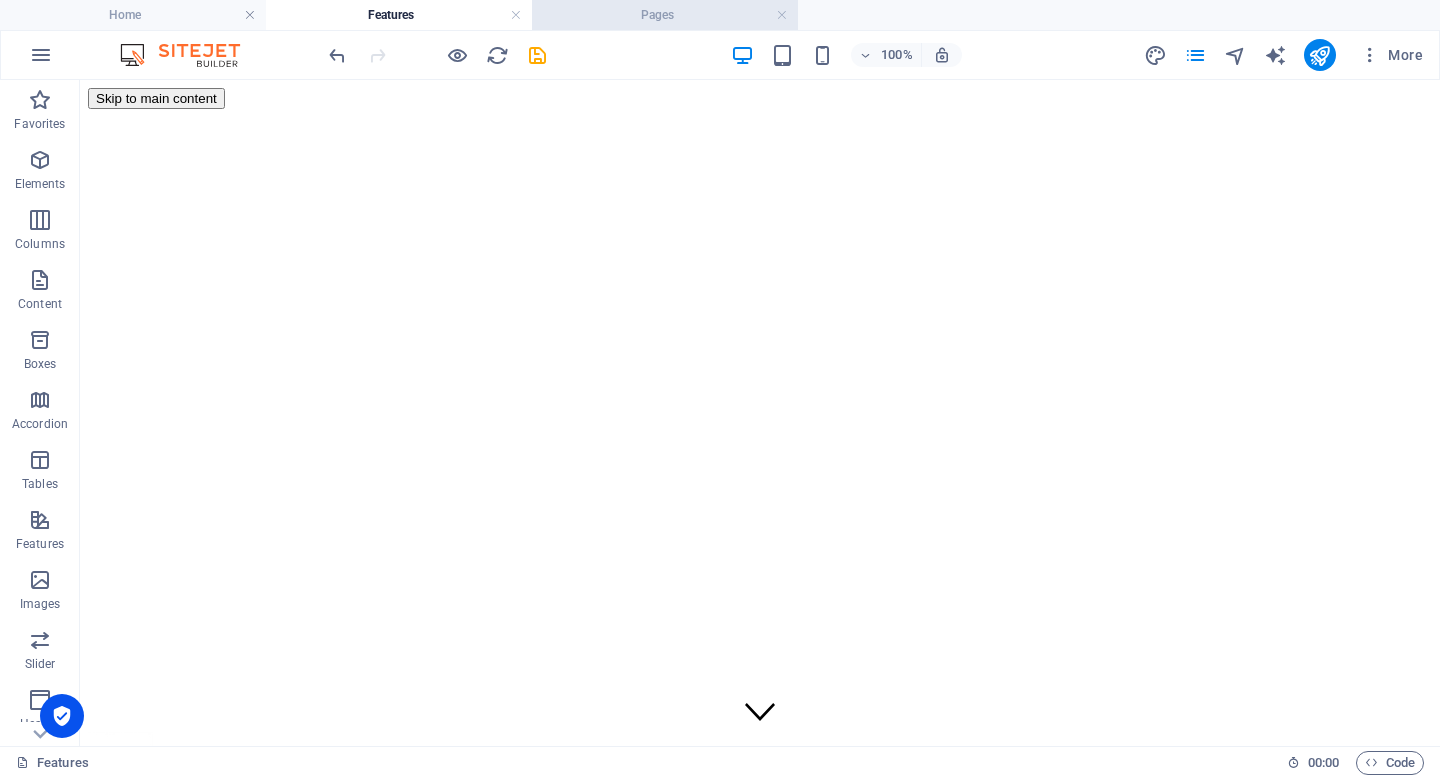 click on "Pages" at bounding box center (665, 15) 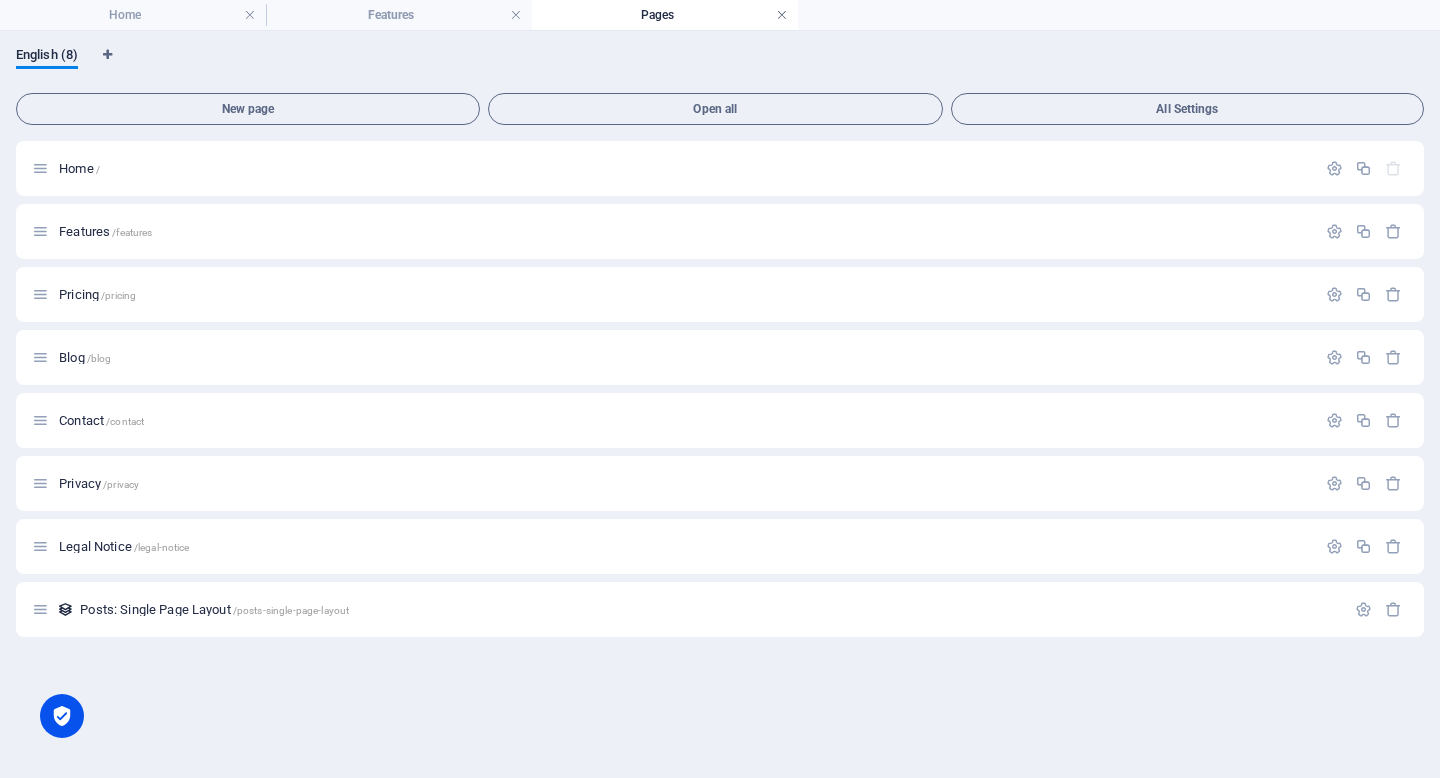 click at bounding box center (782, 15) 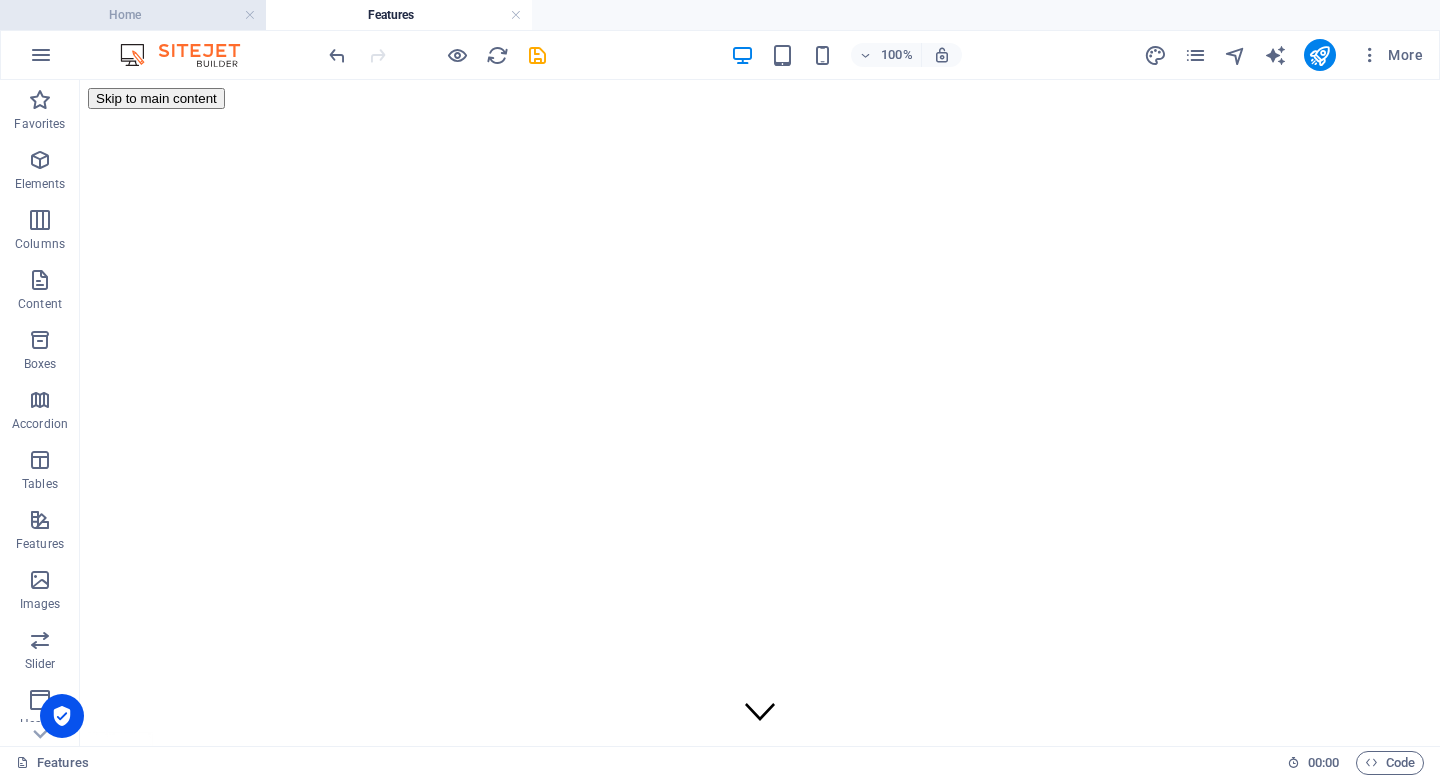 click on "Home" at bounding box center [133, 15] 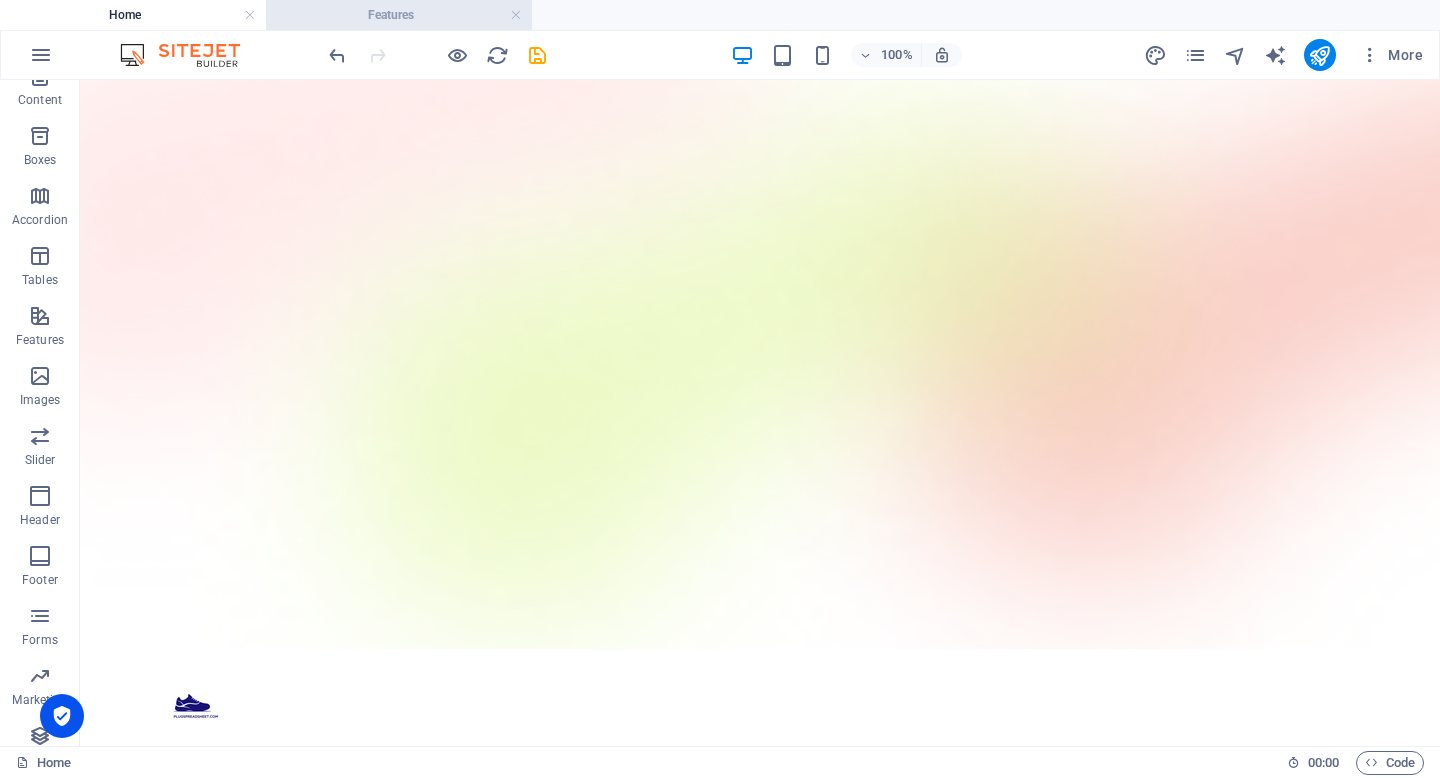 click on "Features" at bounding box center (399, 15) 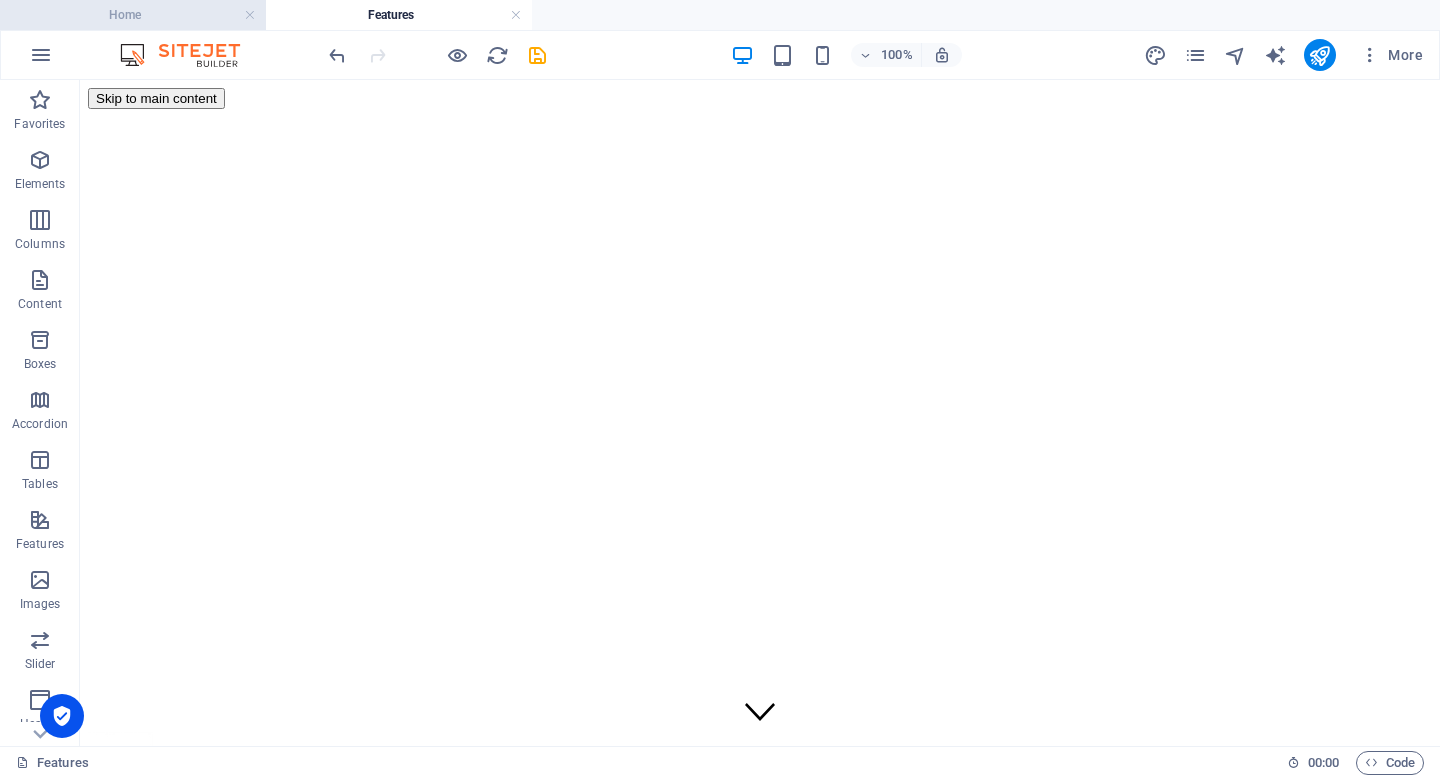 click on "Home" at bounding box center [133, 15] 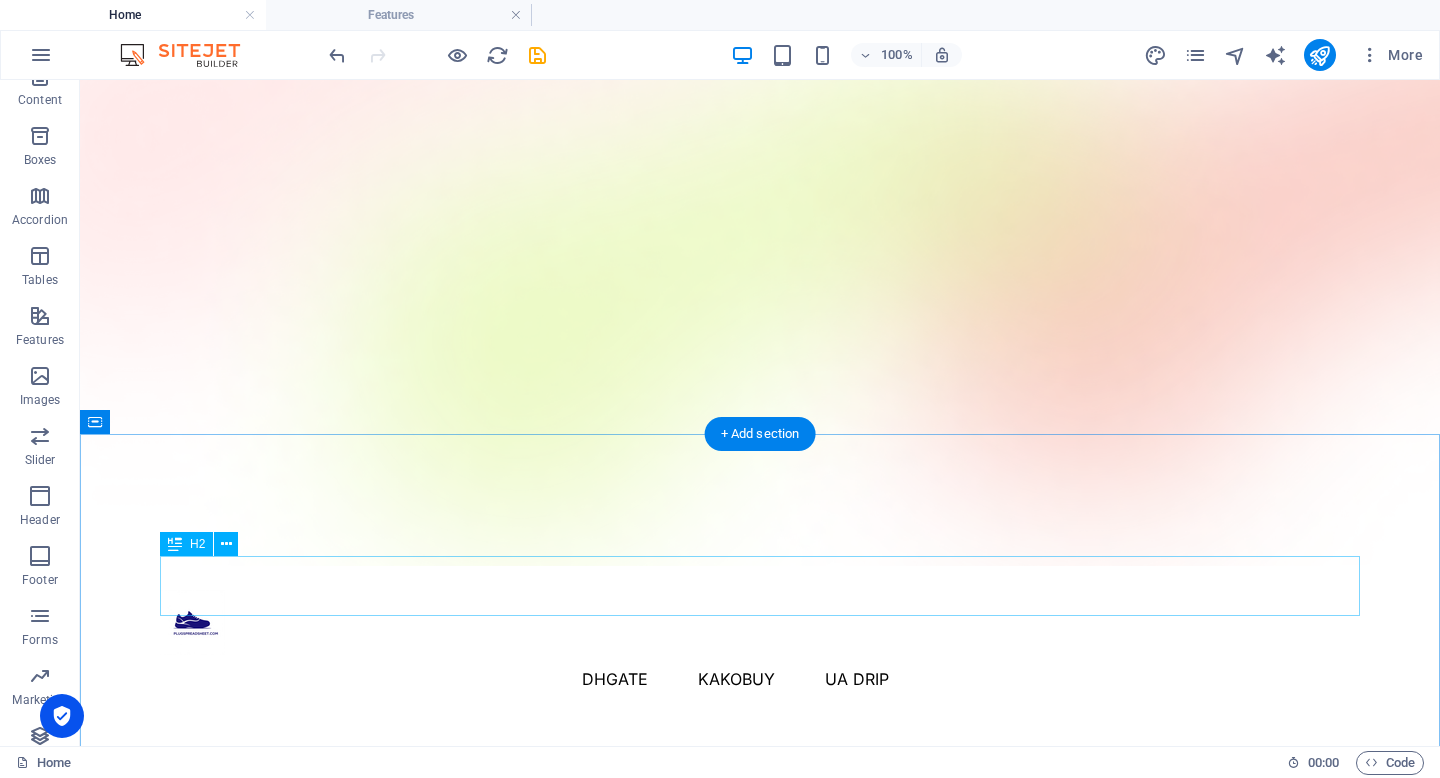 scroll, scrollTop: 5, scrollLeft: 0, axis: vertical 